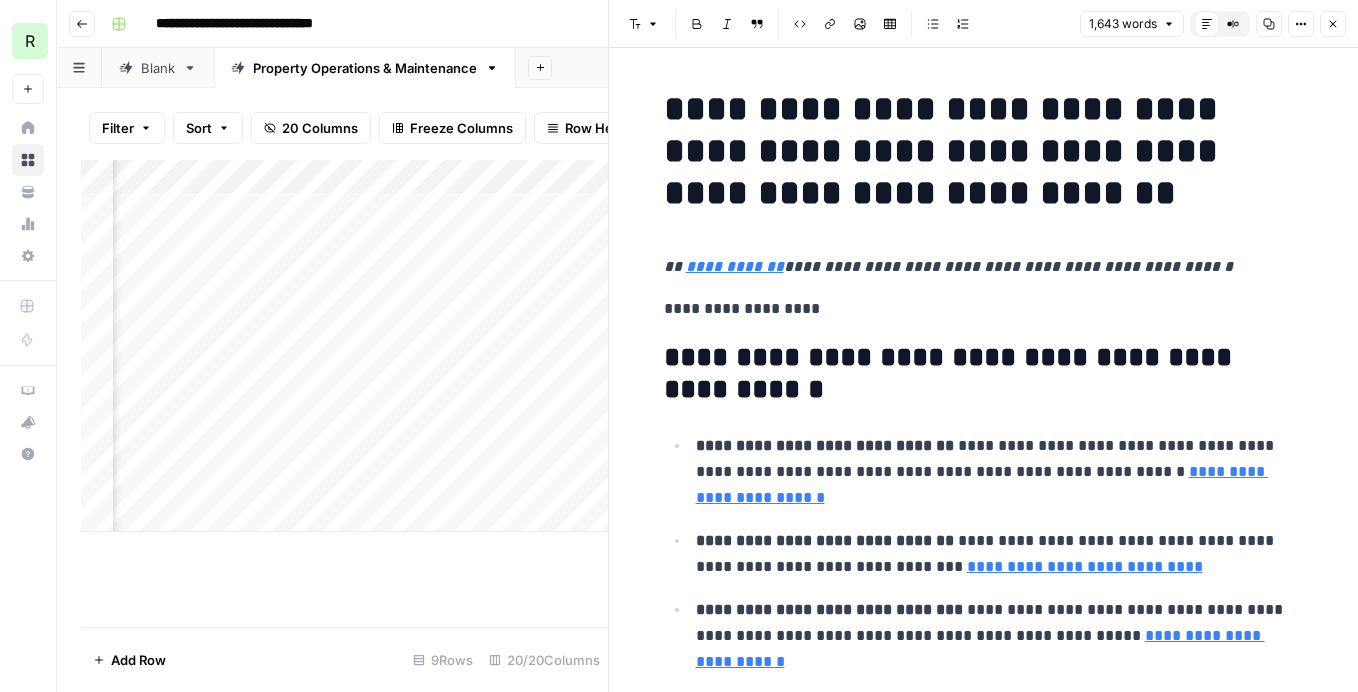 scroll, scrollTop: 0, scrollLeft: 0, axis: both 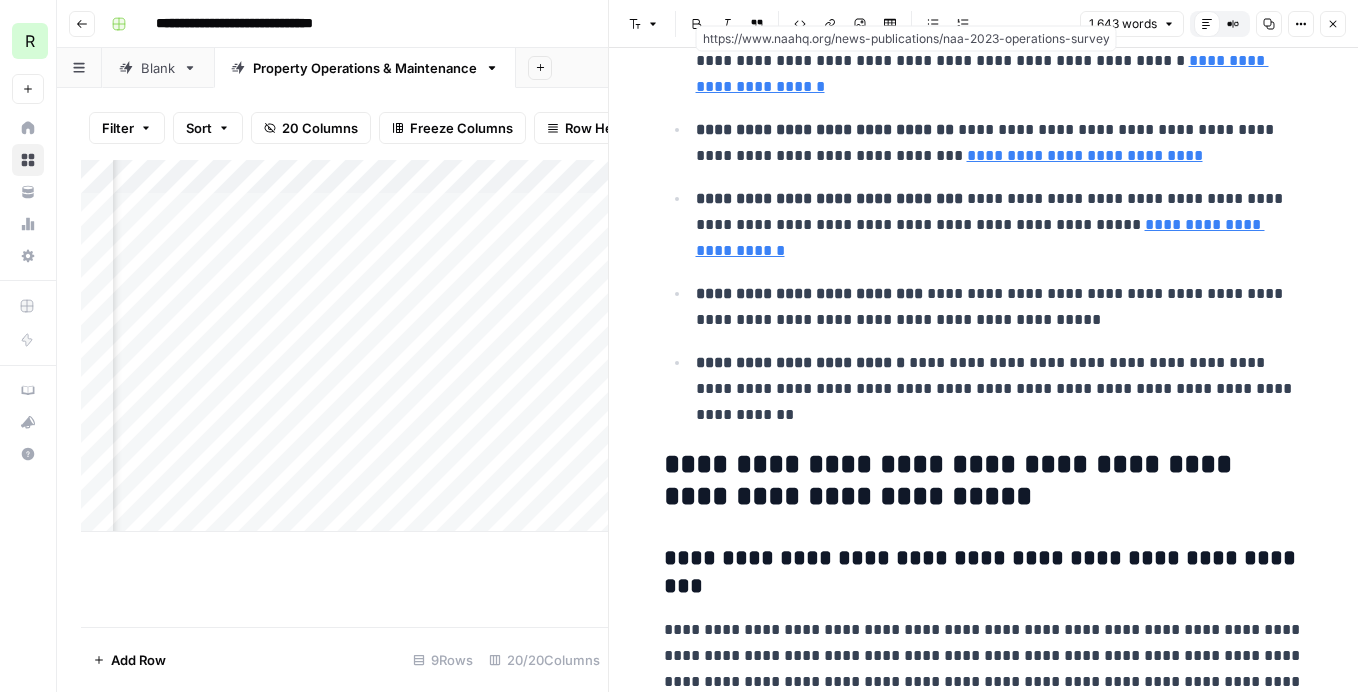 click on "Close" at bounding box center (1333, 24) 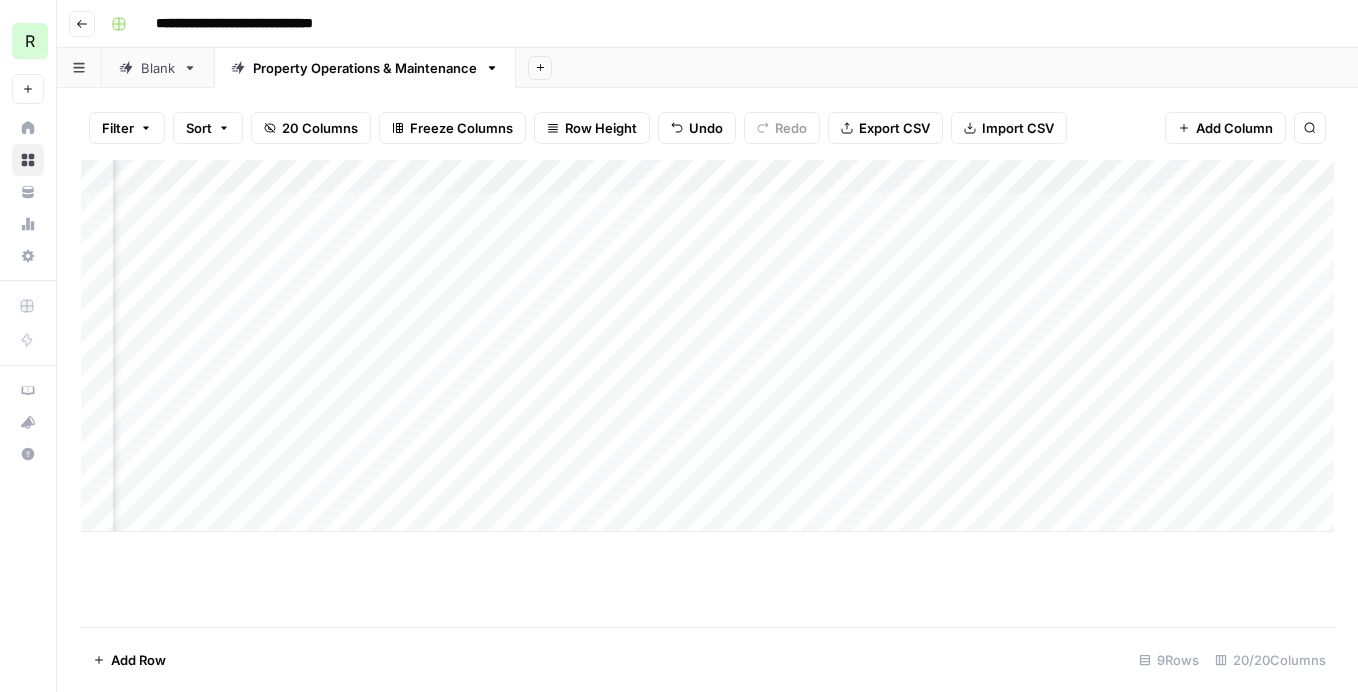 click 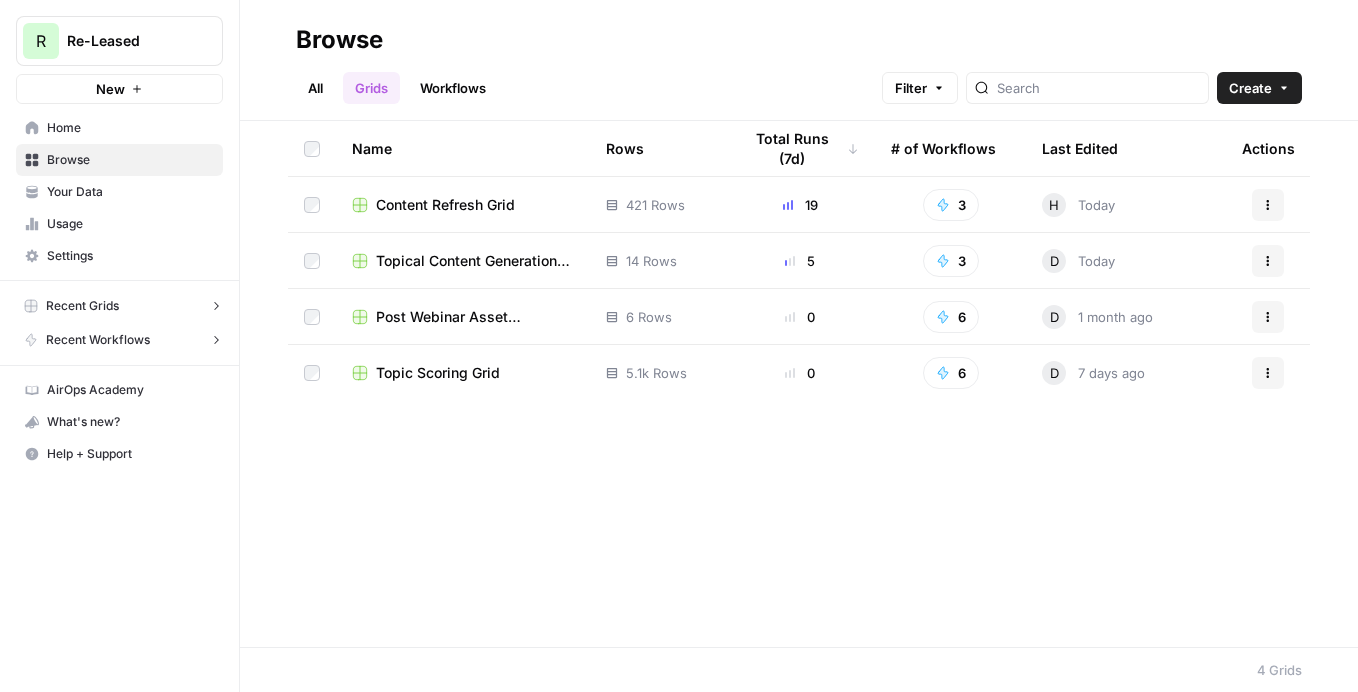 click on "Workflows" at bounding box center [453, 88] 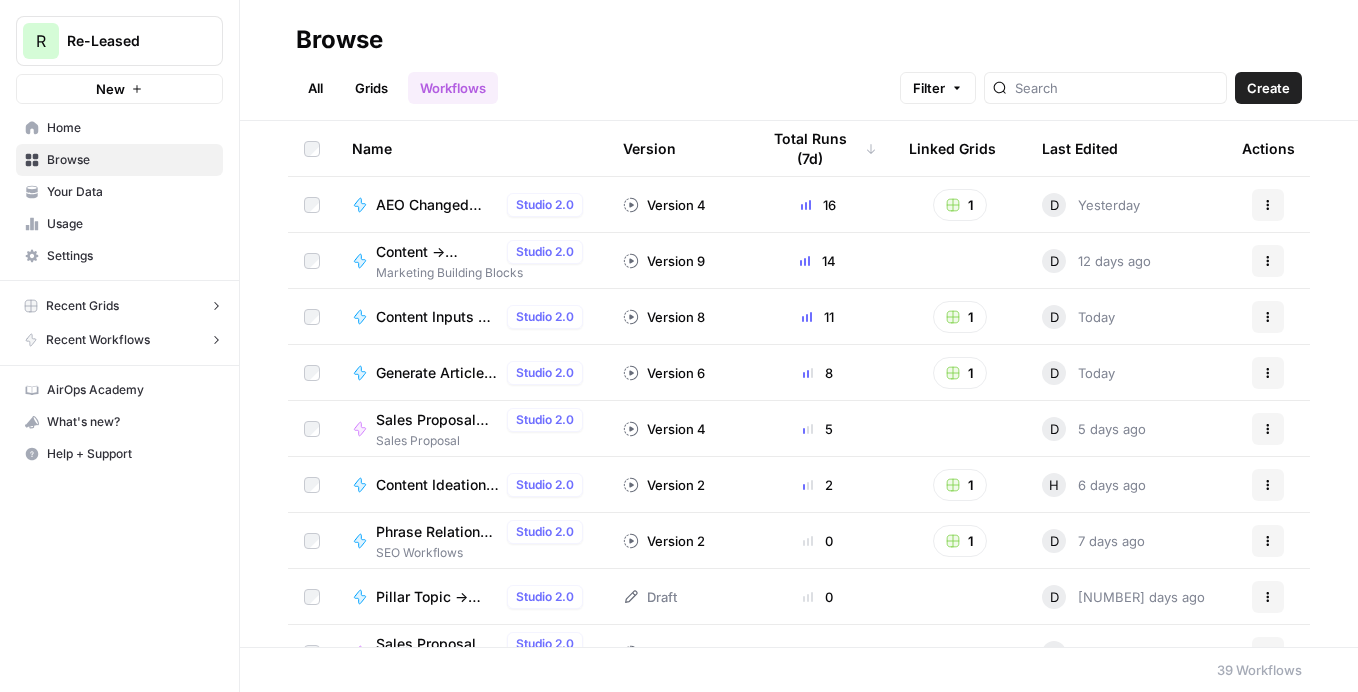 click on "AEO Changed Output Instructions" at bounding box center (437, 205) 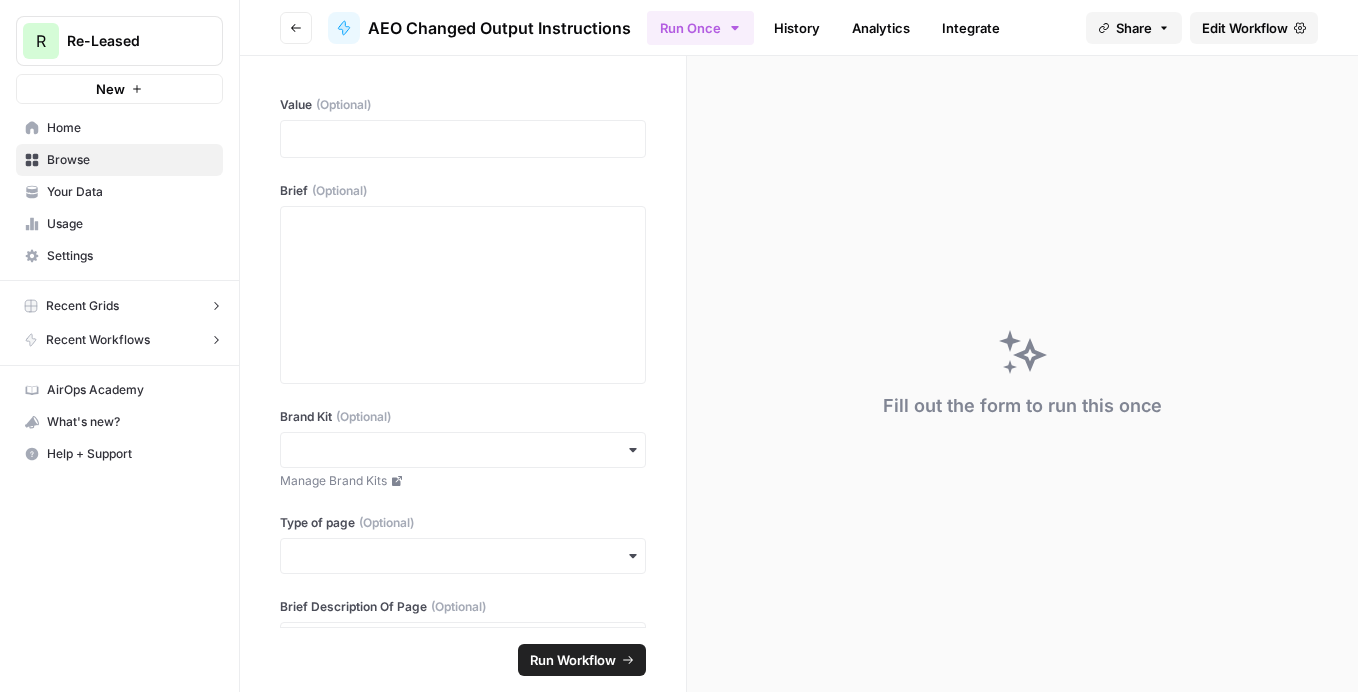 click on "Go back" at bounding box center (296, 28) 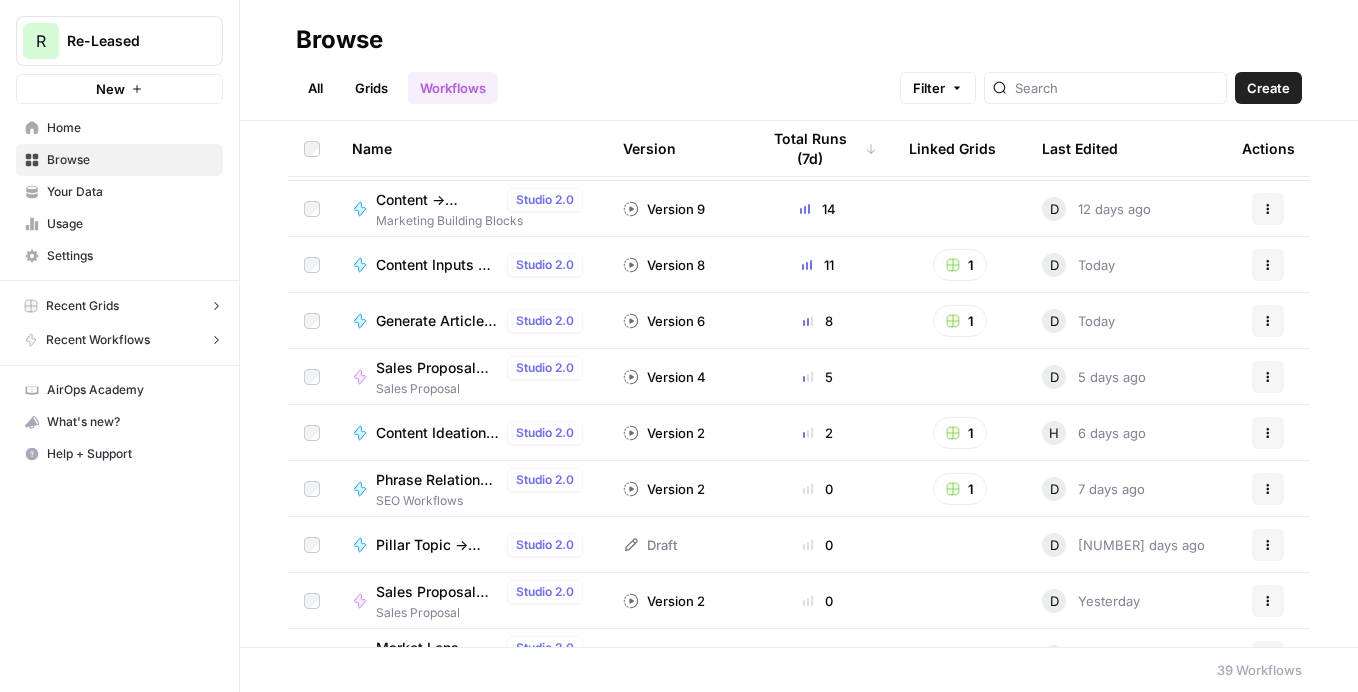 scroll, scrollTop: 0, scrollLeft: 0, axis: both 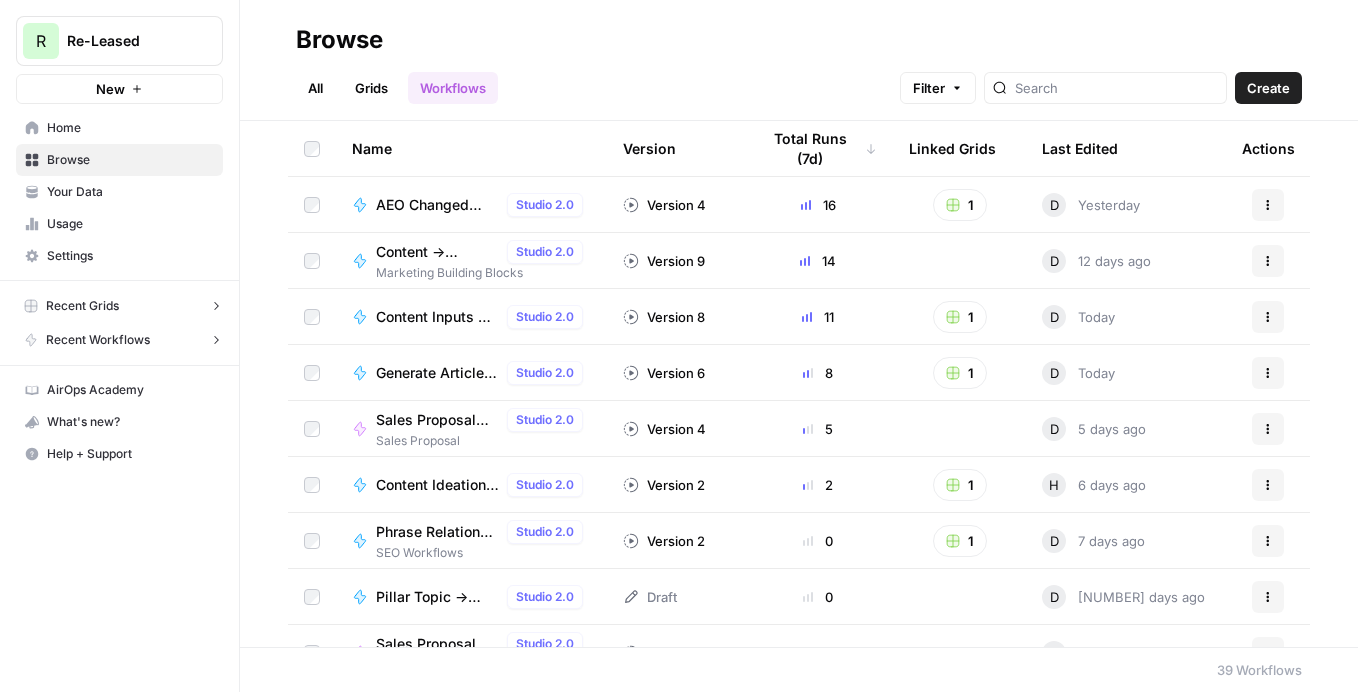 click on "1" at bounding box center [960, 205] 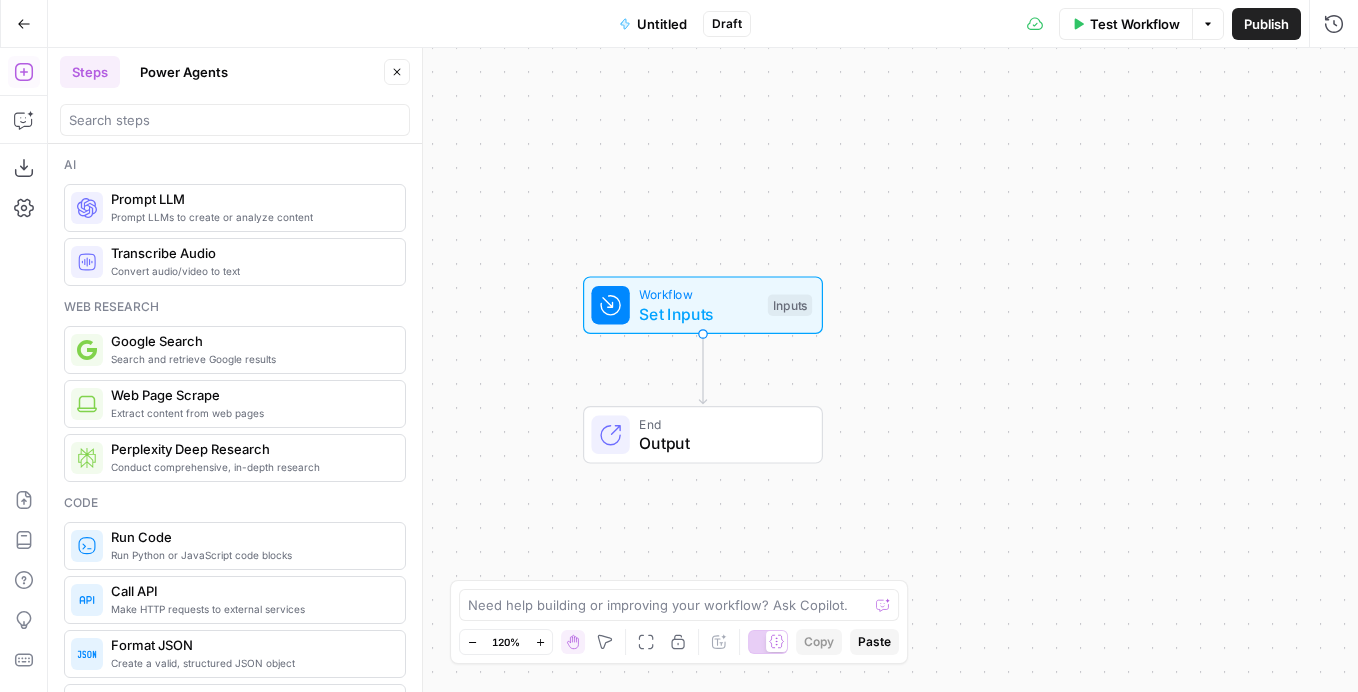 scroll, scrollTop: 26, scrollLeft: 0, axis: vertical 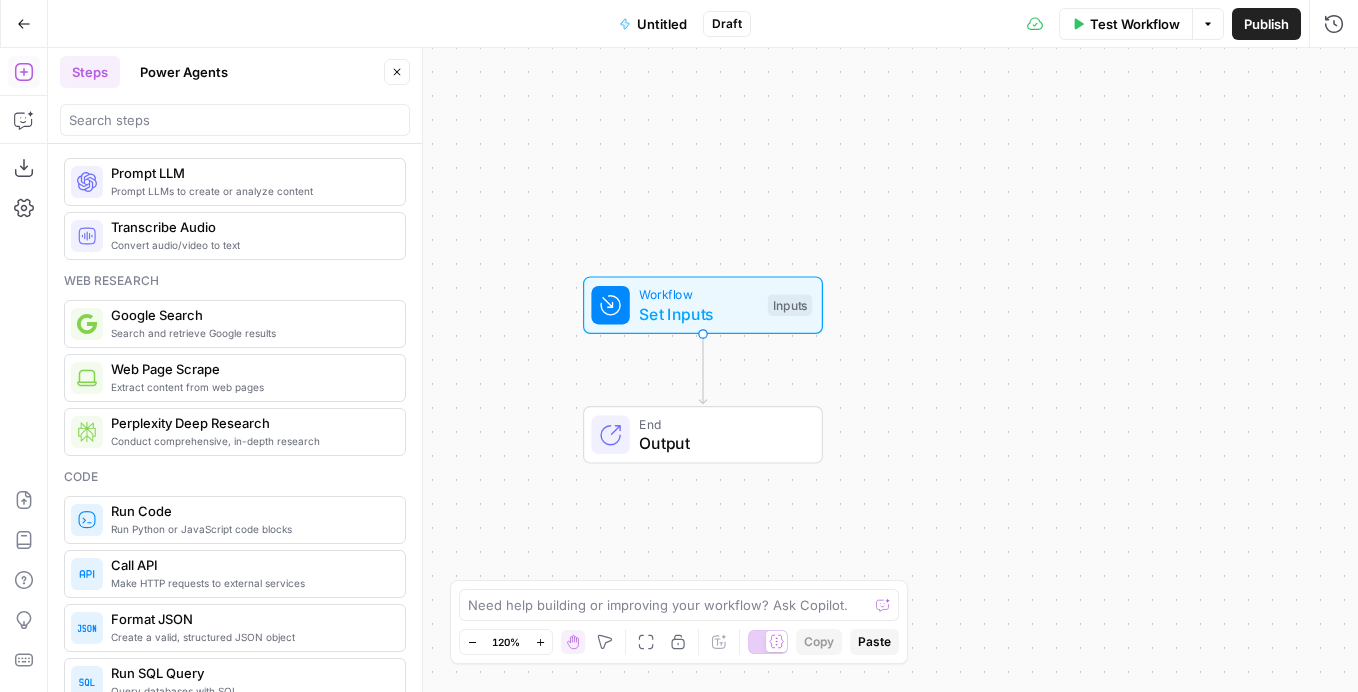 click on "Call API" at bounding box center [250, 565] 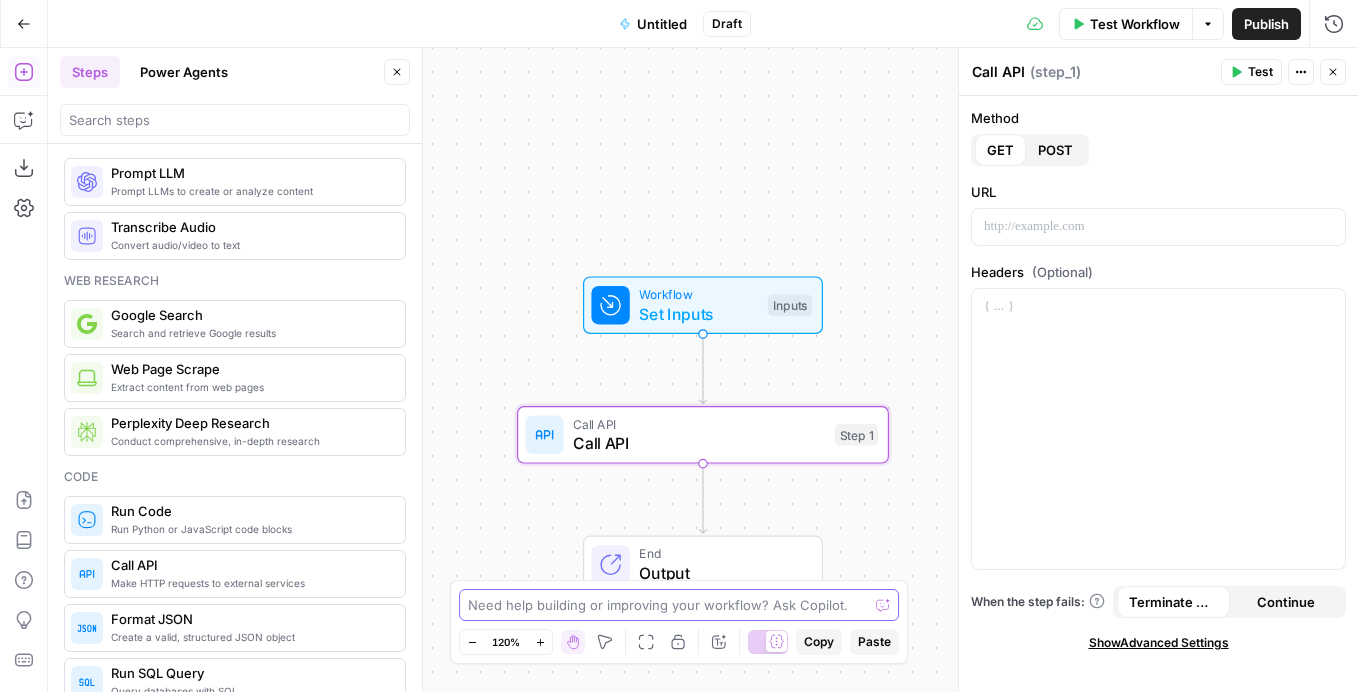 click at bounding box center (668, 605) 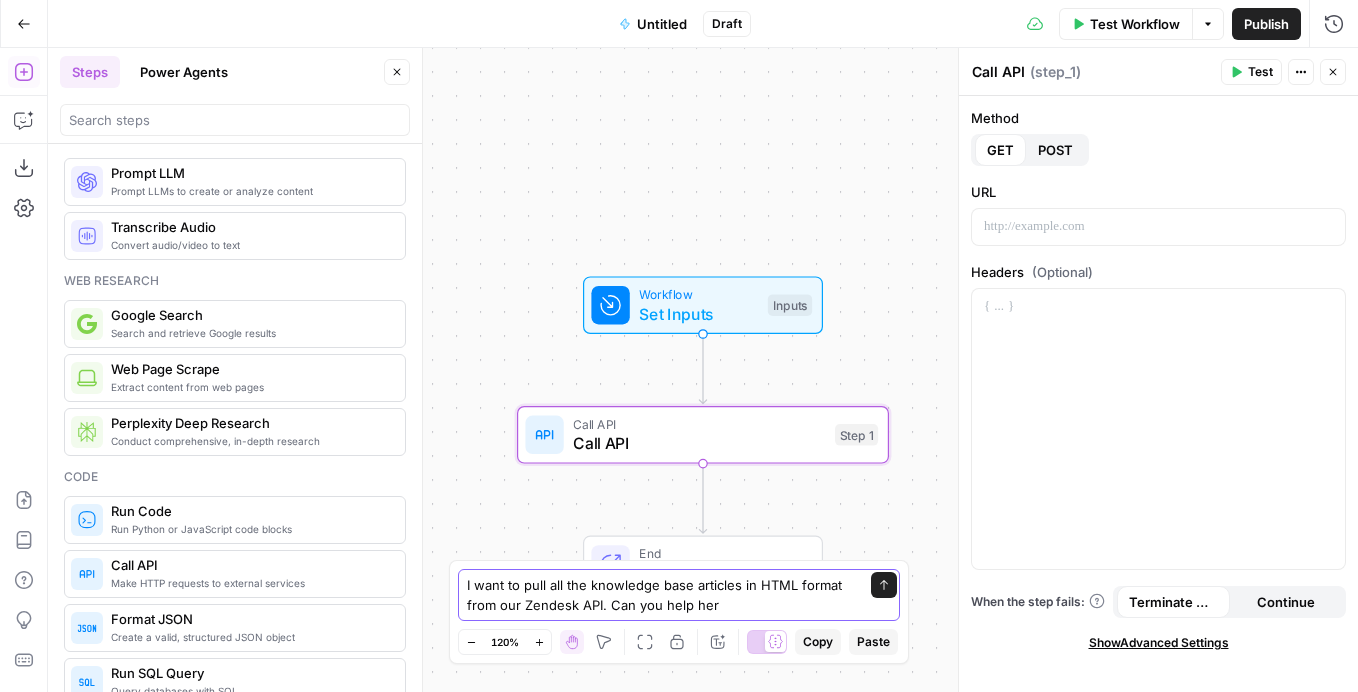 type on "I want to pull all the knowledge base articles in HTML format from our Zendesk API. Can you help here" 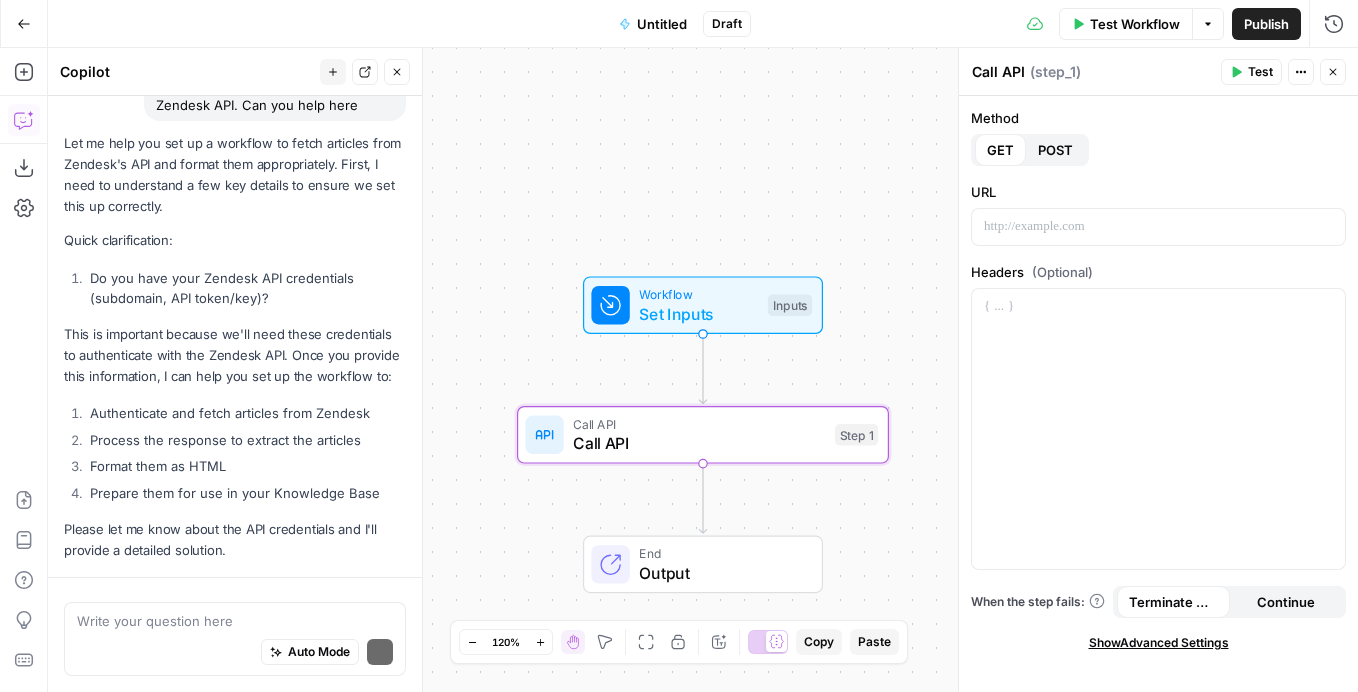 scroll, scrollTop: 239, scrollLeft: 0, axis: vertical 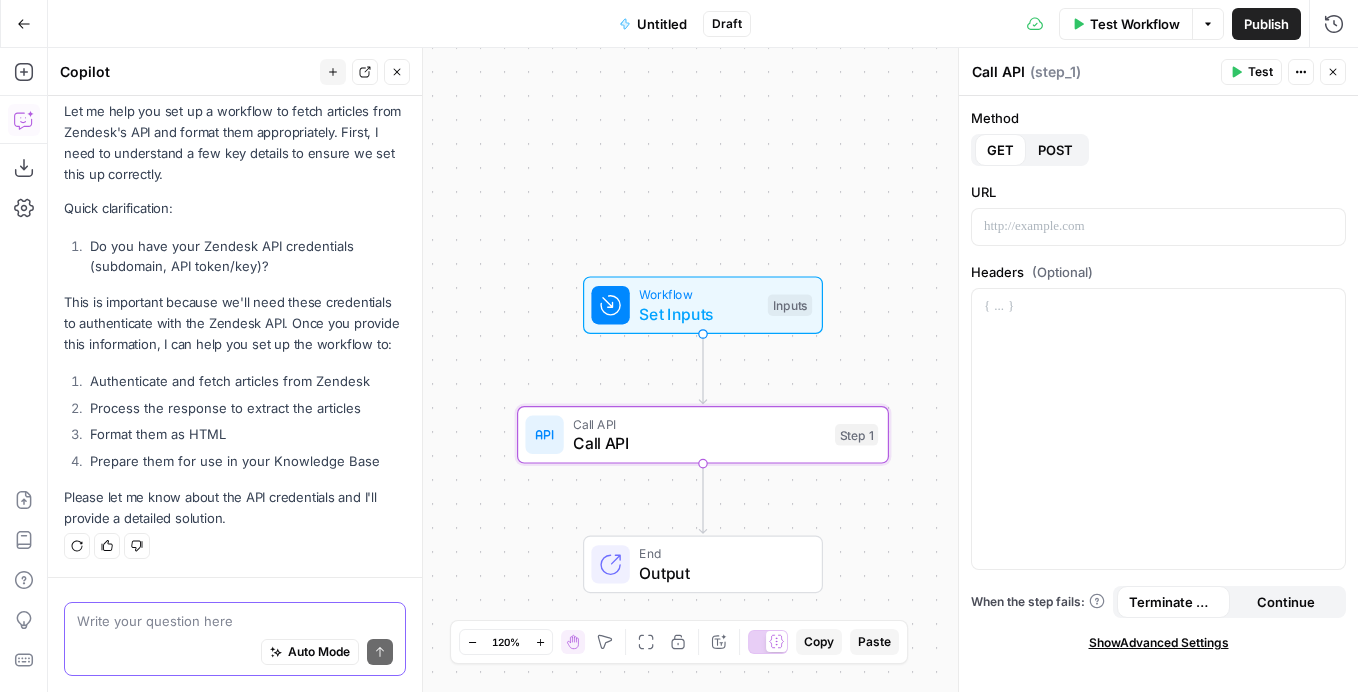 click at bounding box center [235, 621] 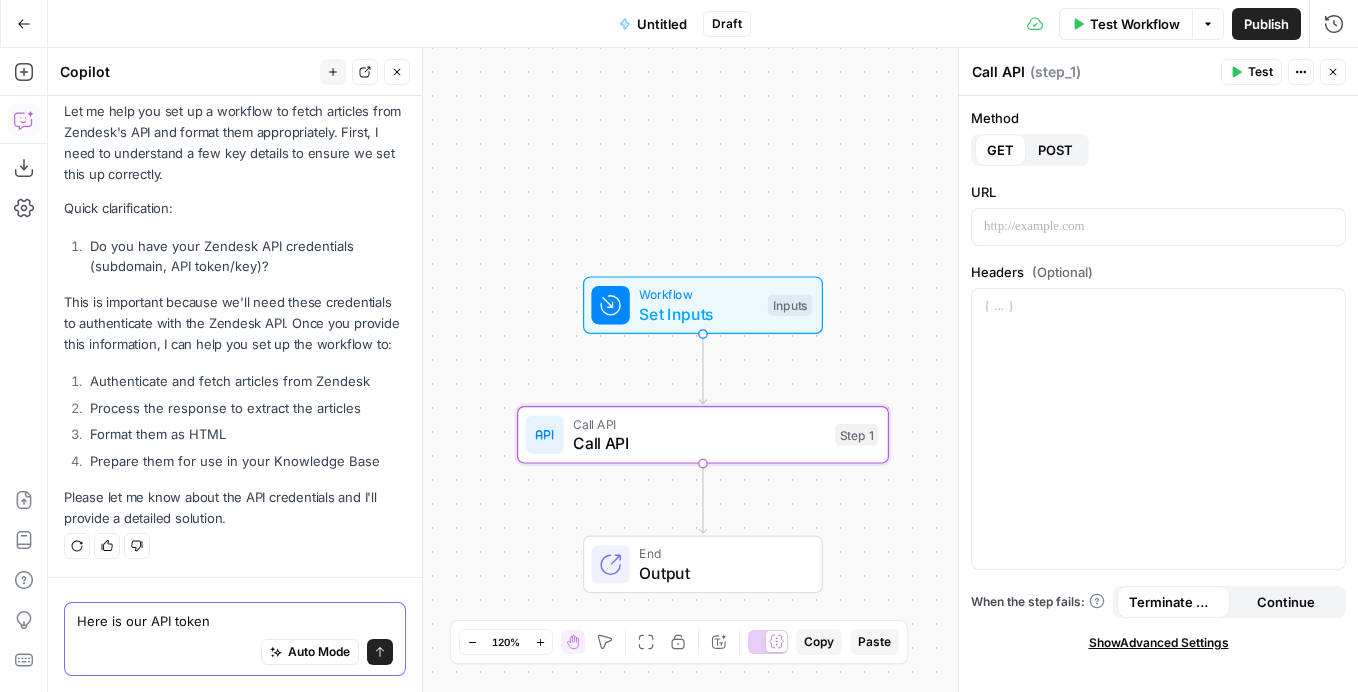paste on "[TOKEN]" 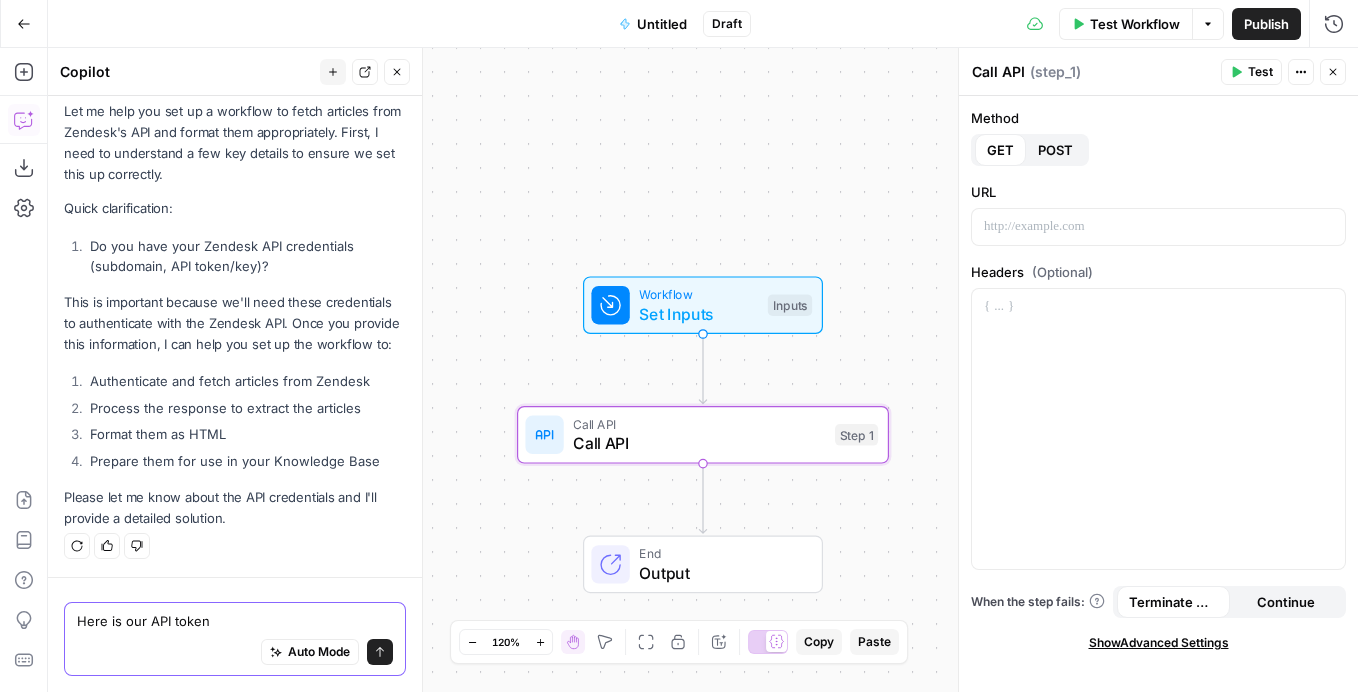 type on "Here is our API token
[API_TOKEN]" 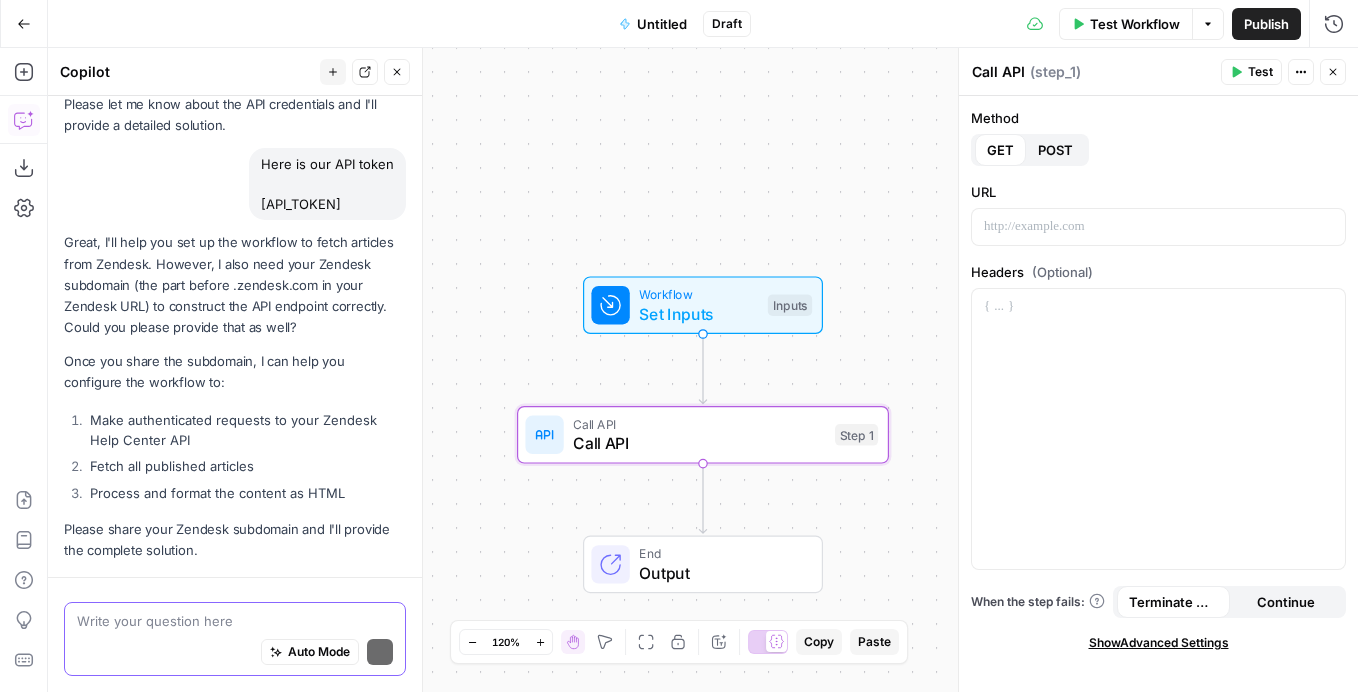 scroll, scrollTop: 664, scrollLeft: 0, axis: vertical 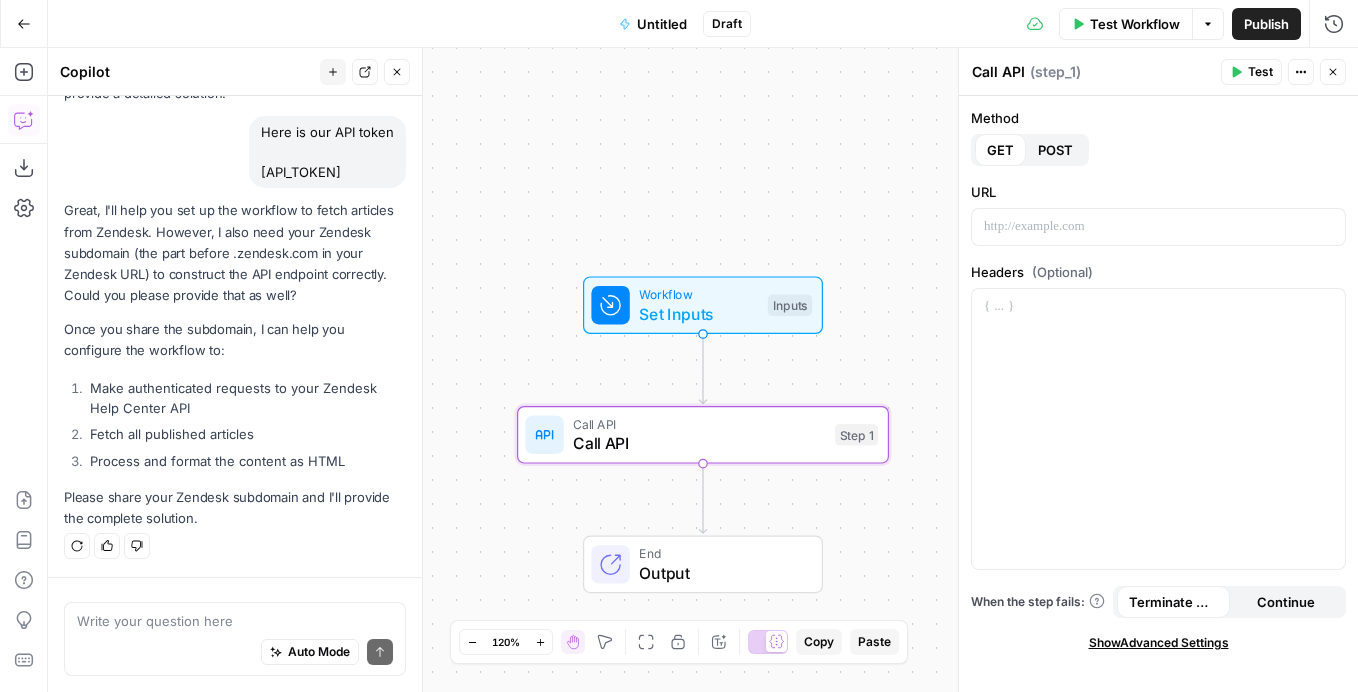 click on "Here is our API token
[API_TOKEN]" at bounding box center (327, 152) 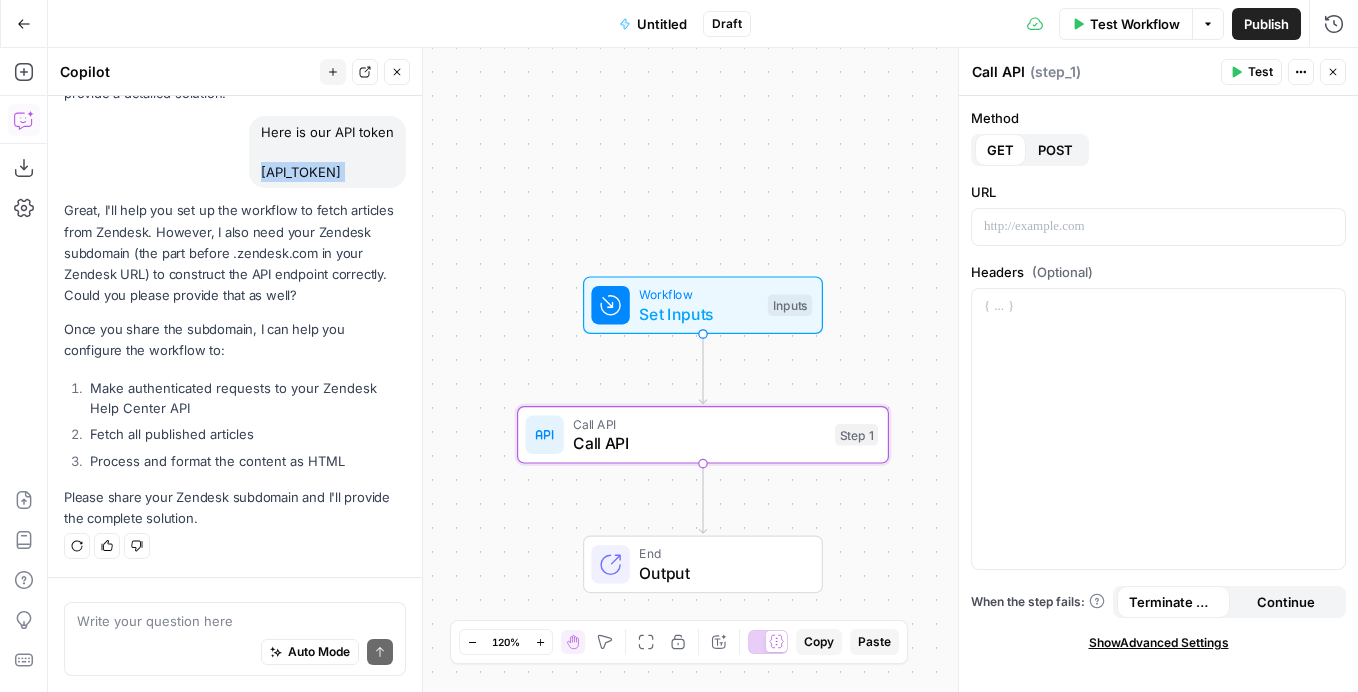 click on "Here is our API token
[API_TOKEN]" at bounding box center [327, 152] 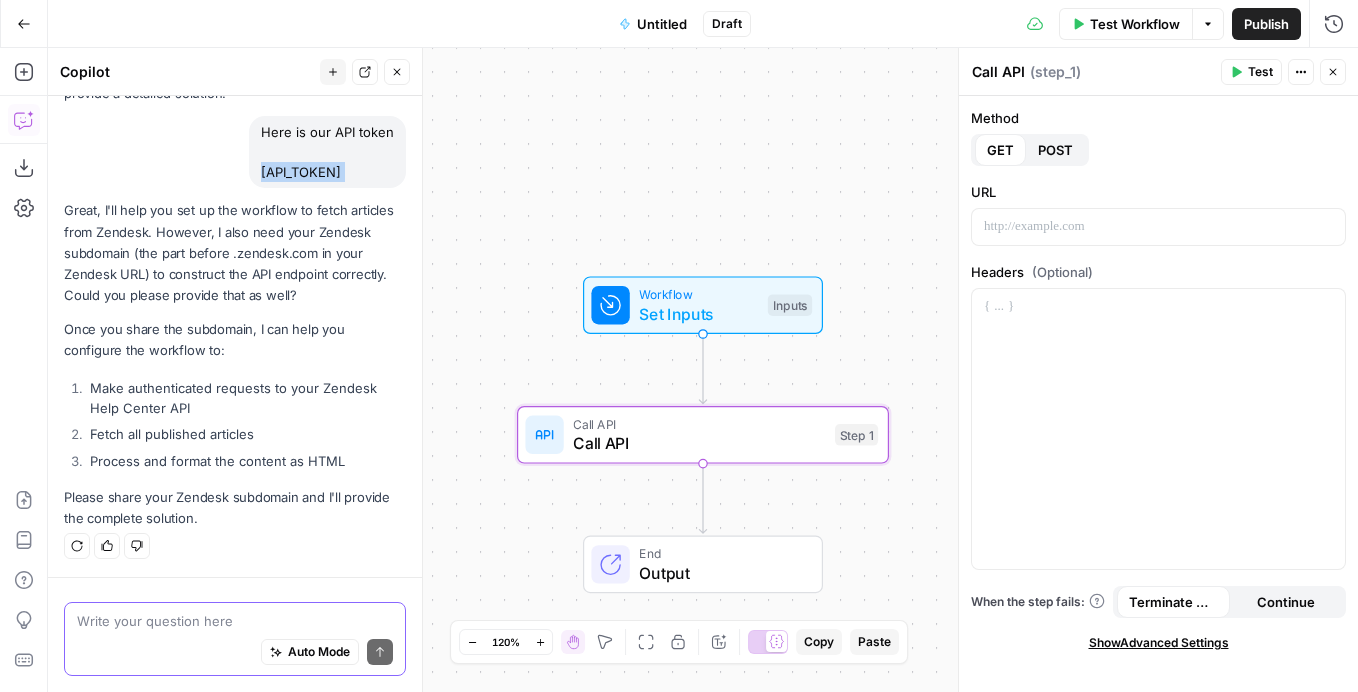 click at bounding box center [235, 621] 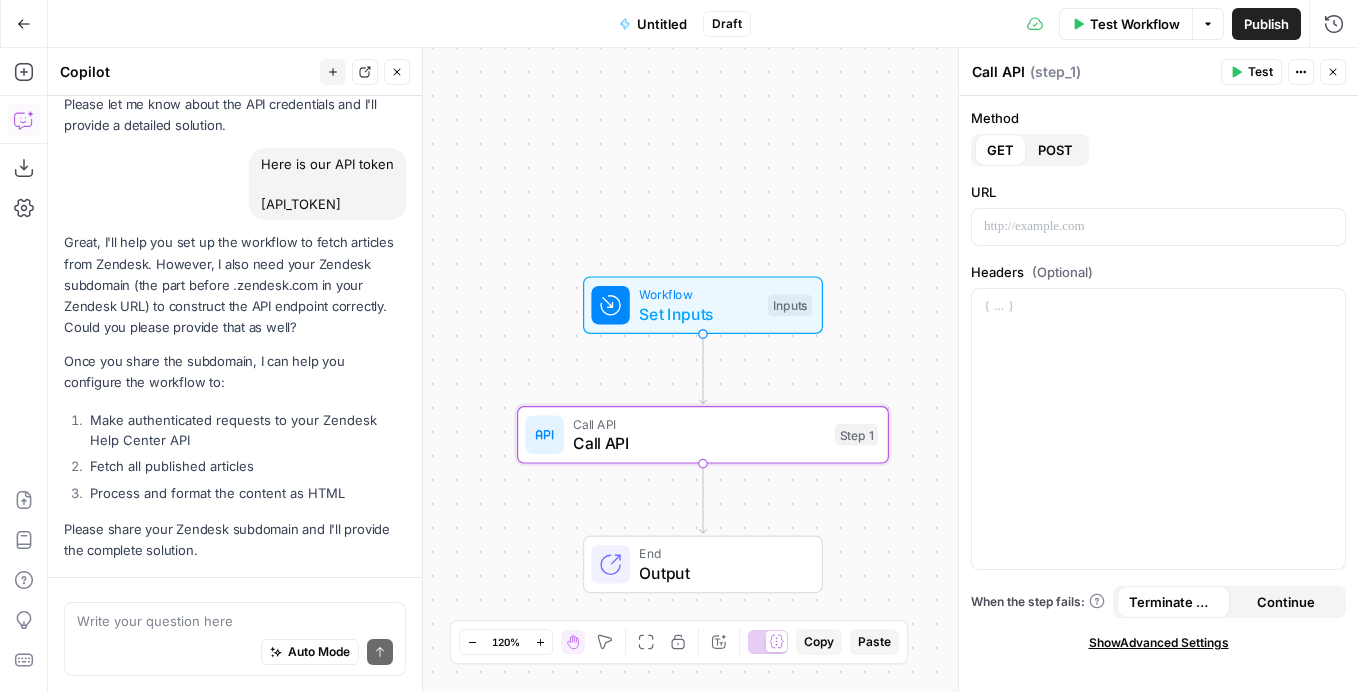 scroll, scrollTop: 664, scrollLeft: 0, axis: vertical 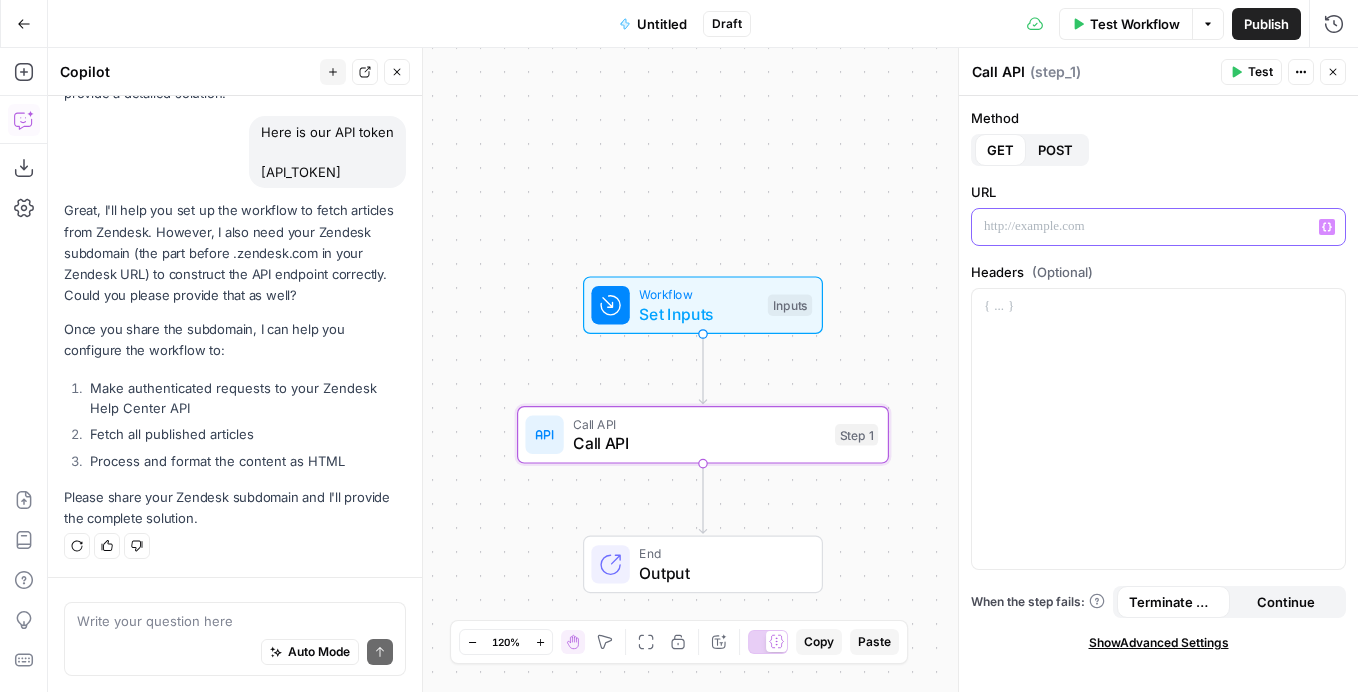 click at bounding box center [1158, 227] 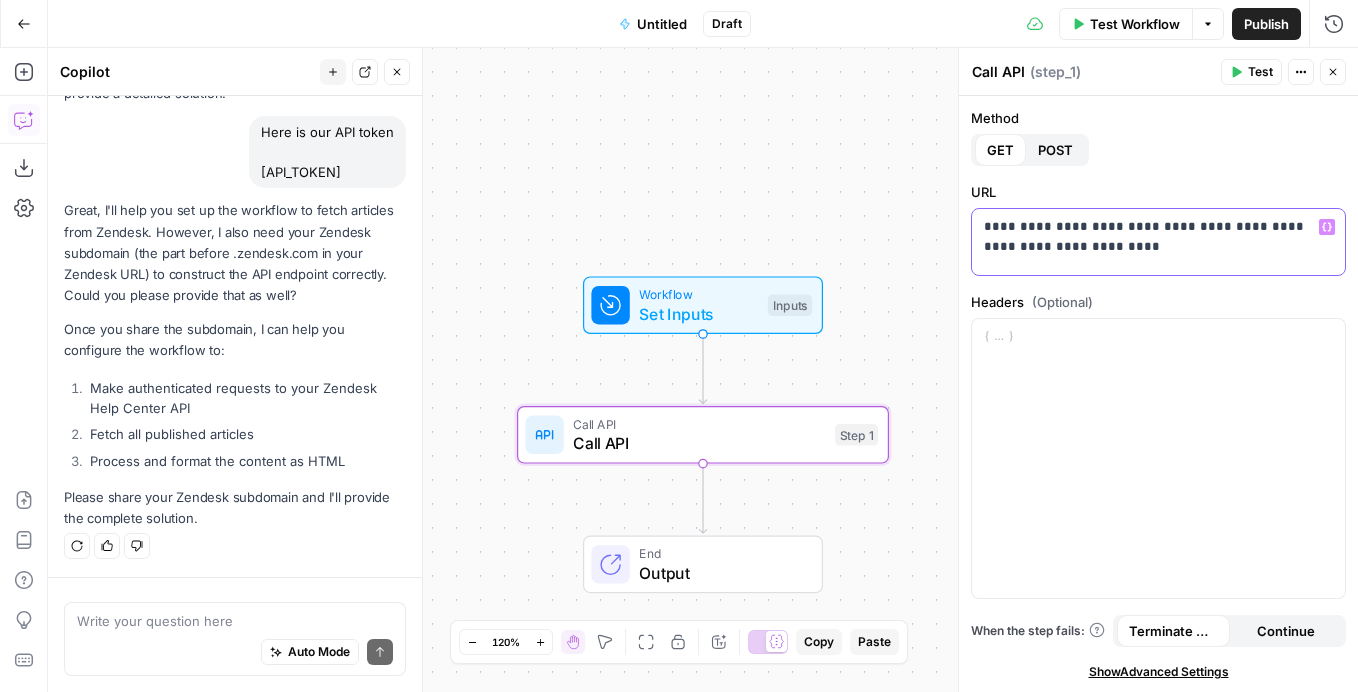scroll, scrollTop: 728, scrollLeft: 0, axis: vertical 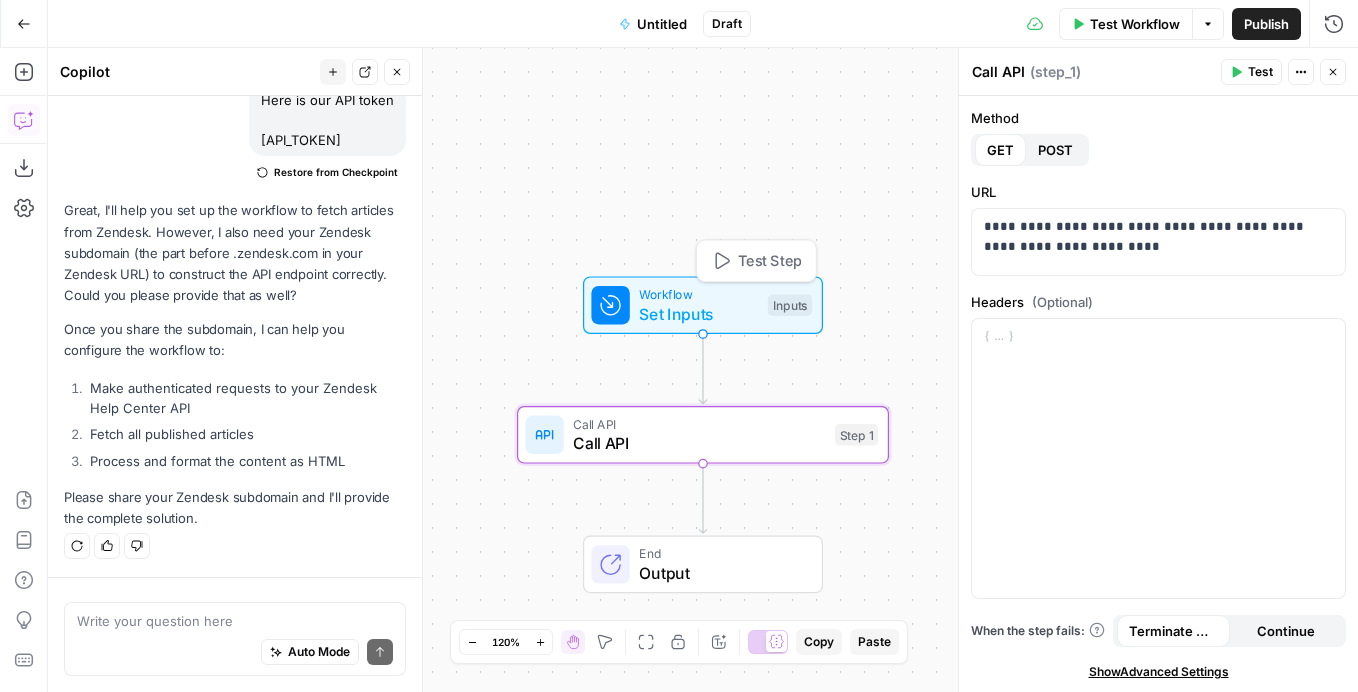 click on "Set Inputs" at bounding box center [698, 314] 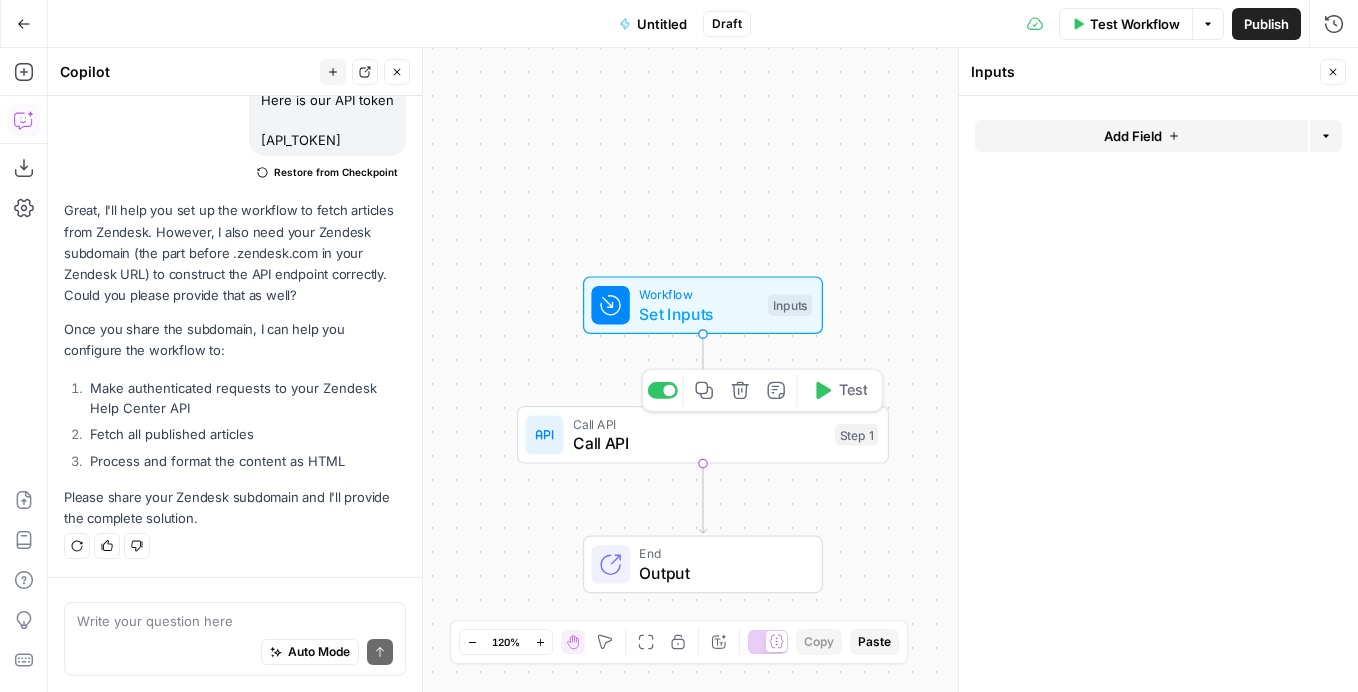 click on "Call API" at bounding box center (699, 443) 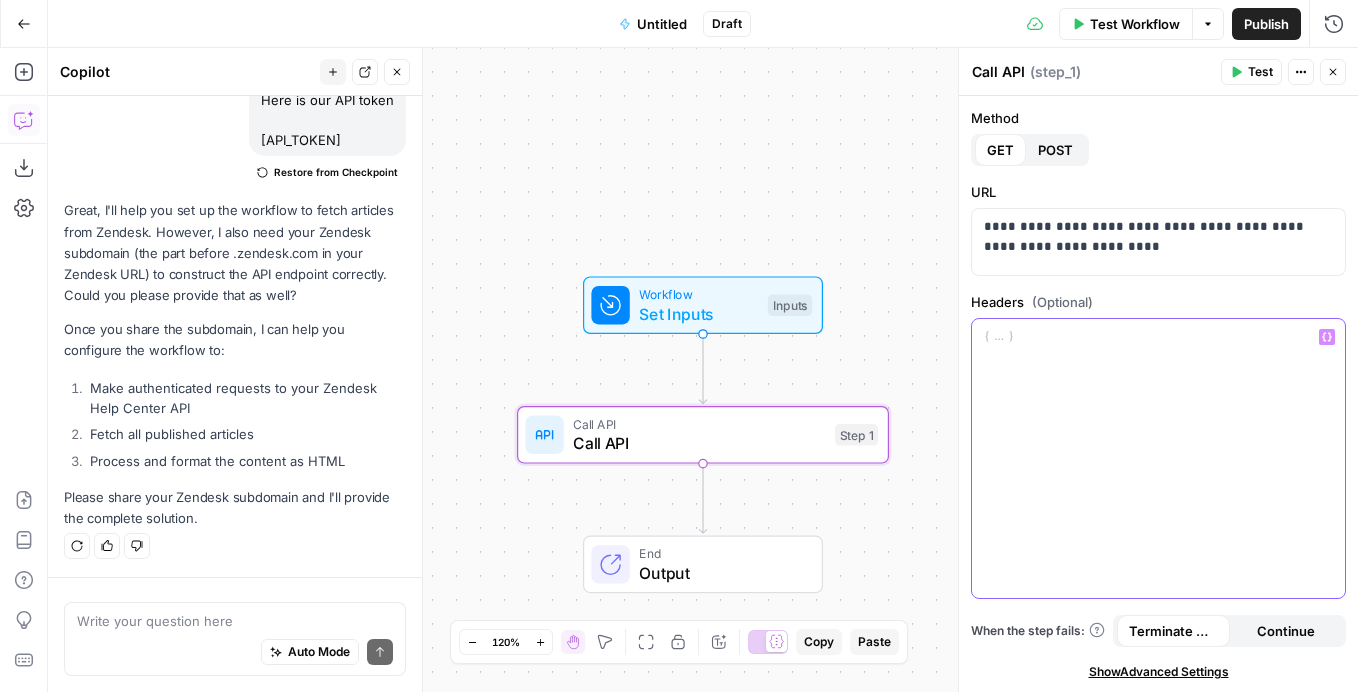 click at bounding box center (1158, 337) 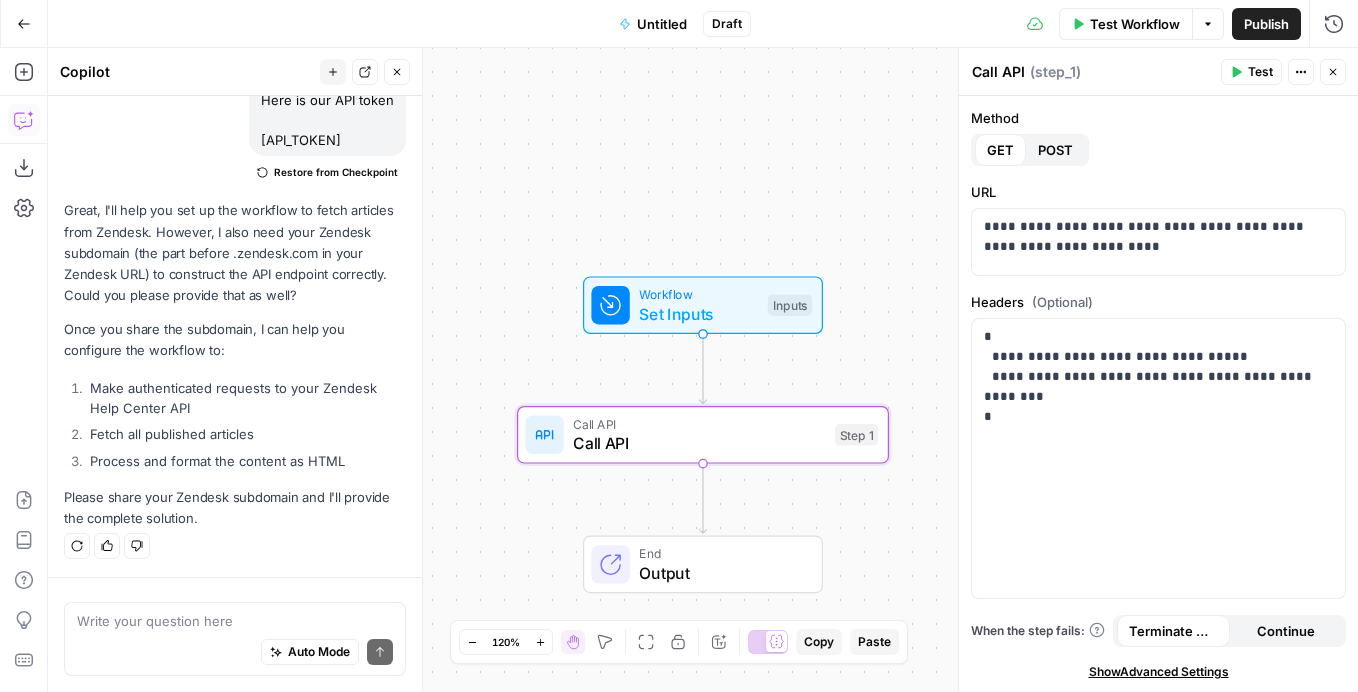 click on "Here is our API token
[API_TOKEN]" at bounding box center [327, 120] 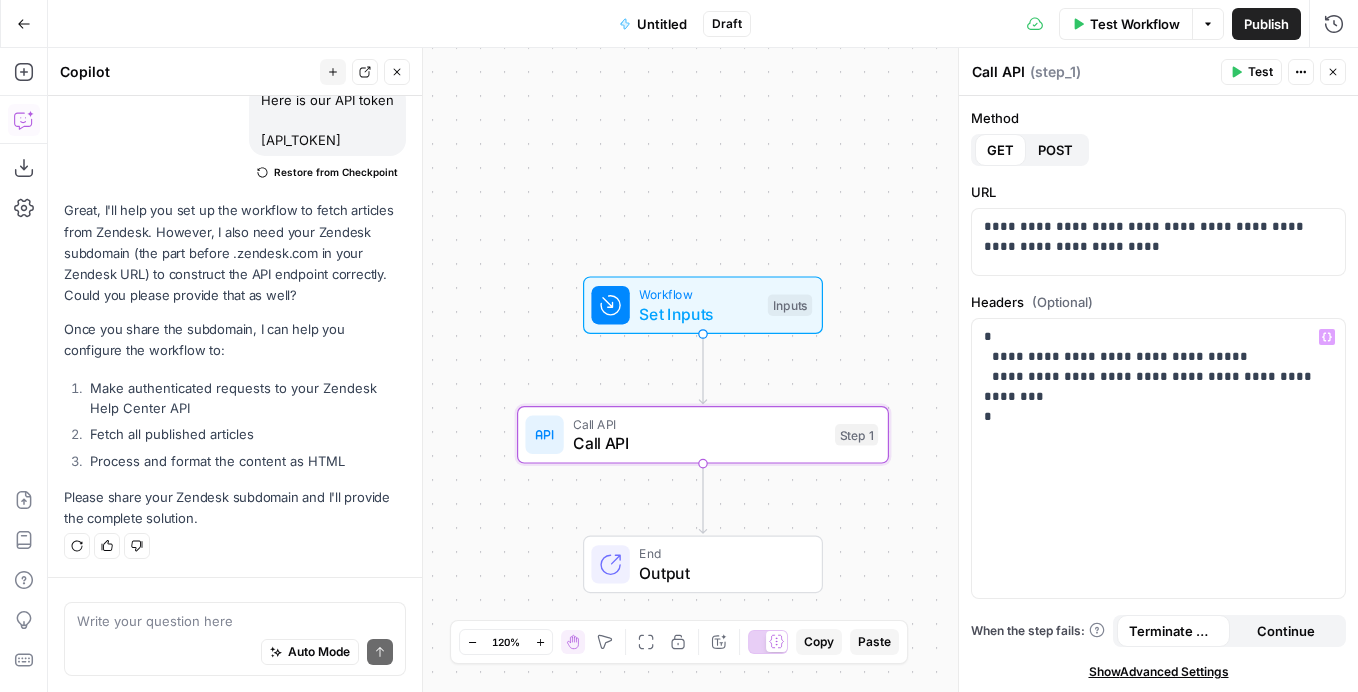 click on "Here is our API token
[API_TOKEN]" at bounding box center [327, 120] 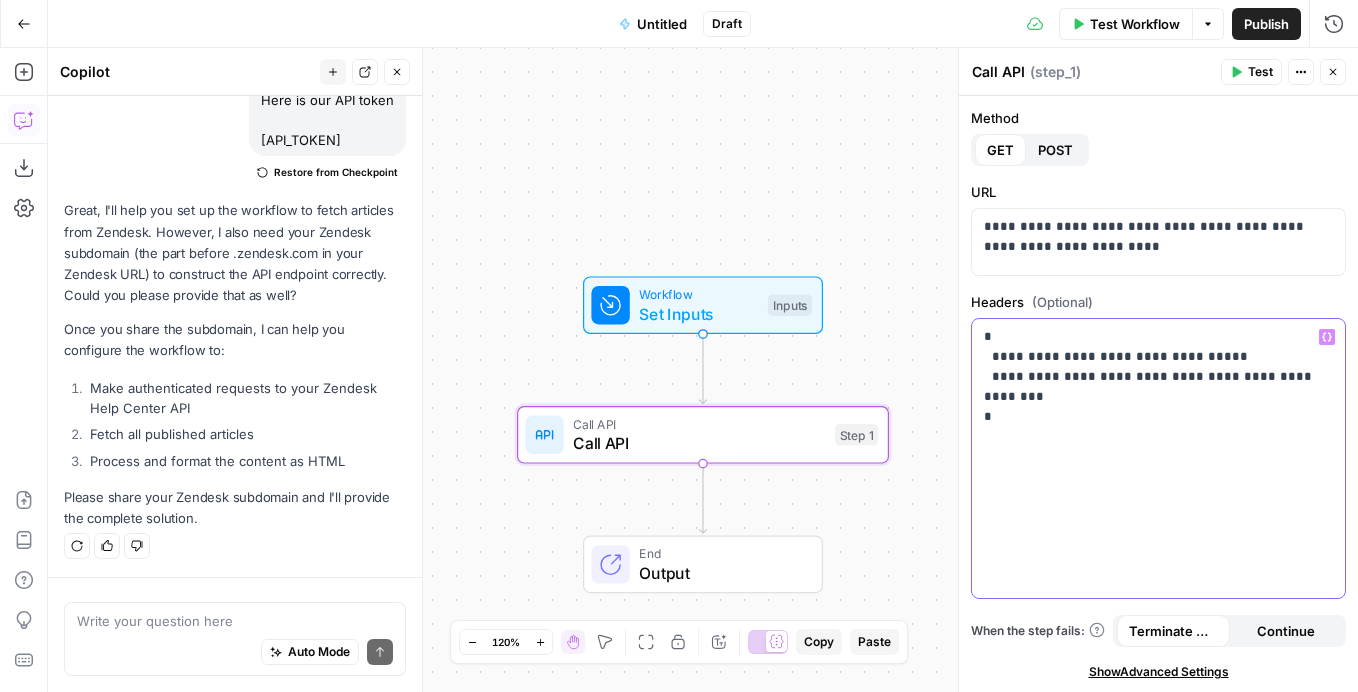 drag, startPoint x: 1026, startPoint y: 423, endPoint x: 965, endPoint y: 326, distance: 114.58621 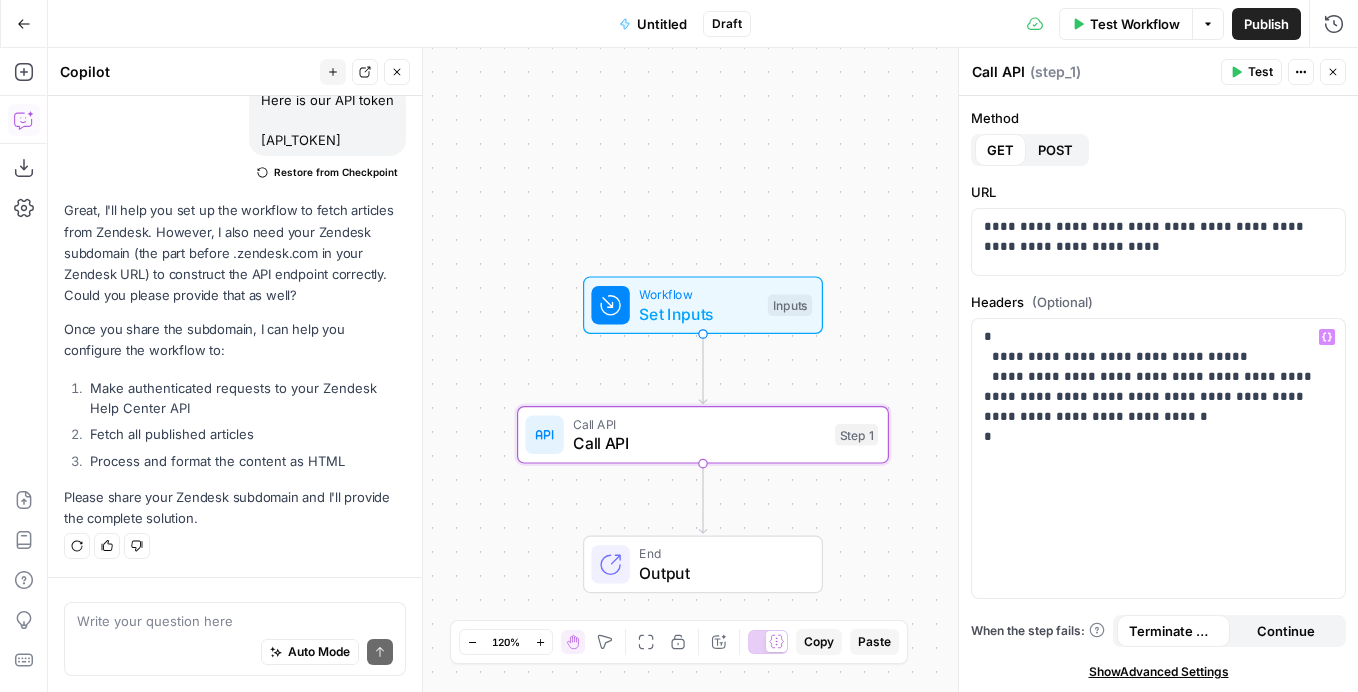 click on "Test" at bounding box center [1251, 72] 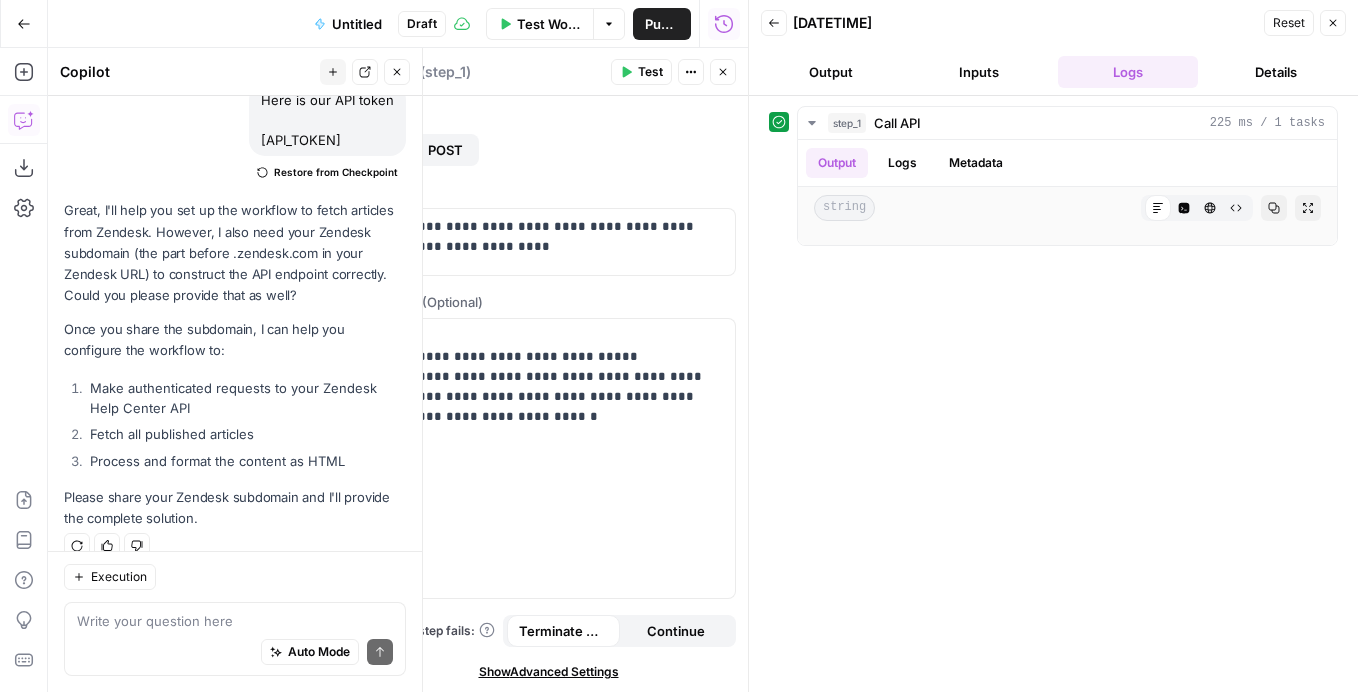 scroll, scrollTop: 754, scrollLeft: 0, axis: vertical 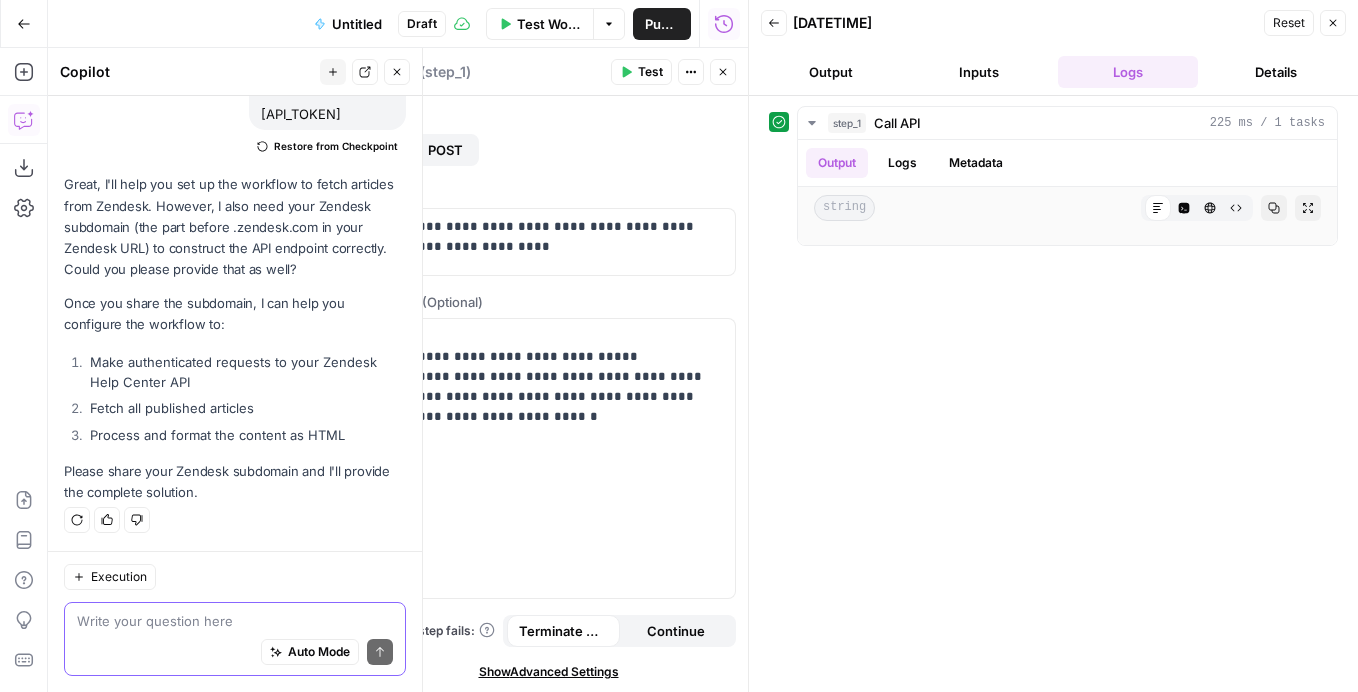 click at bounding box center [235, 621] 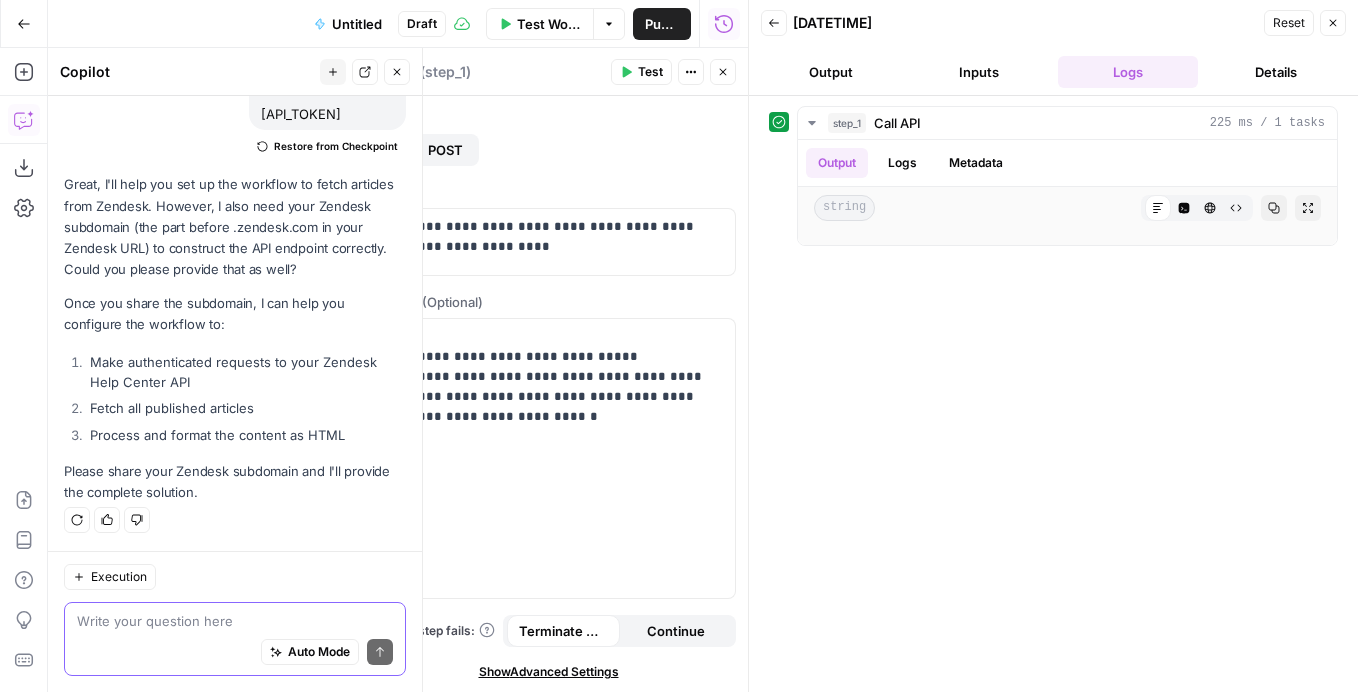 paste on "https://re-leasedsupport.zendesk.com/" 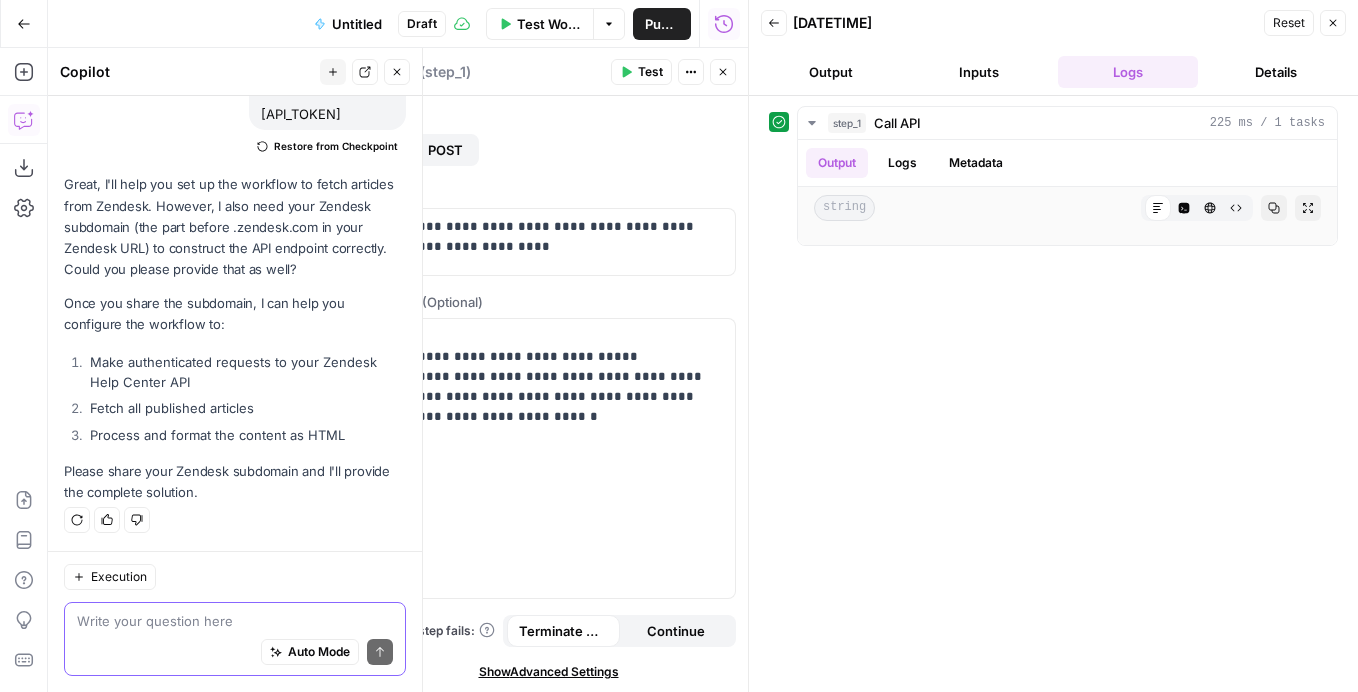 type on "https://re-leasedsupport.zendesk.com/" 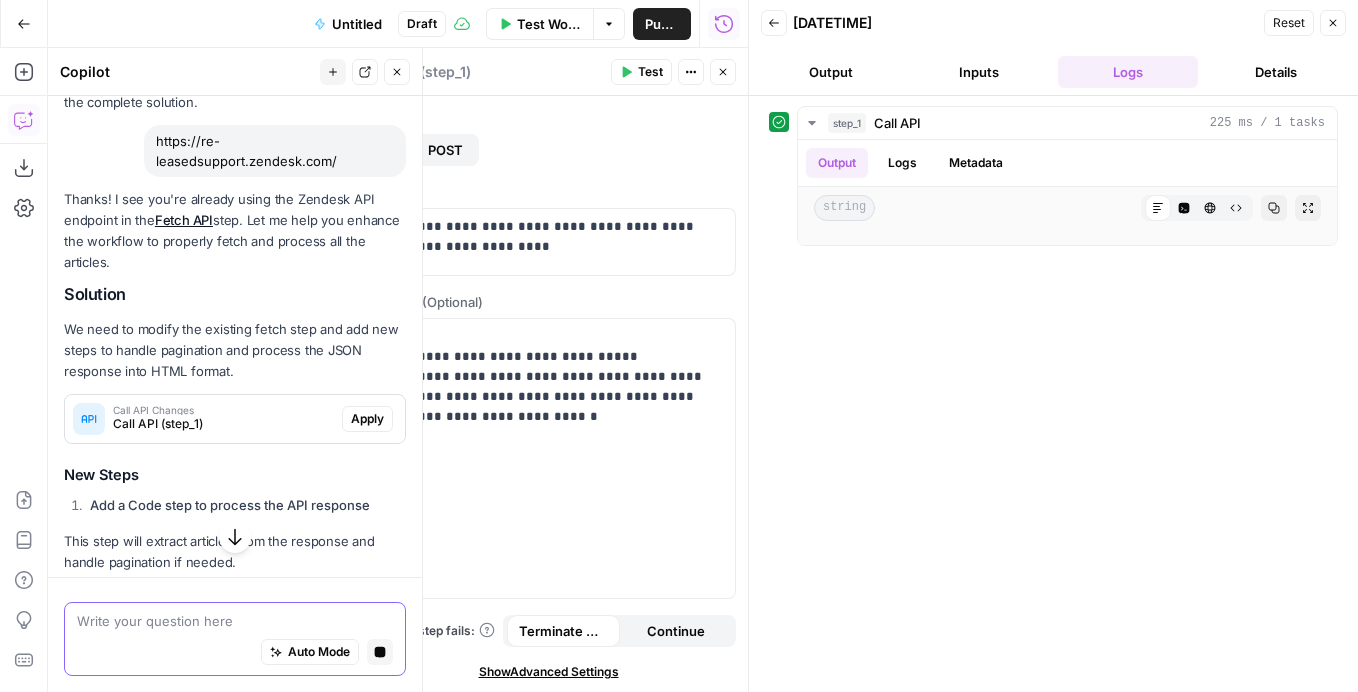 scroll, scrollTop: 1158, scrollLeft: 0, axis: vertical 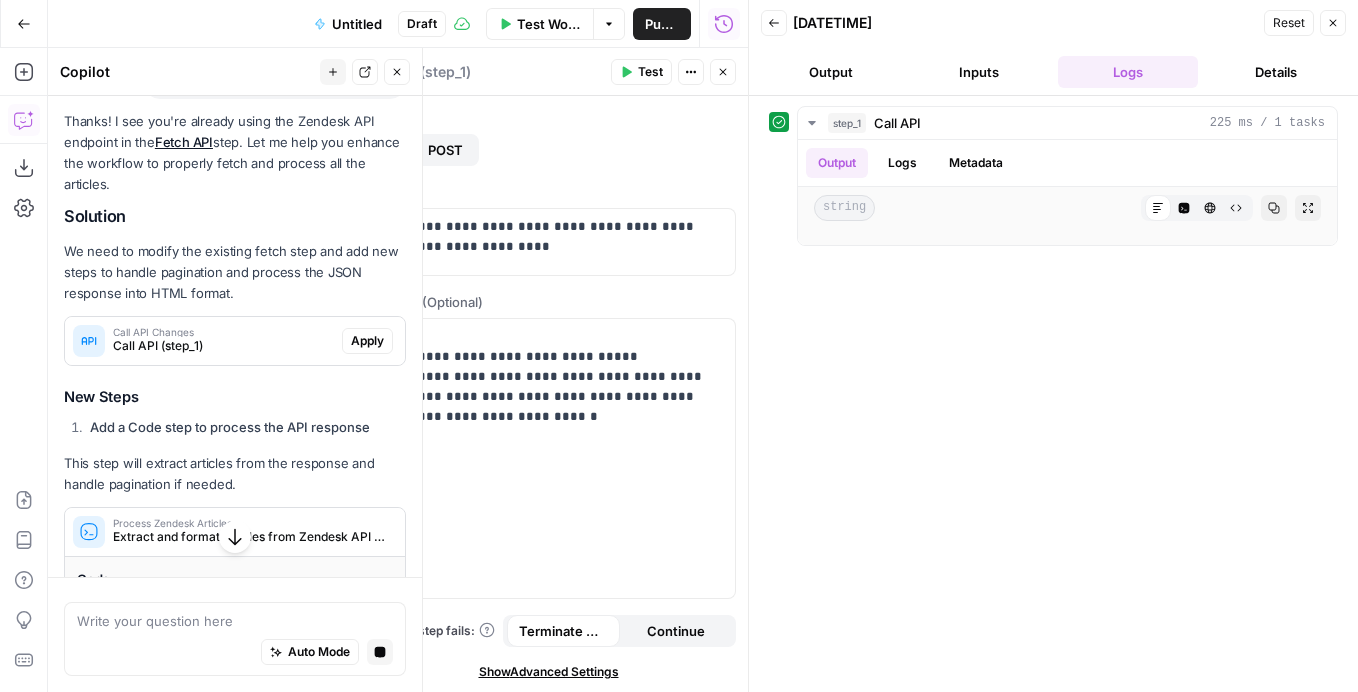click on "Call API (step_1)" at bounding box center (223, 346) 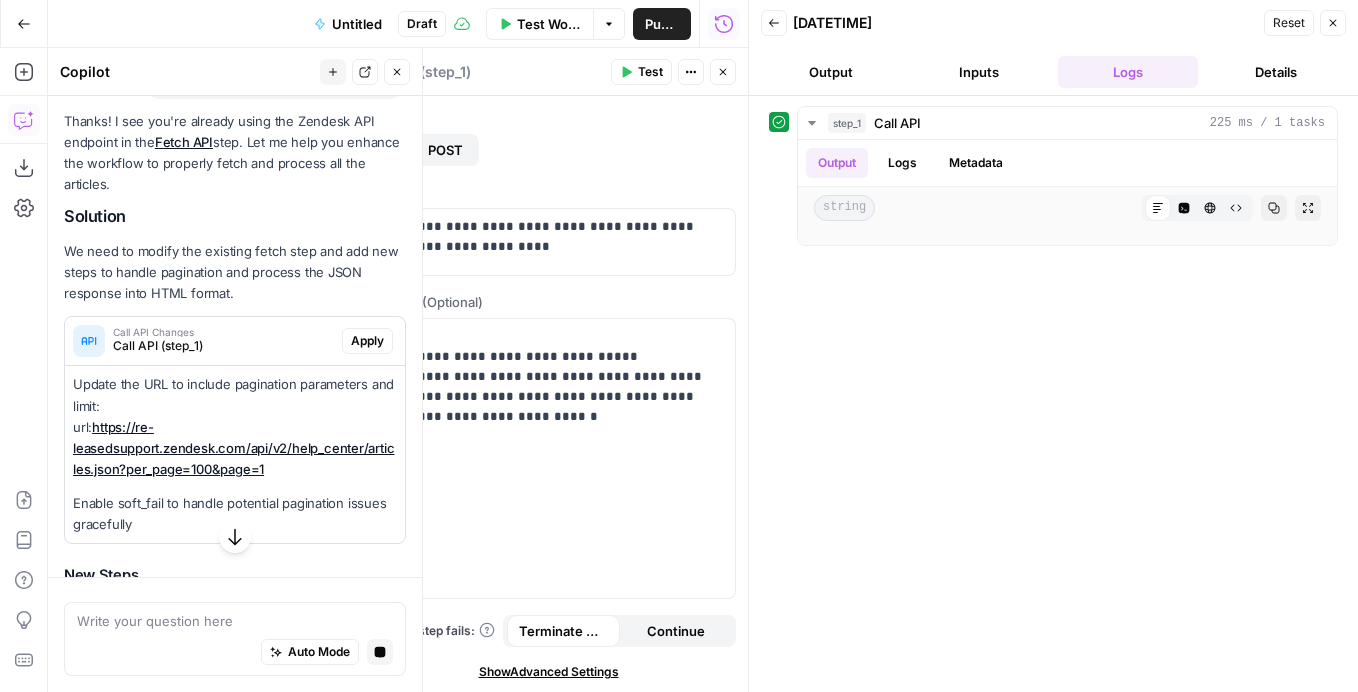 click on "Apply" at bounding box center [367, 341] 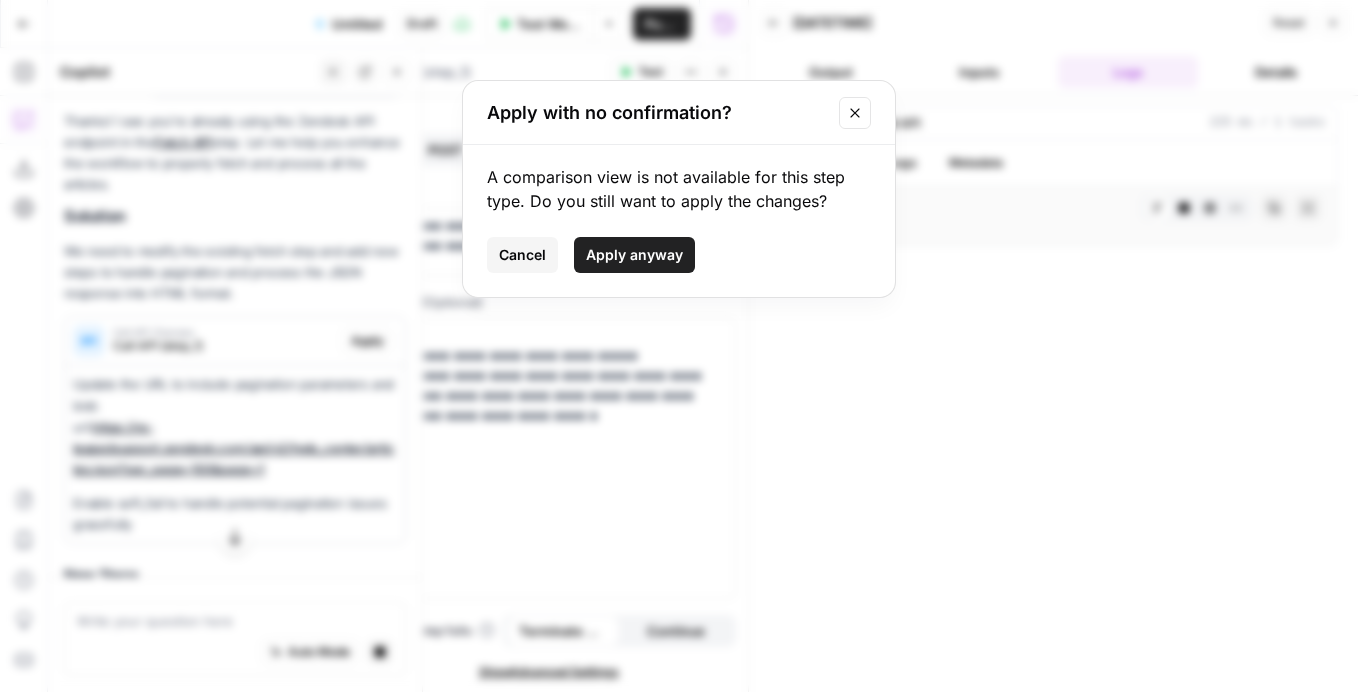 click on "Apply anyway" at bounding box center (634, 255) 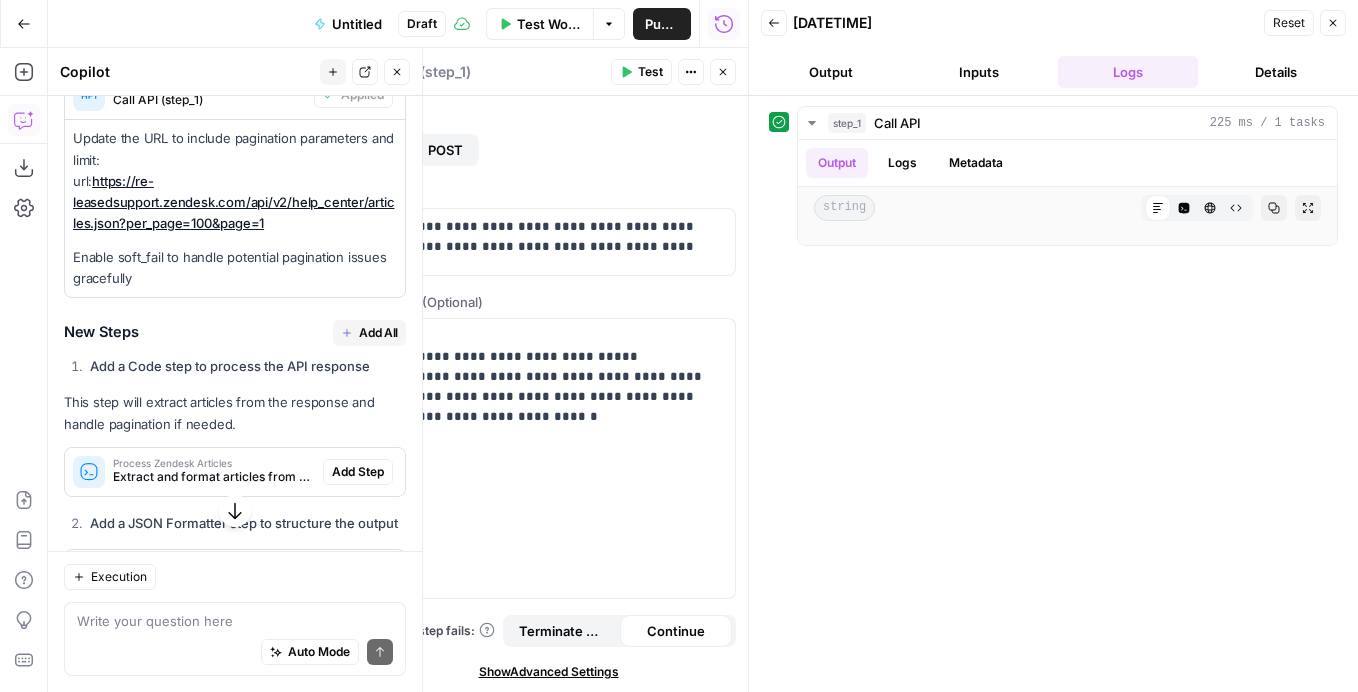 scroll, scrollTop: 1657, scrollLeft: 0, axis: vertical 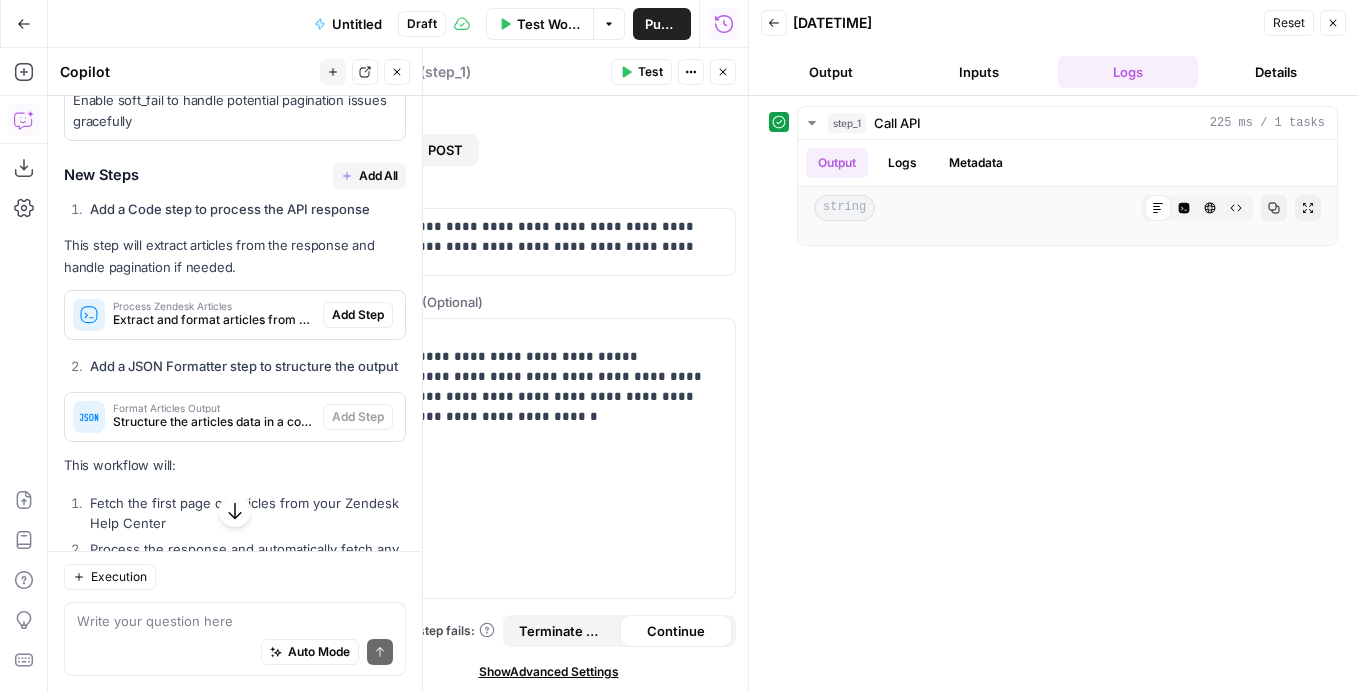 click on "Test" at bounding box center (650, 72) 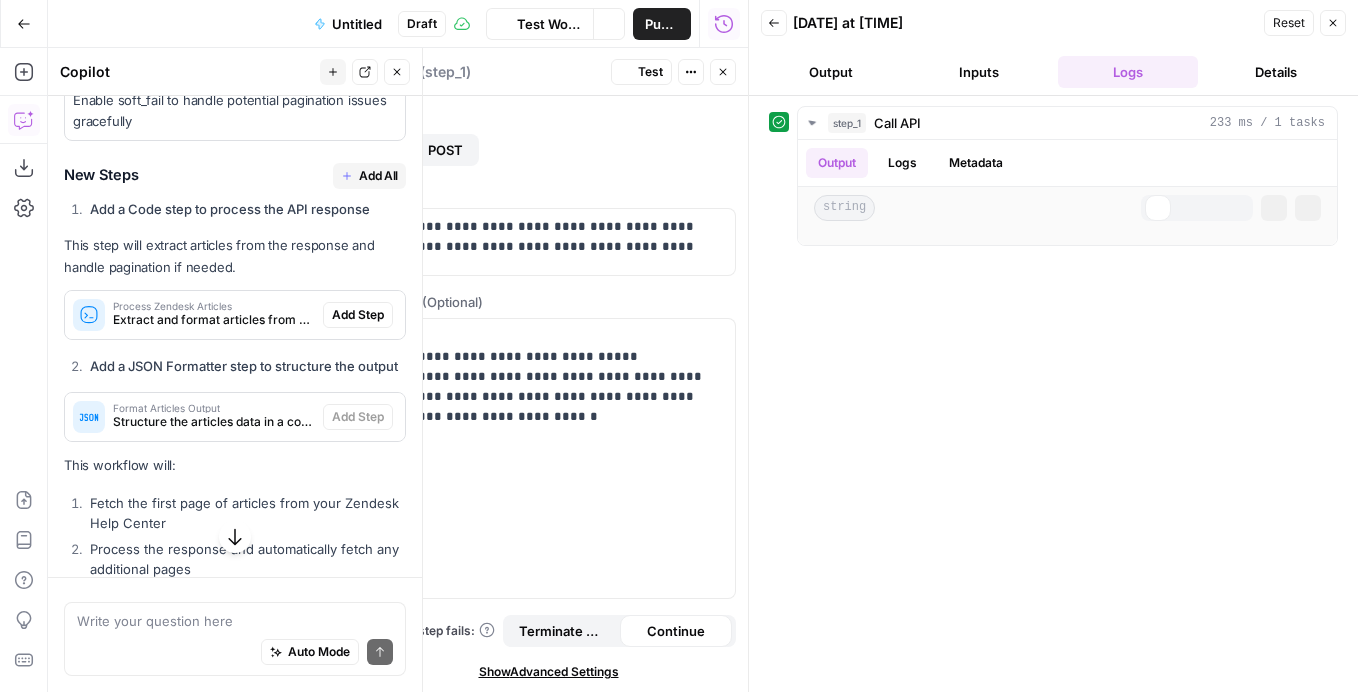 scroll, scrollTop: 1479, scrollLeft: 0, axis: vertical 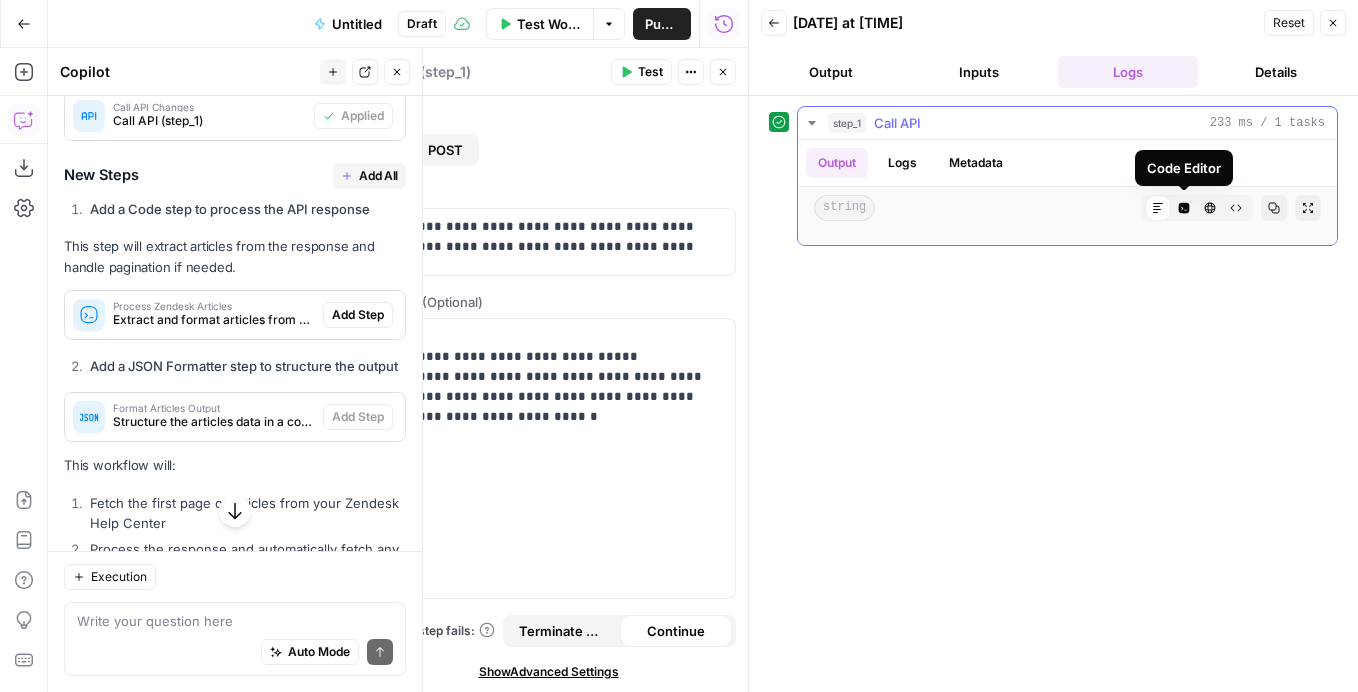 click on "Code Editor" at bounding box center (1184, 208) 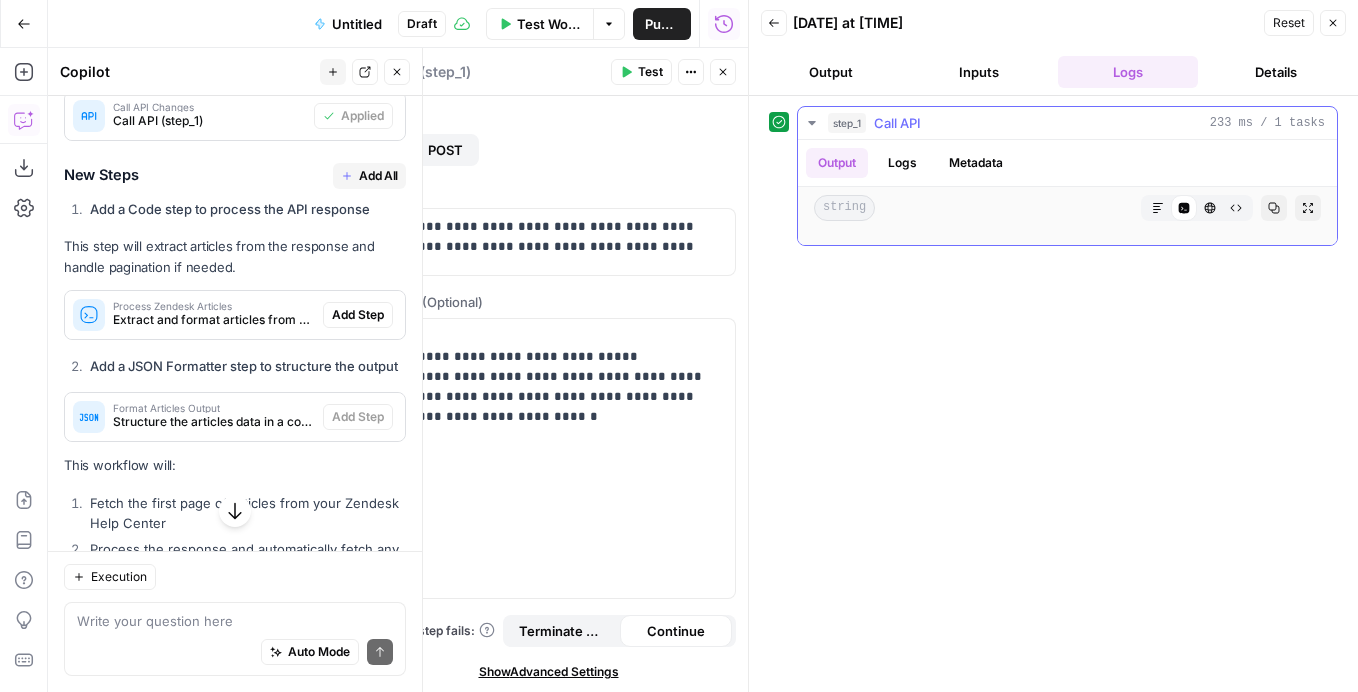 click 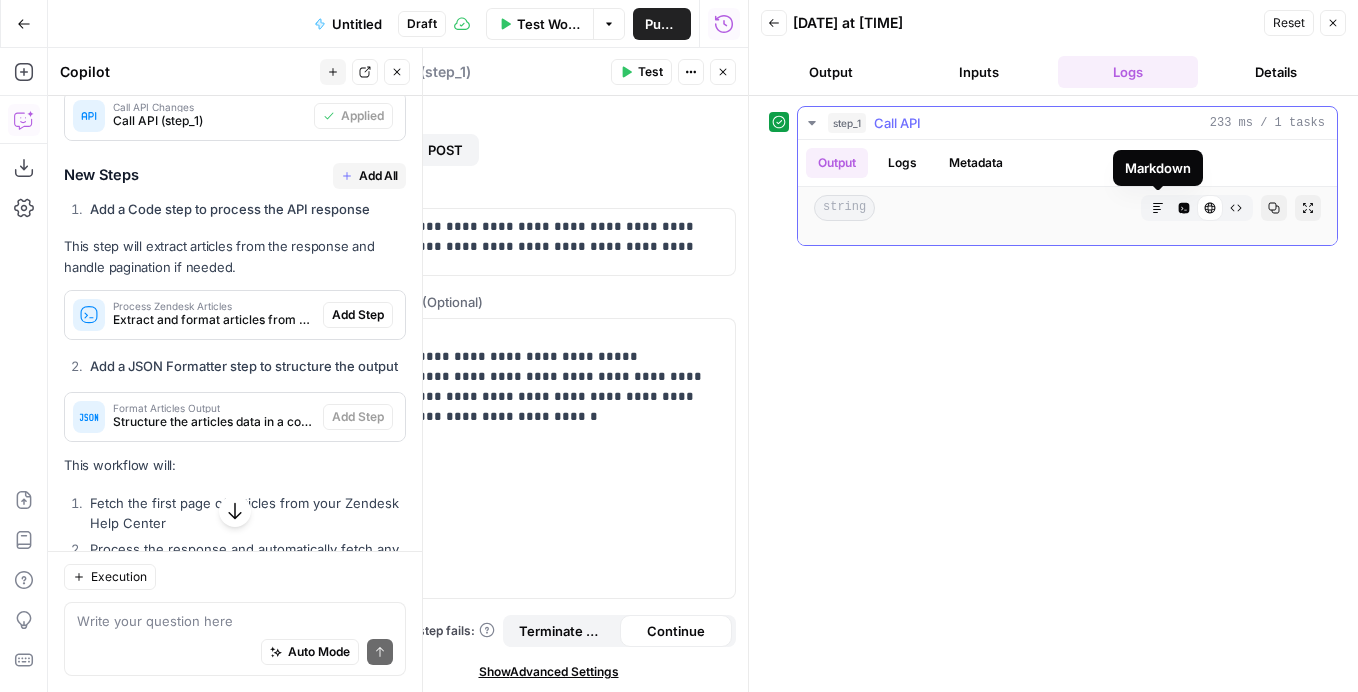 click 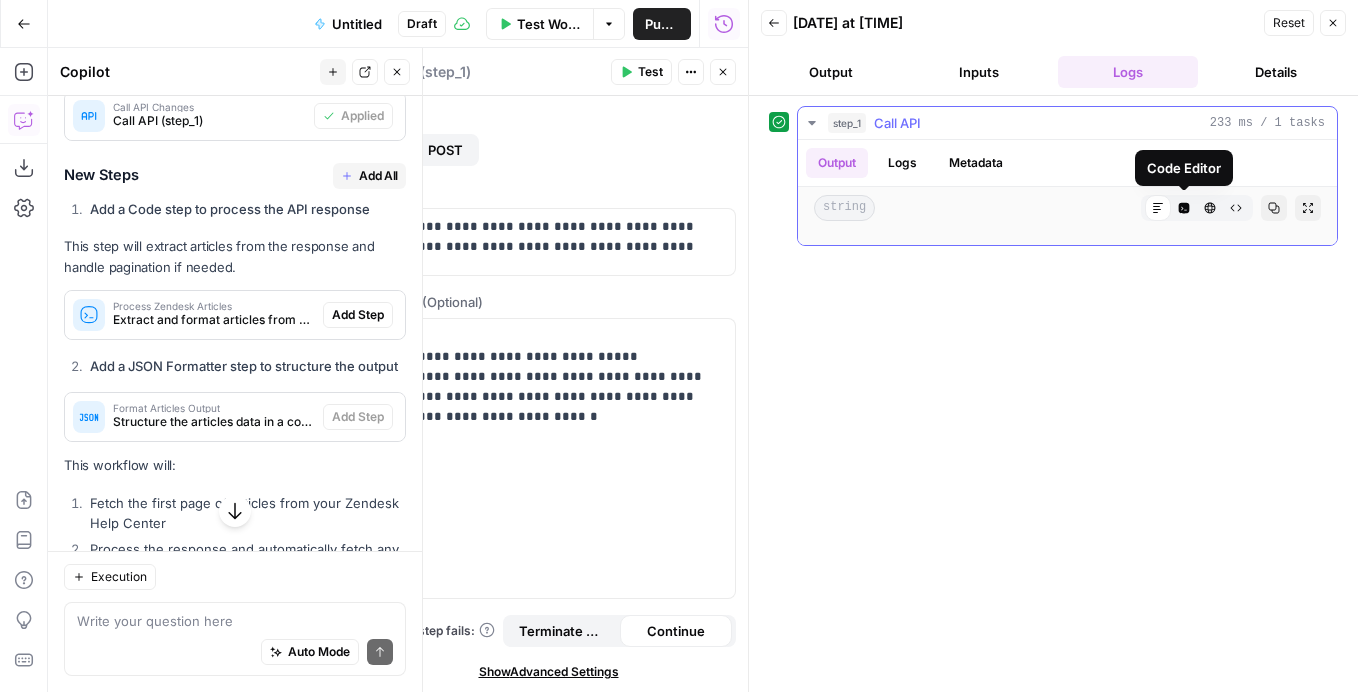 click 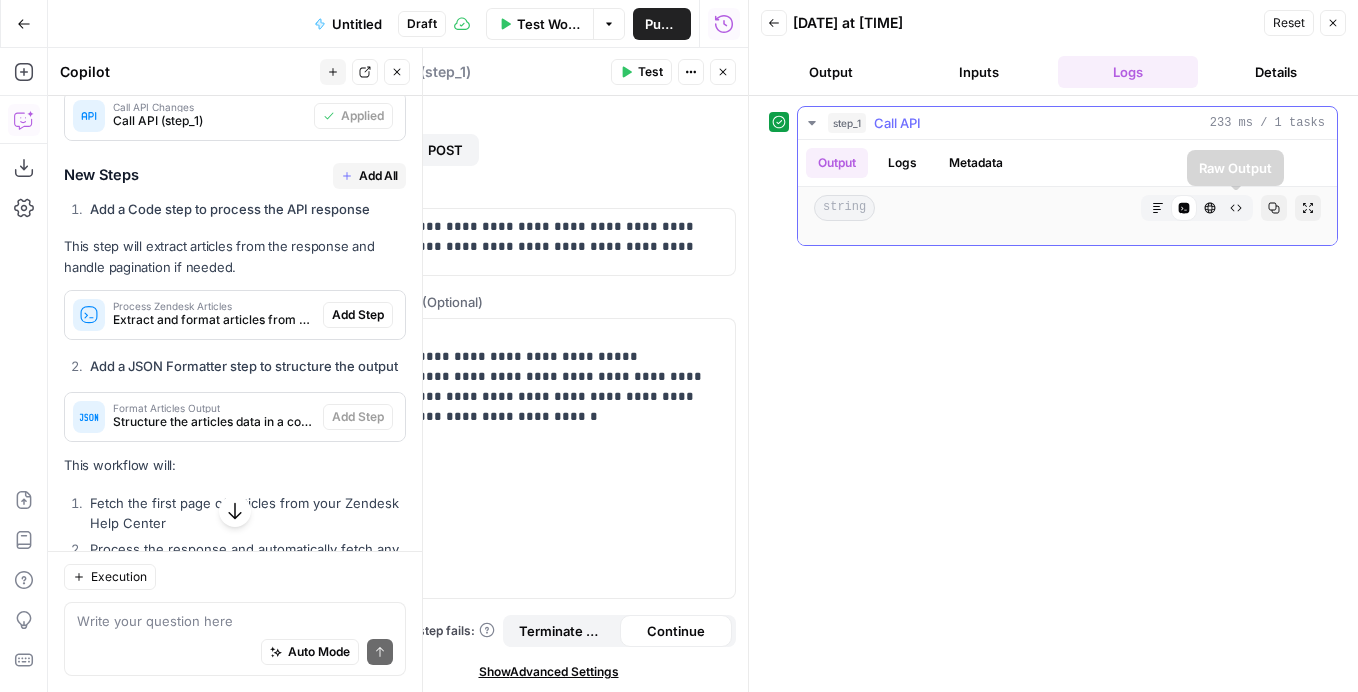 click 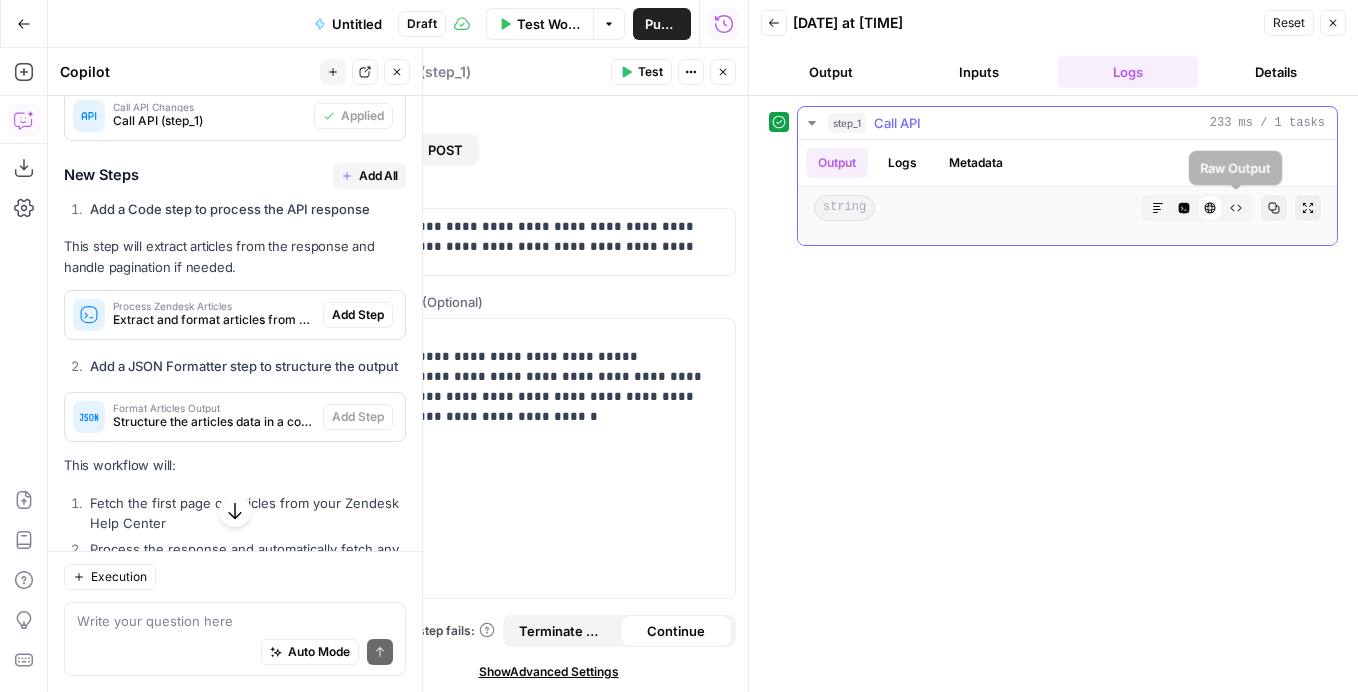 click 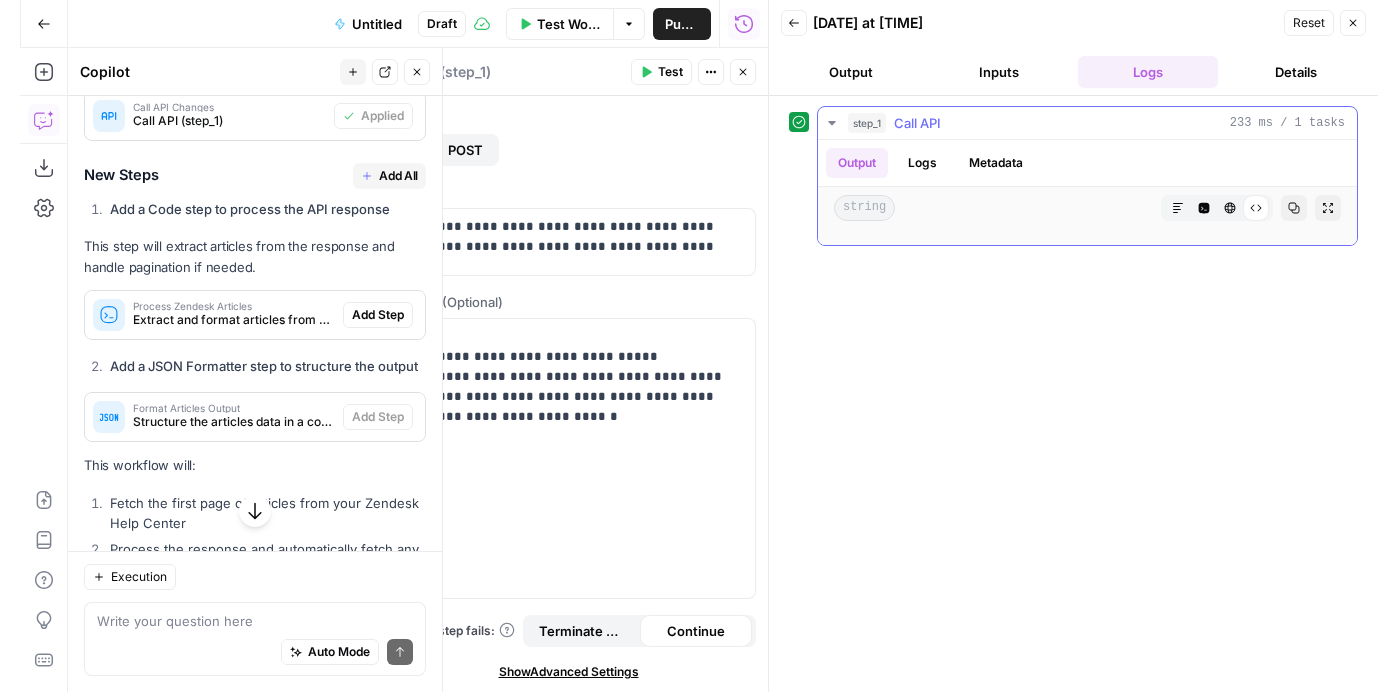 scroll, scrollTop: 16, scrollLeft: 0, axis: vertical 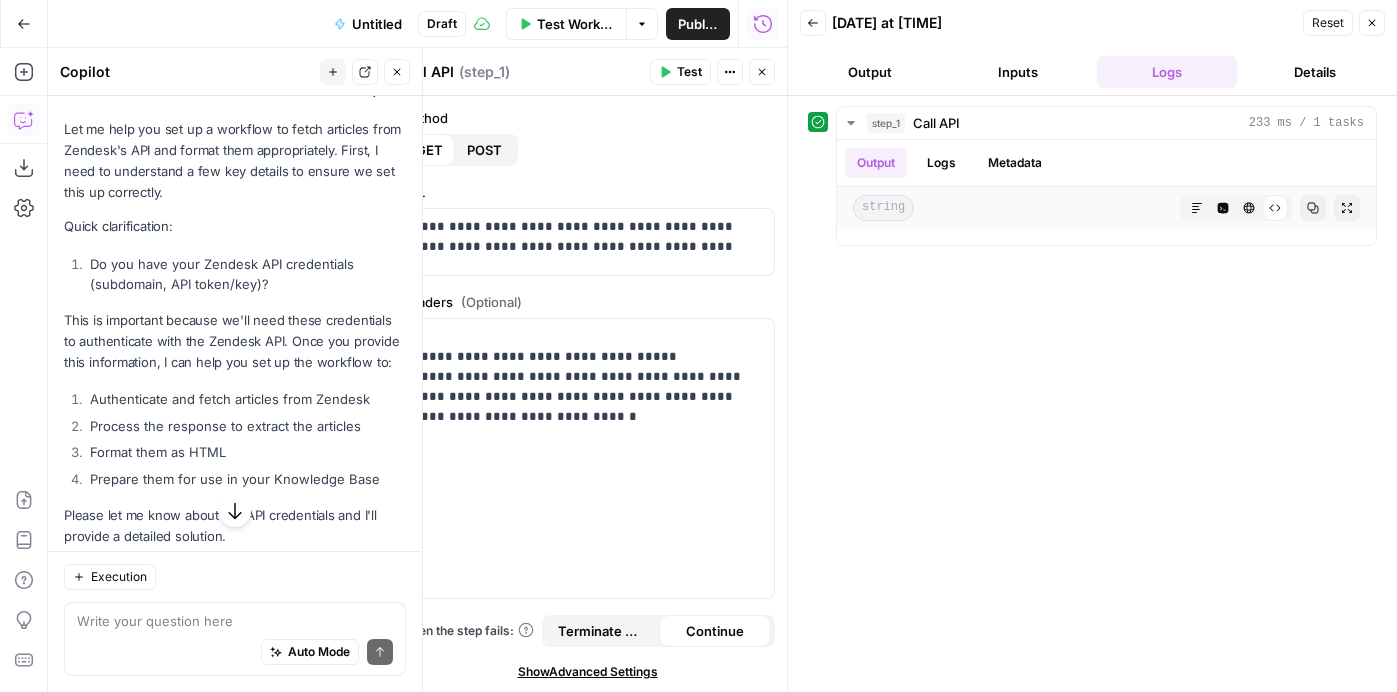 click 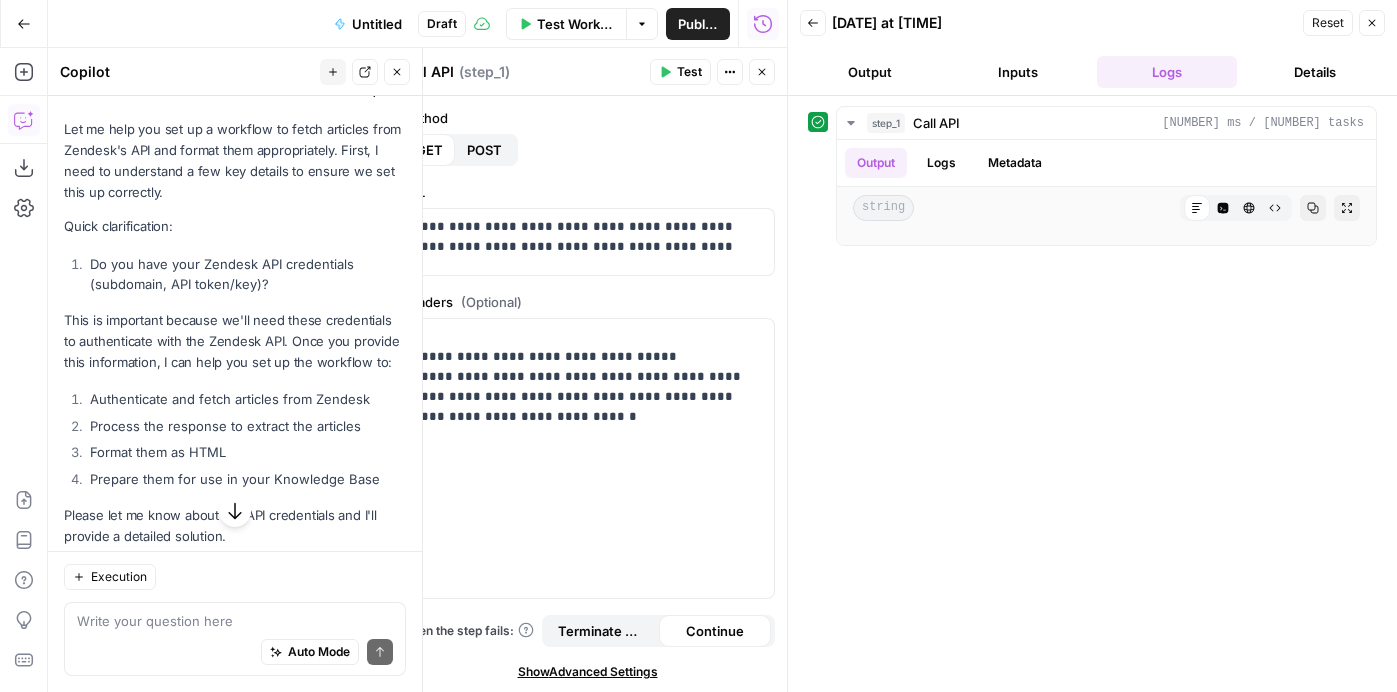 scroll, scrollTop: 0, scrollLeft: 0, axis: both 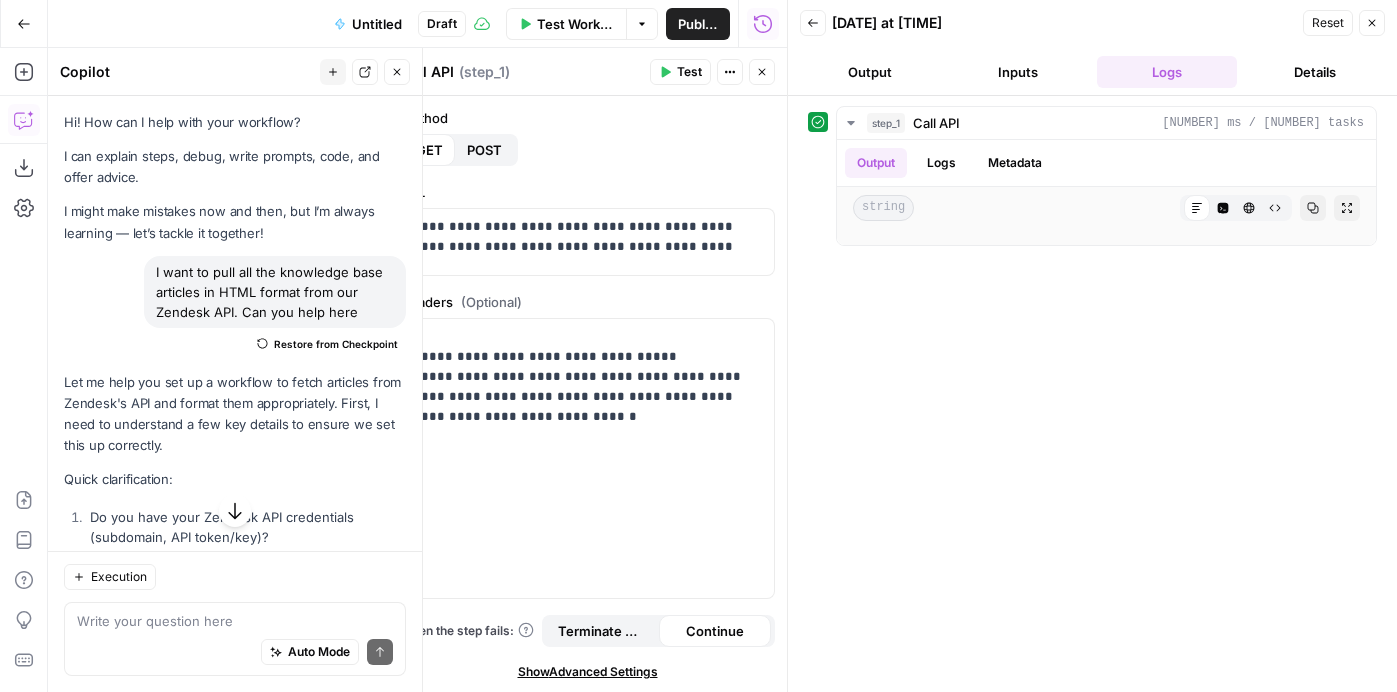 click on "Inputs" at bounding box center [1018, 72] 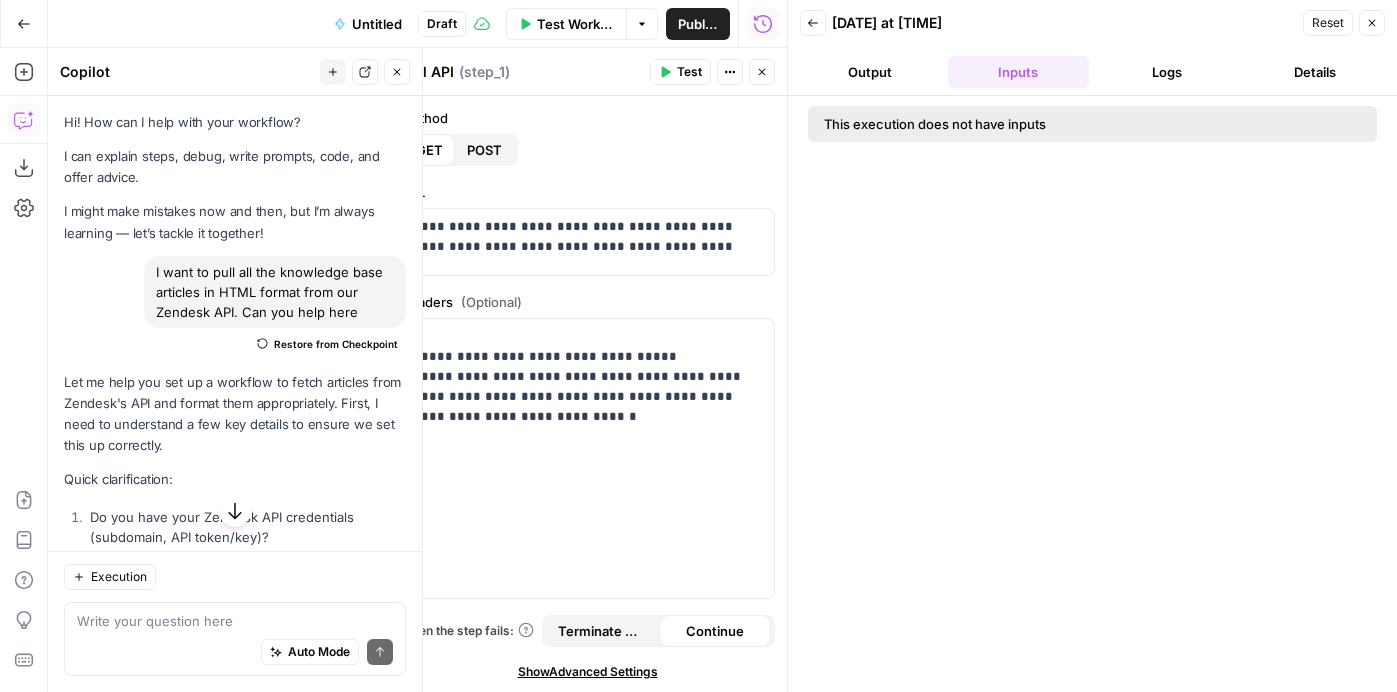 click on "Output" at bounding box center [870, 72] 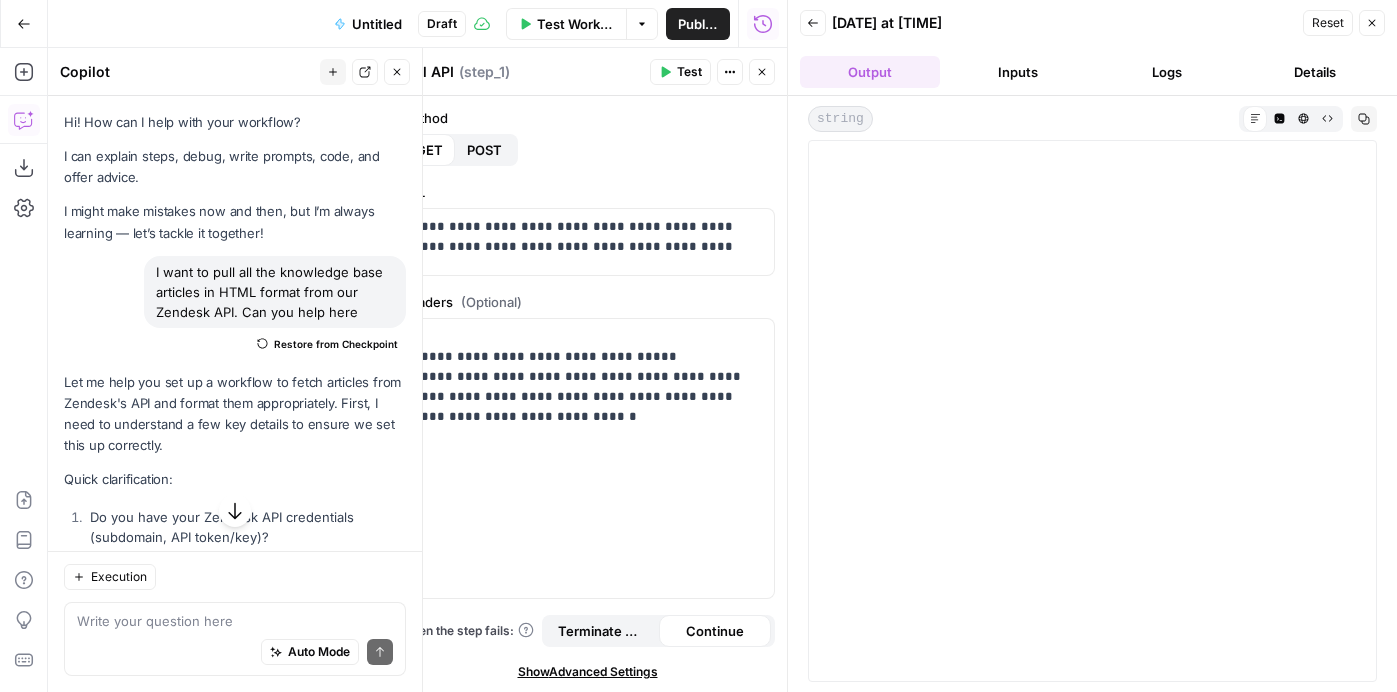 click on "Inputs" at bounding box center (1018, 72) 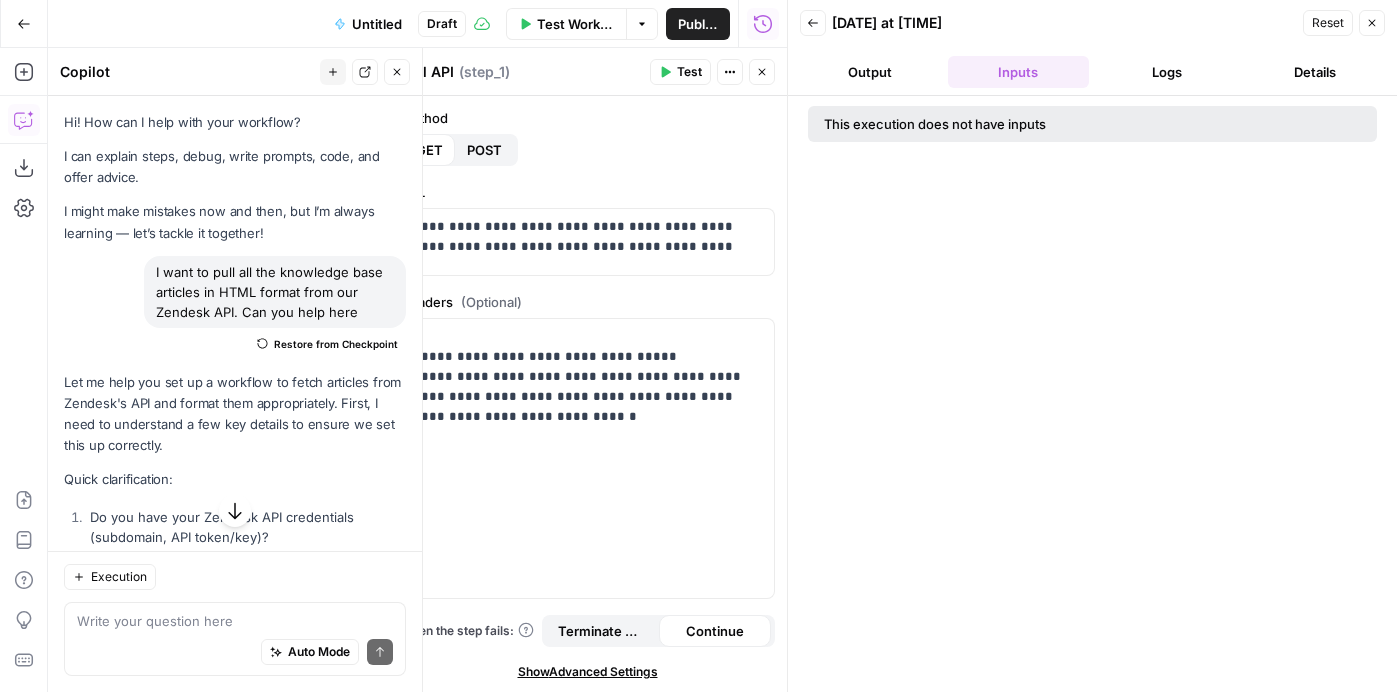 click on "Logs" at bounding box center (1167, 72) 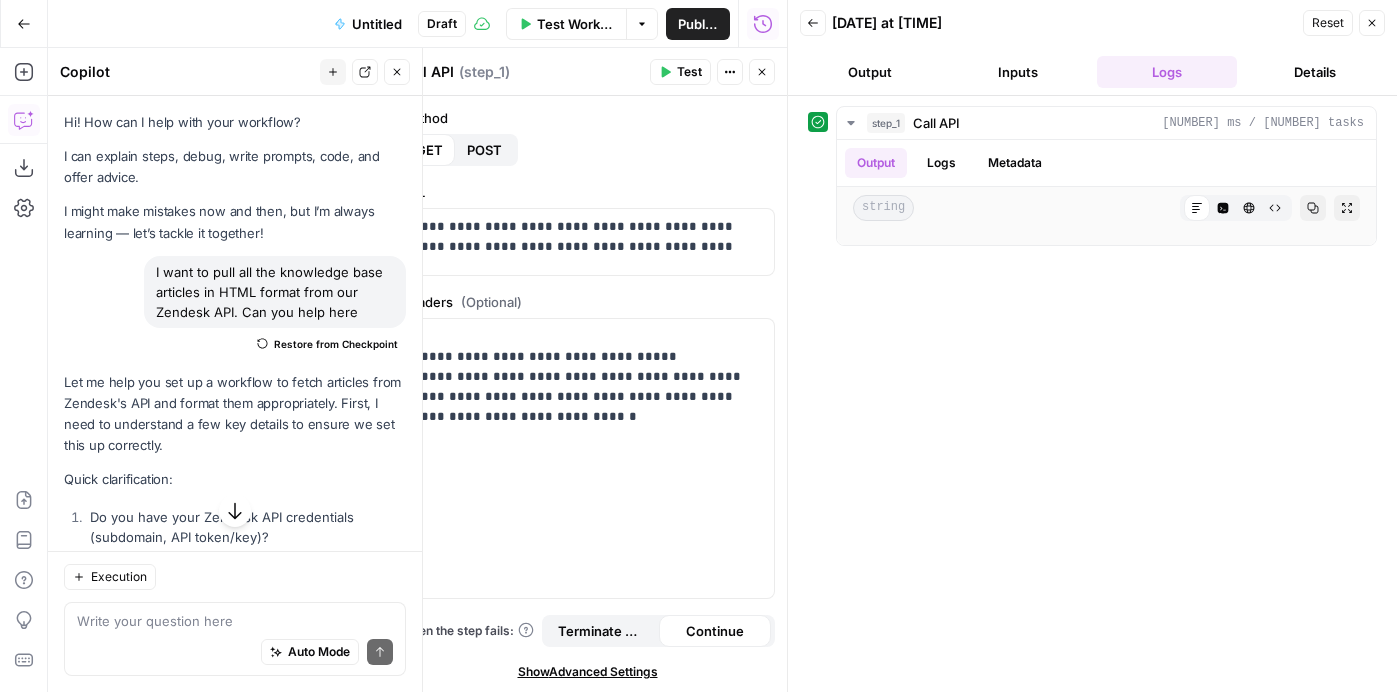 click on "Details" at bounding box center (1315, 72) 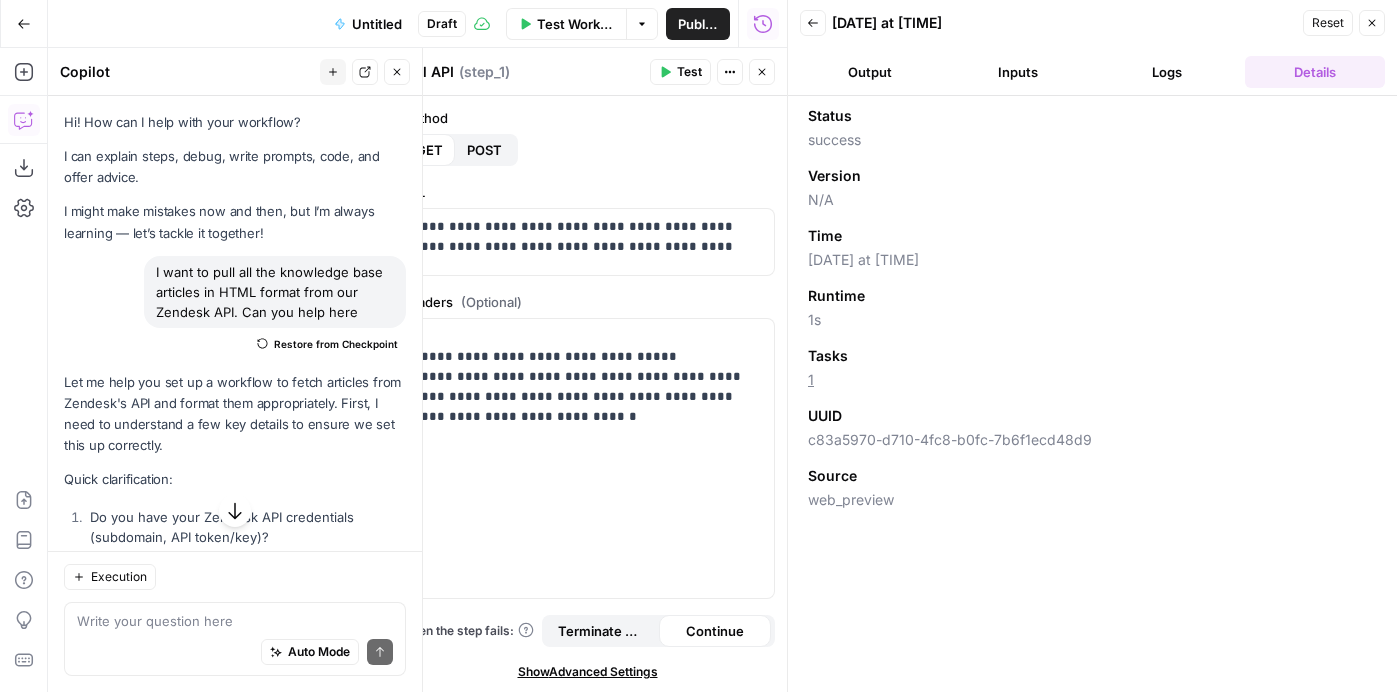 click on "Logs" at bounding box center [1167, 72] 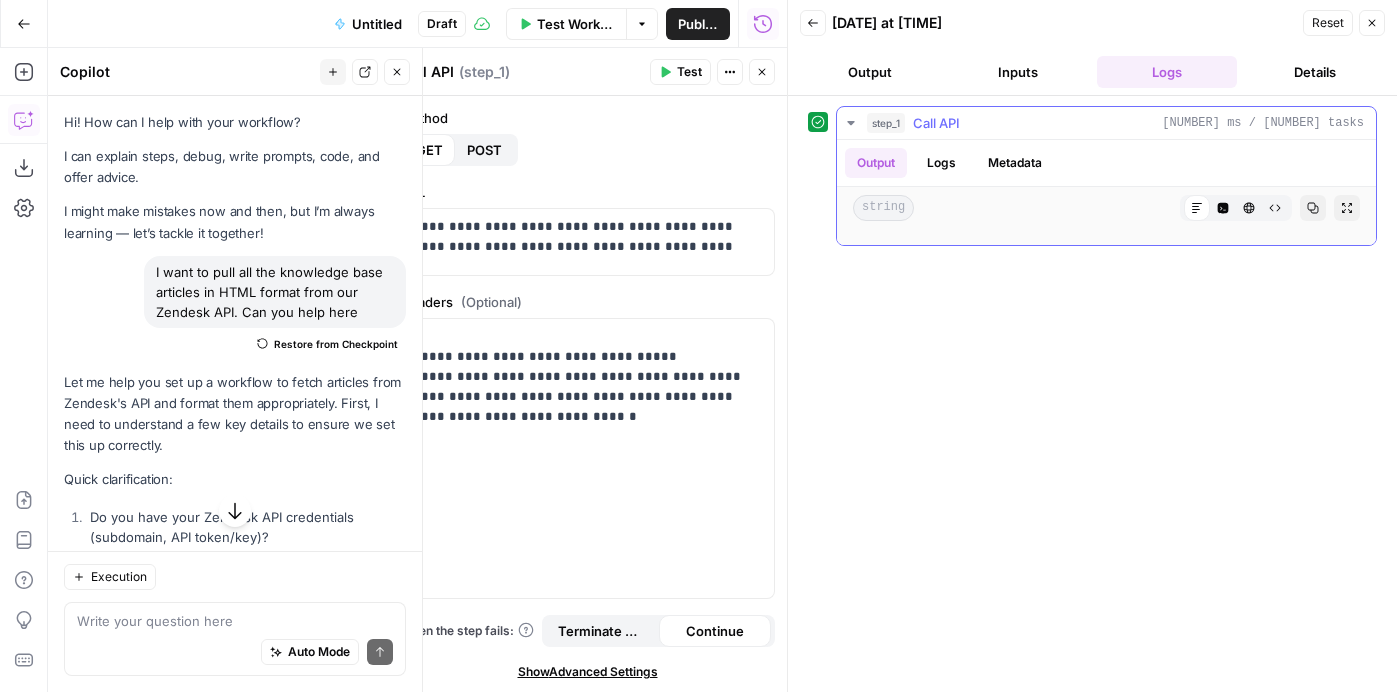click on "[NUMBER] ms / [NUMBER] tasks" at bounding box center [1263, 123] 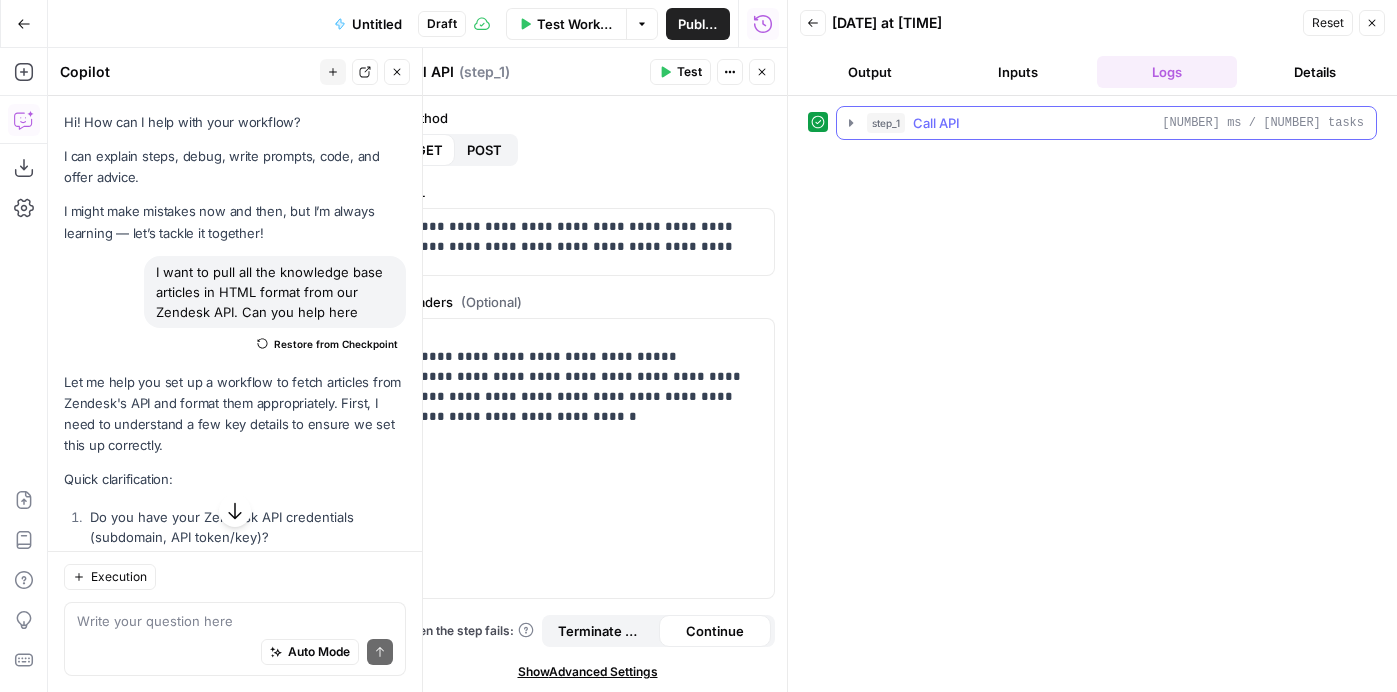 click on "step_1 Call API [NUMBER] ms / [NUMBER] tasks" at bounding box center (1115, 123) 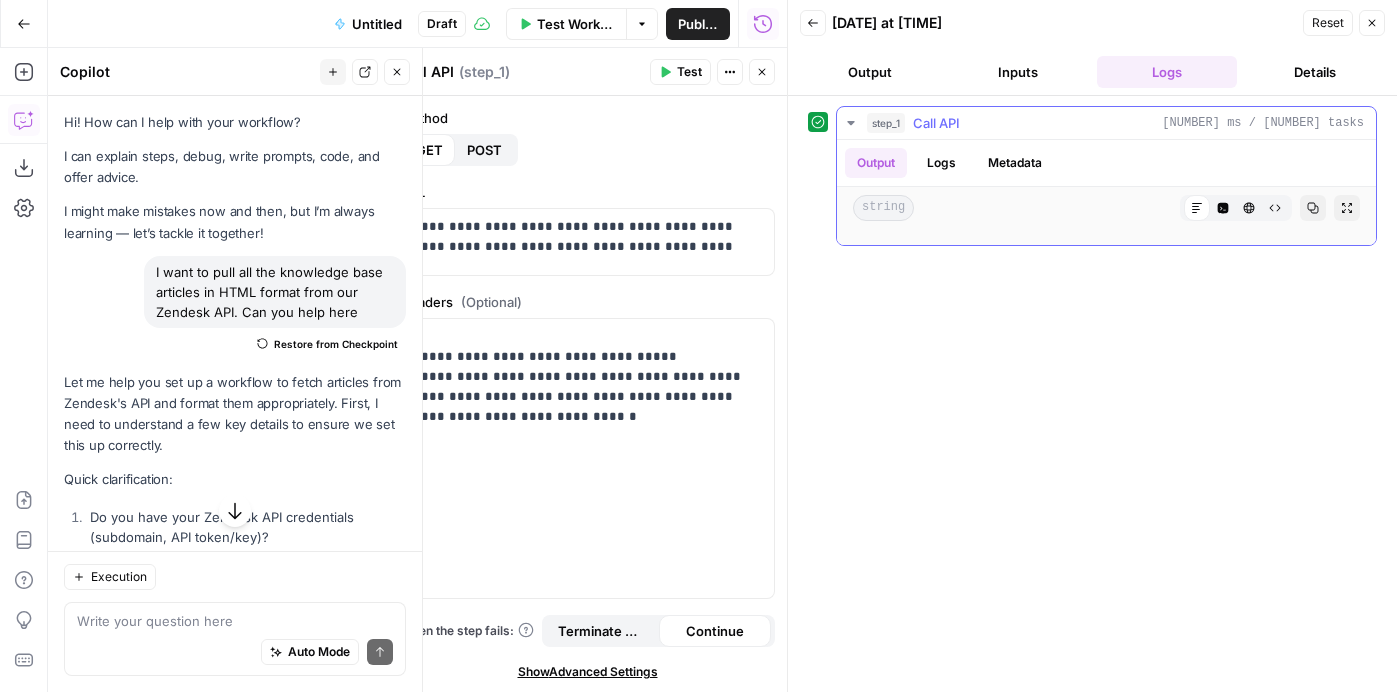click on "Metadata" at bounding box center (1015, 163) 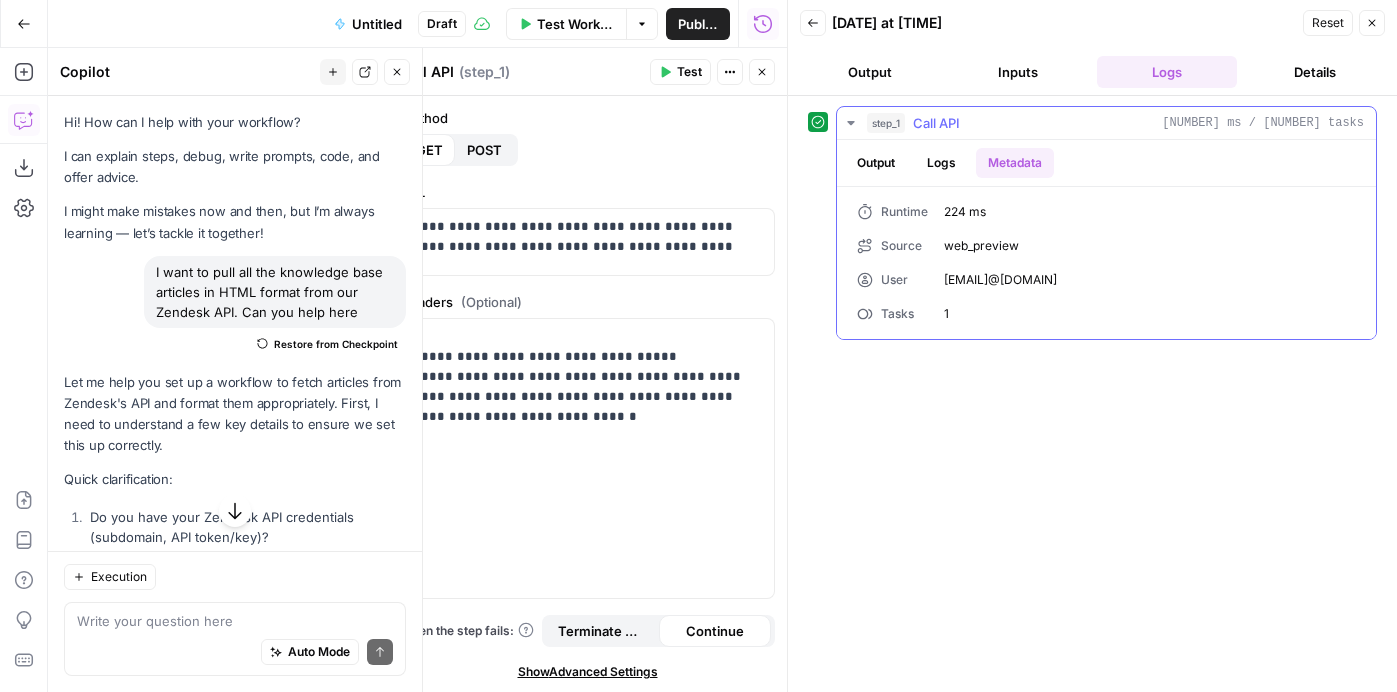 click on "Logs" at bounding box center [941, 163] 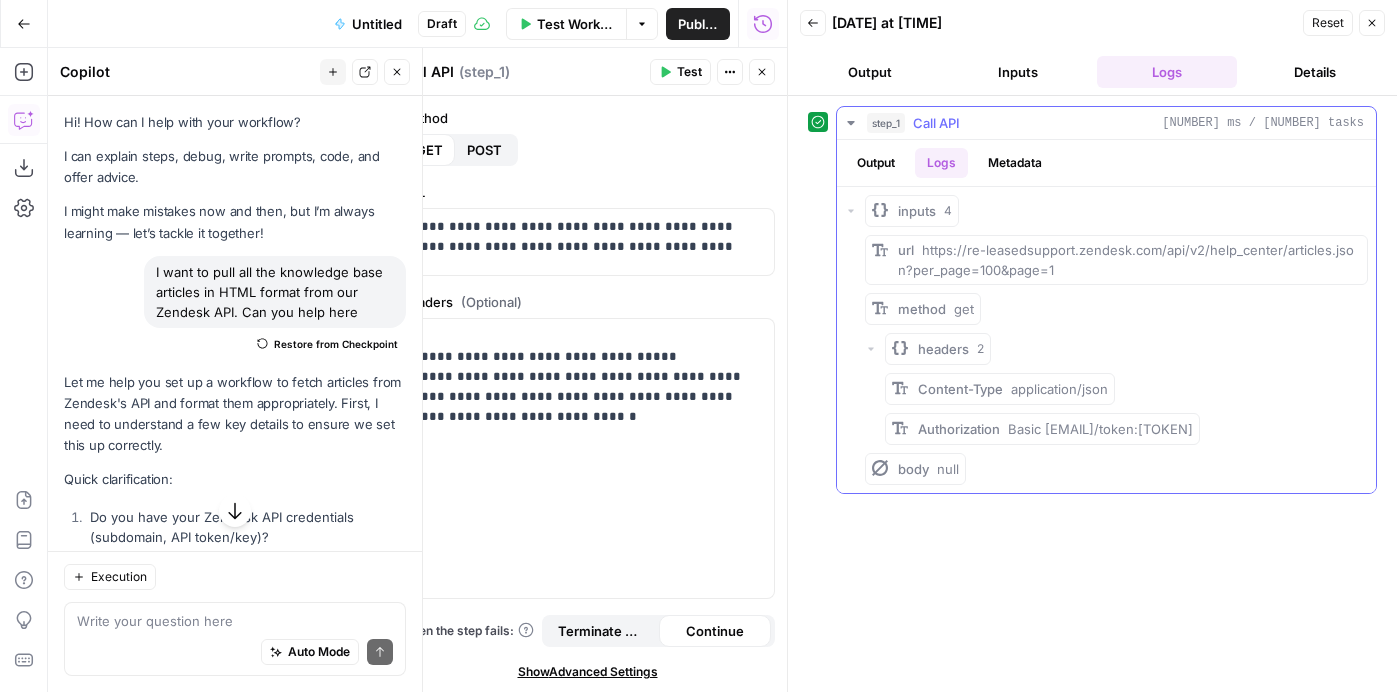 click 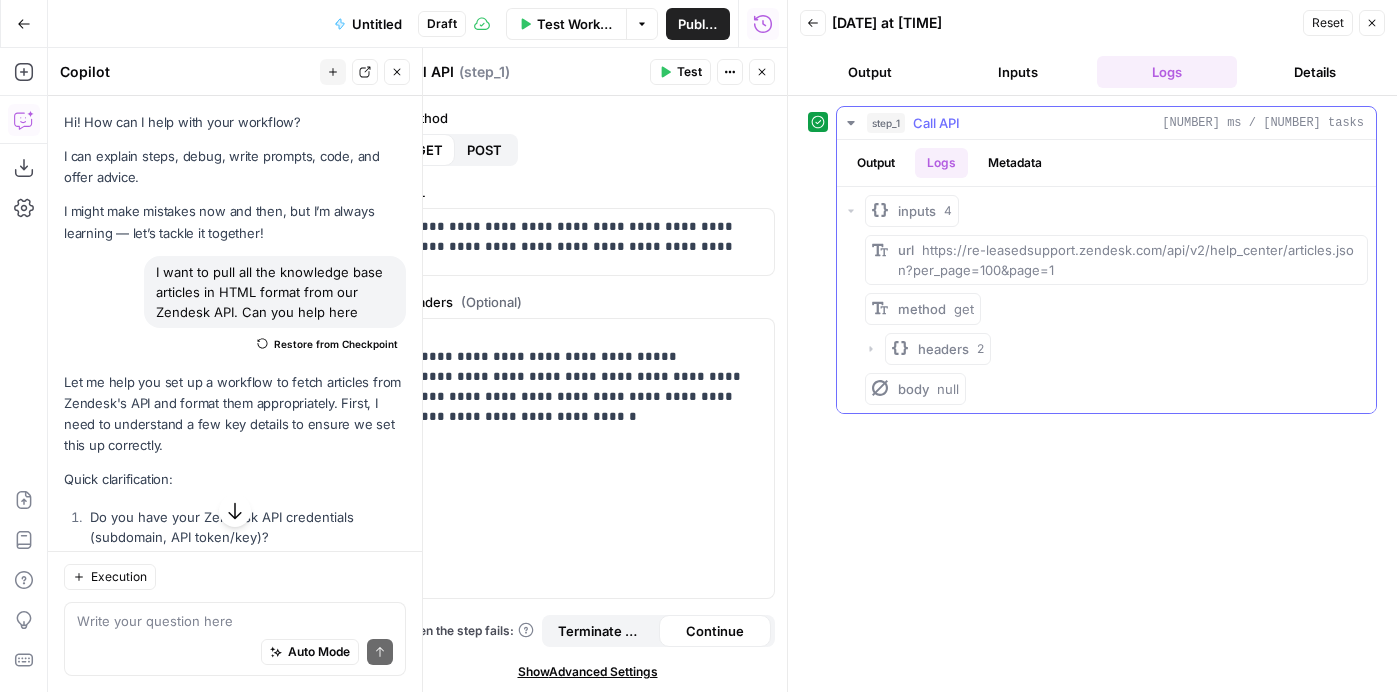 click 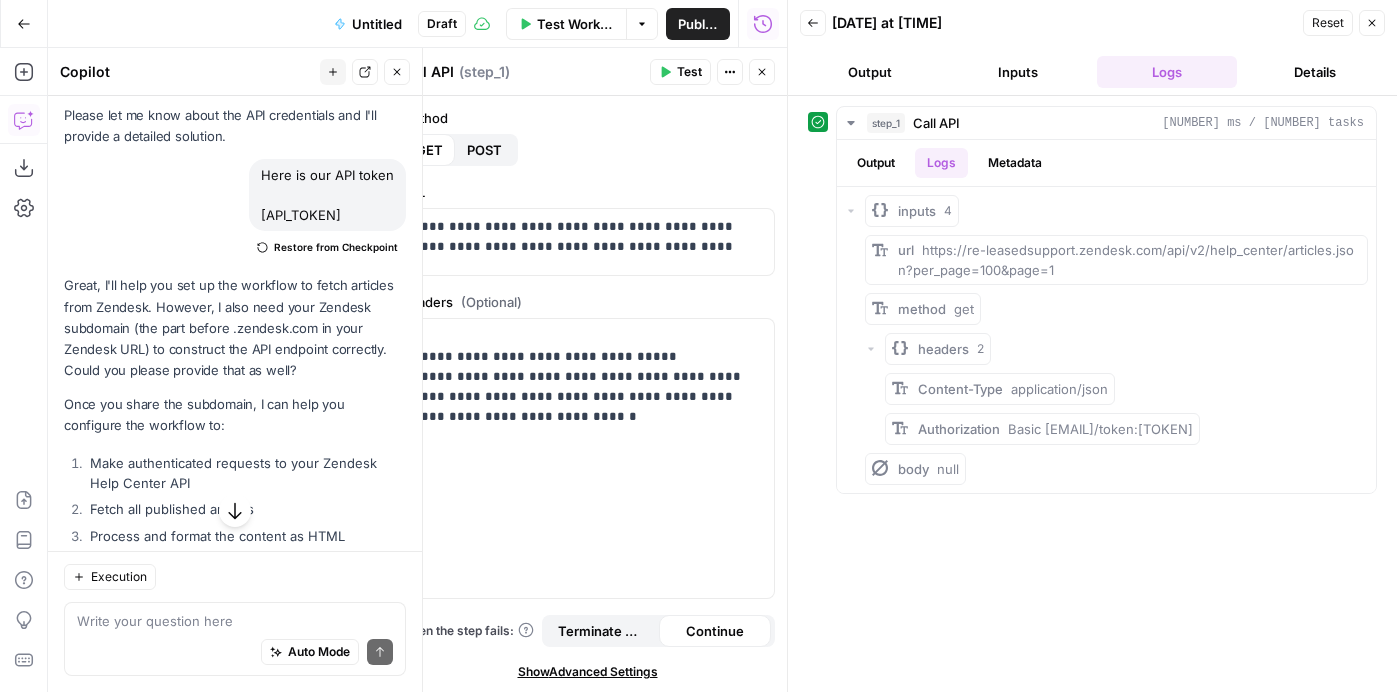 scroll, scrollTop: 882, scrollLeft: 0, axis: vertical 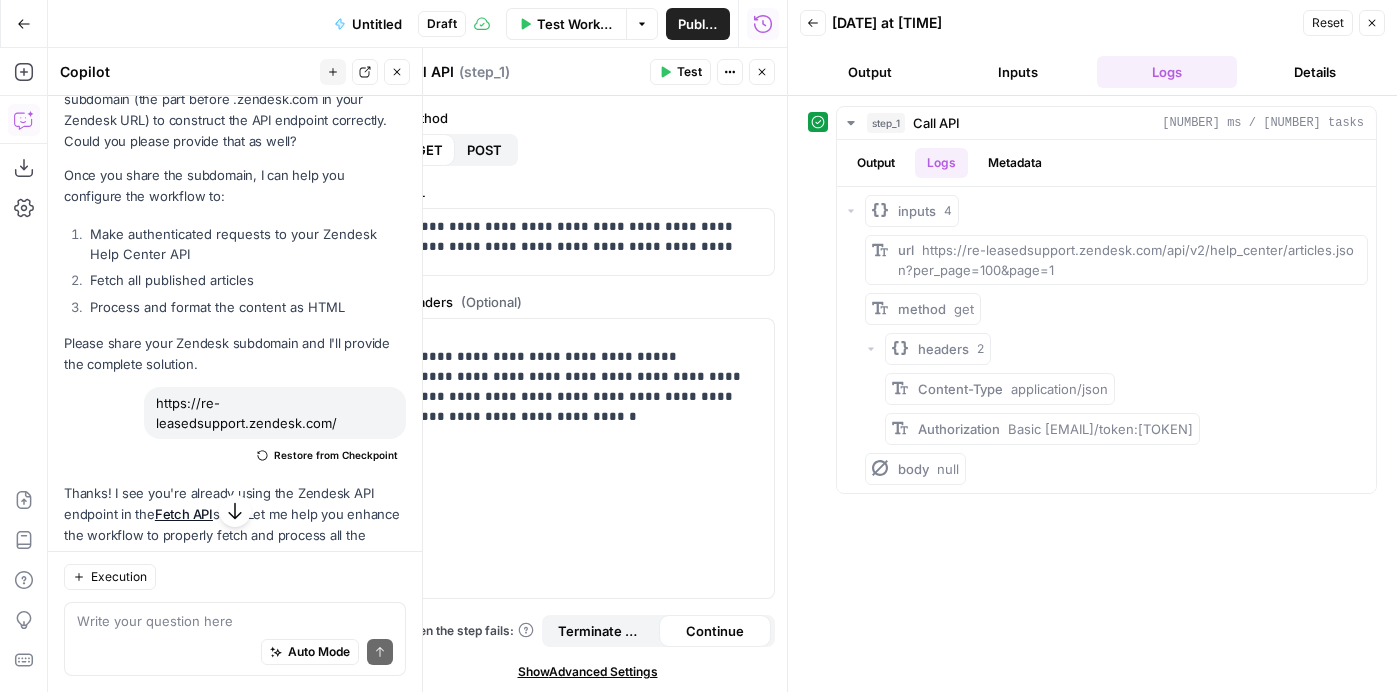 drag, startPoint x: 337, startPoint y: 427, endPoint x: 155, endPoint y: 405, distance: 183.32484 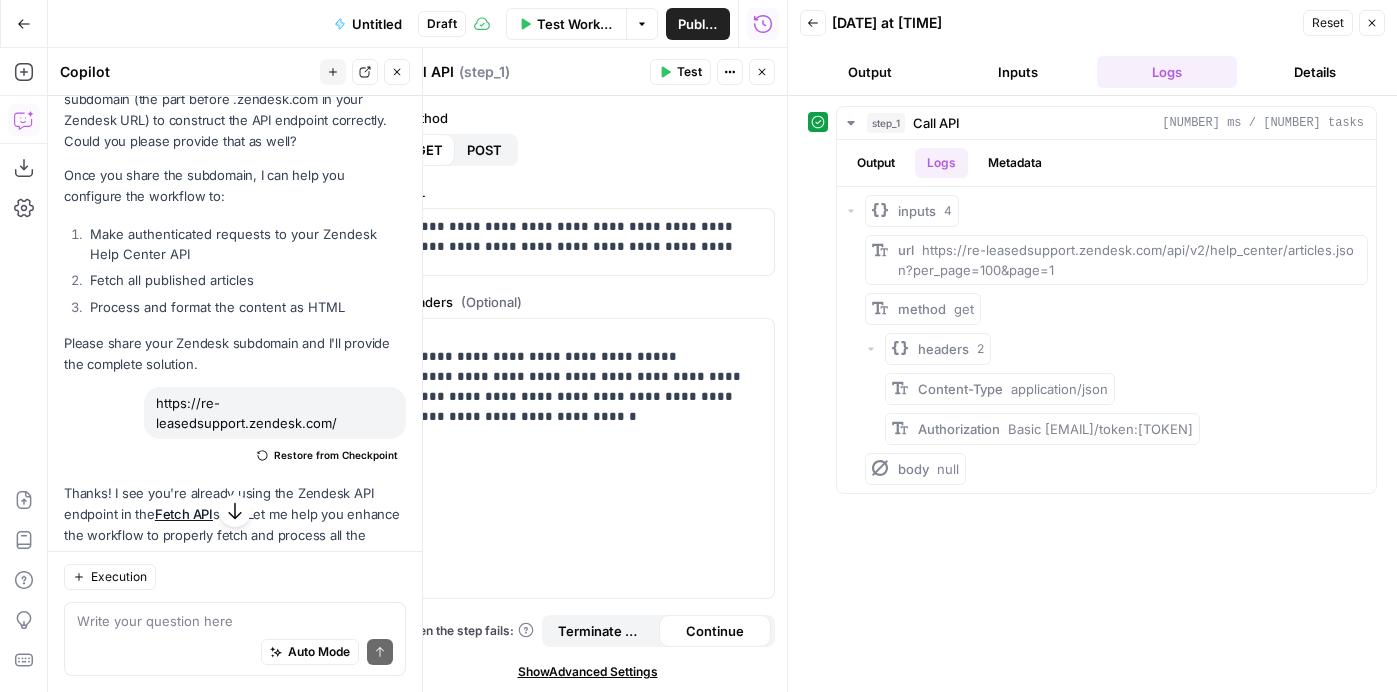 copy on "https://re-leasedsupport.zendesk.com/" 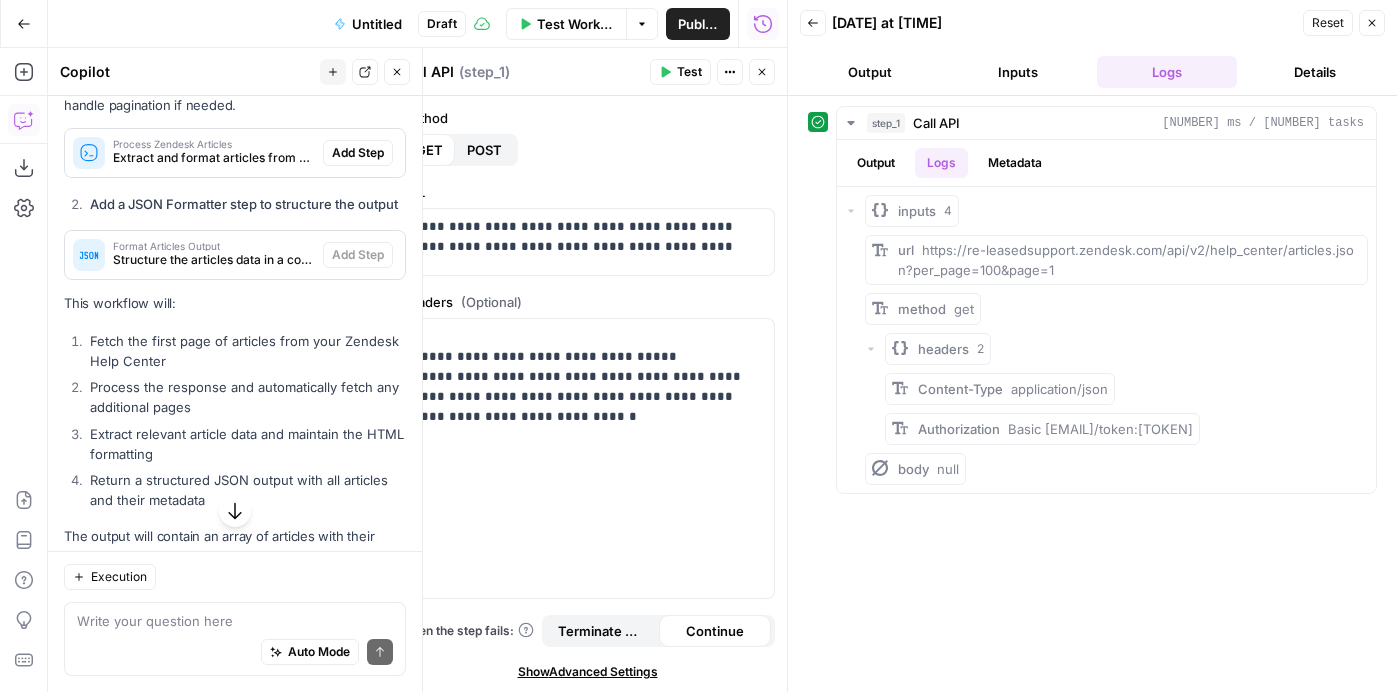 scroll, scrollTop: 1658, scrollLeft: 0, axis: vertical 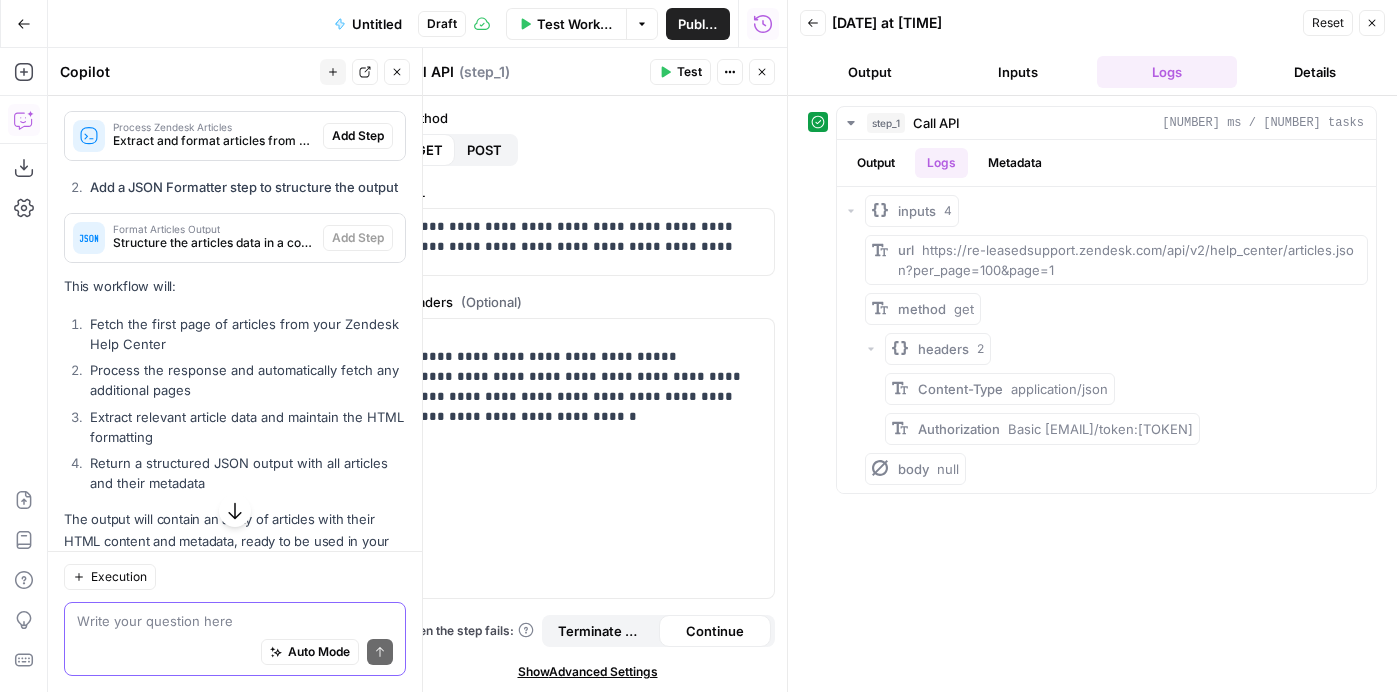 click at bounding box center [235, 621] 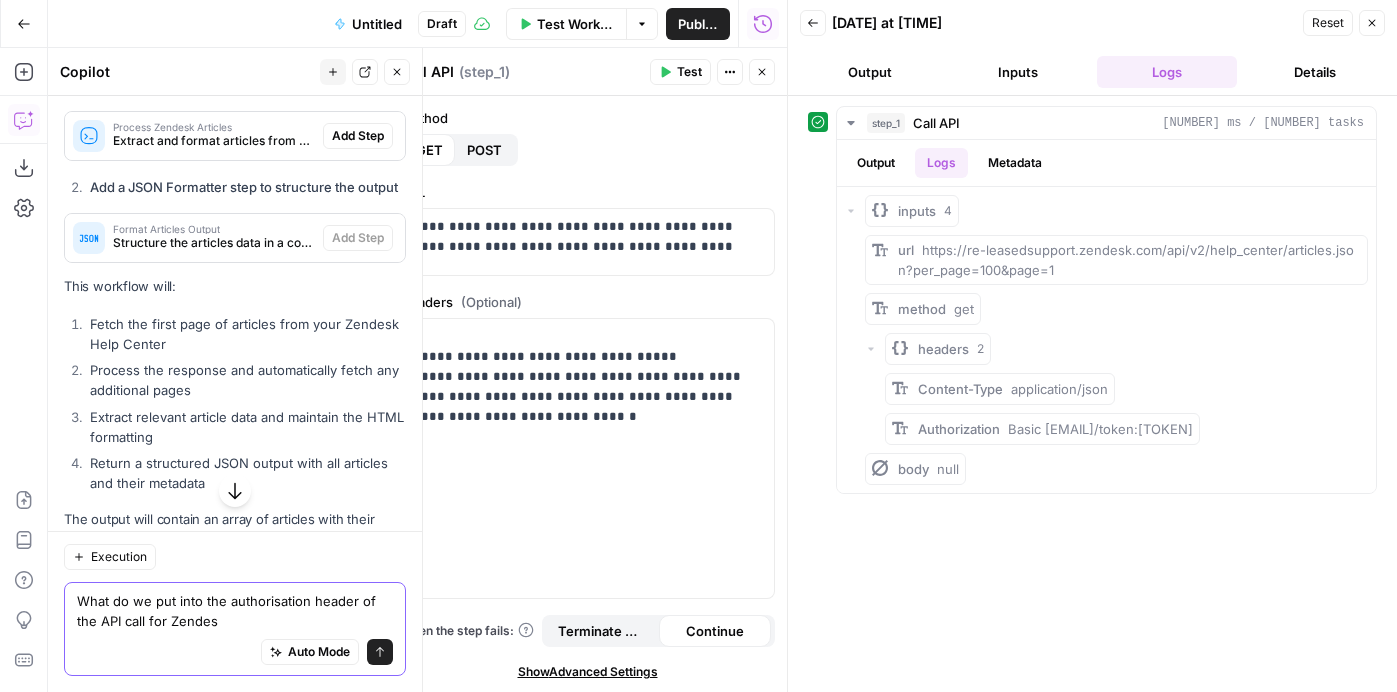 type on "What do we put into the authorisation header of the API call for Zendesk" 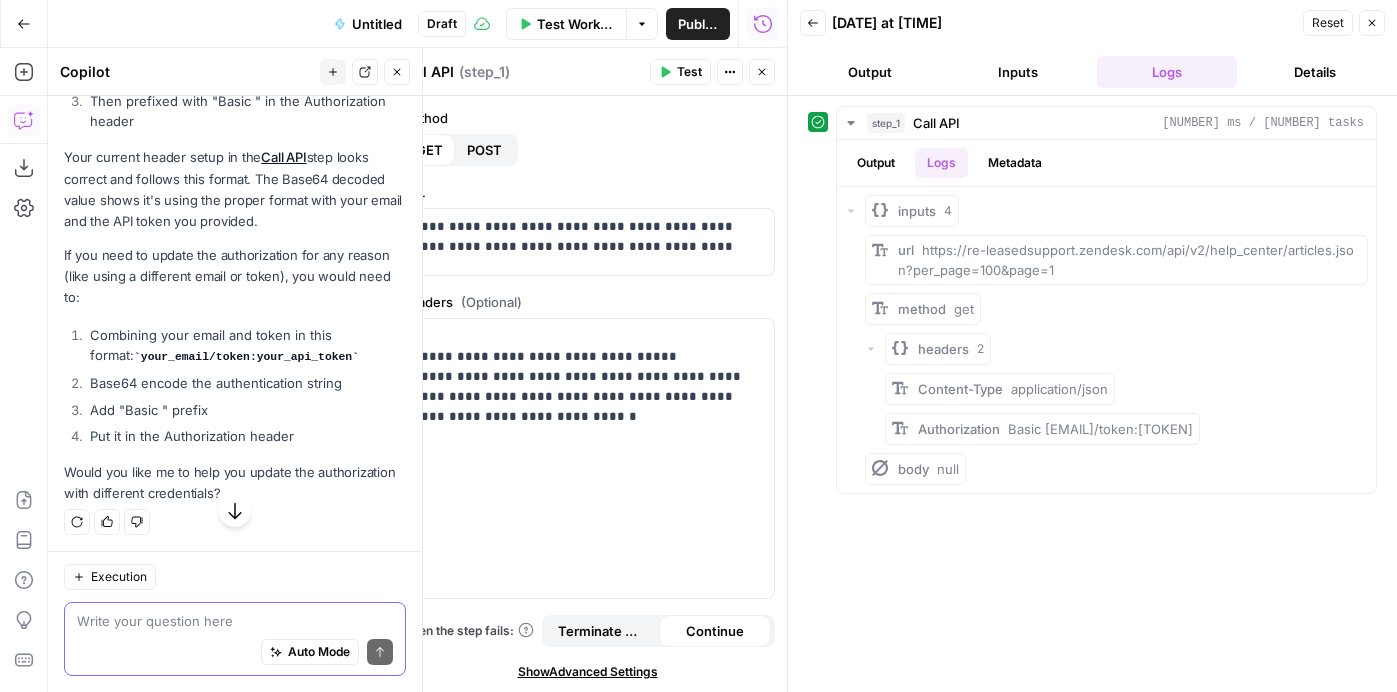 scroll, scrollTop: 2810, scrollLeft: 0, axis: vertical 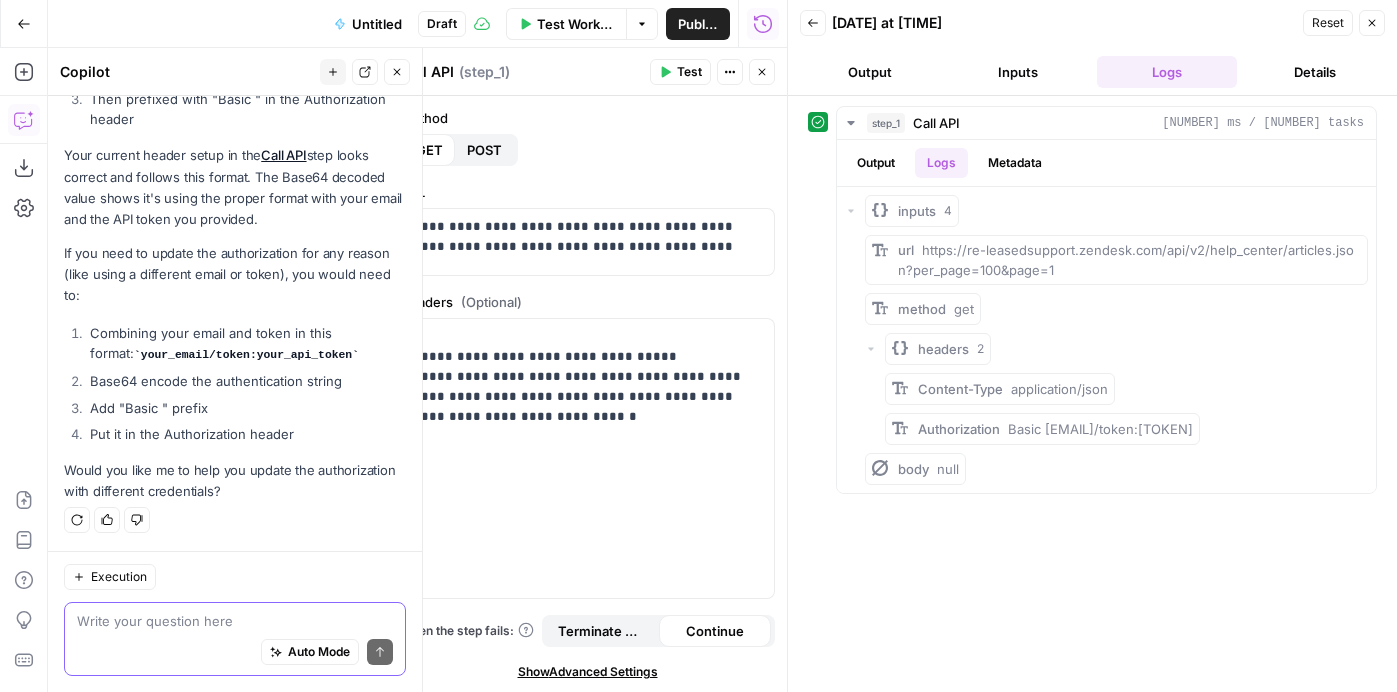 click at bounding box center (235, 621) 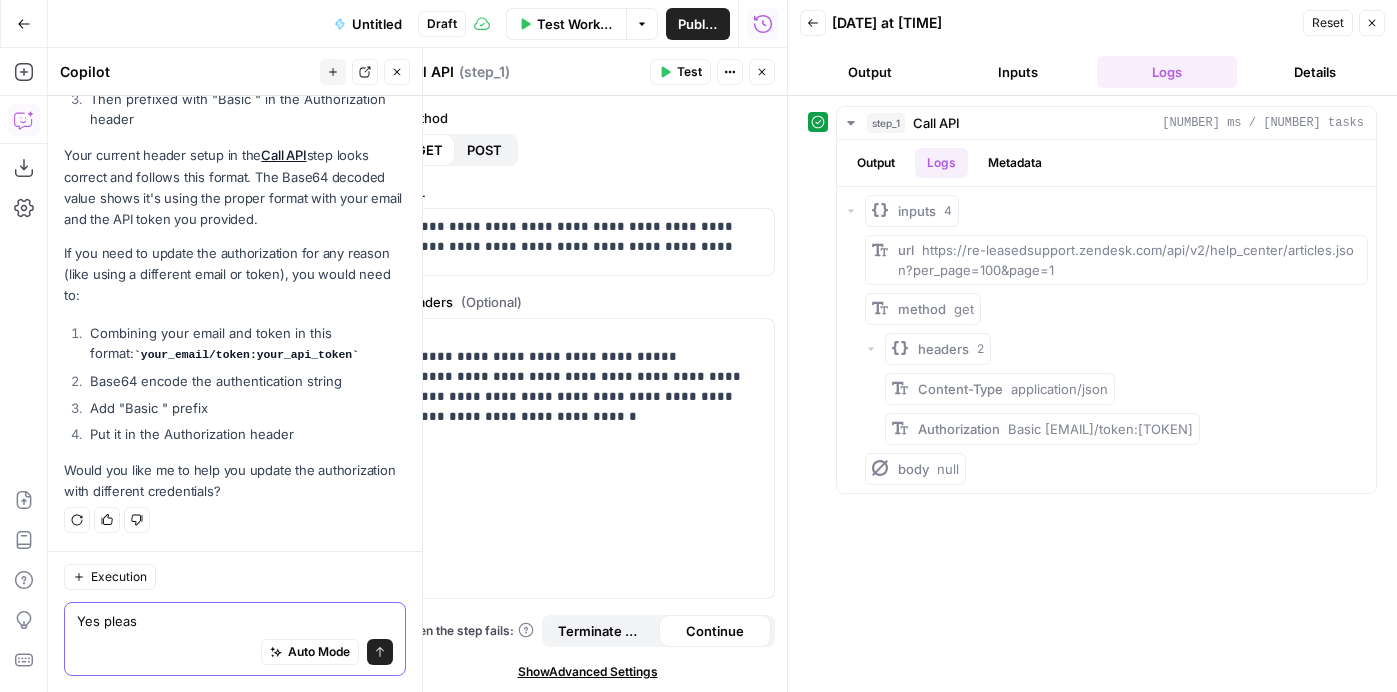 type on "Yes please" 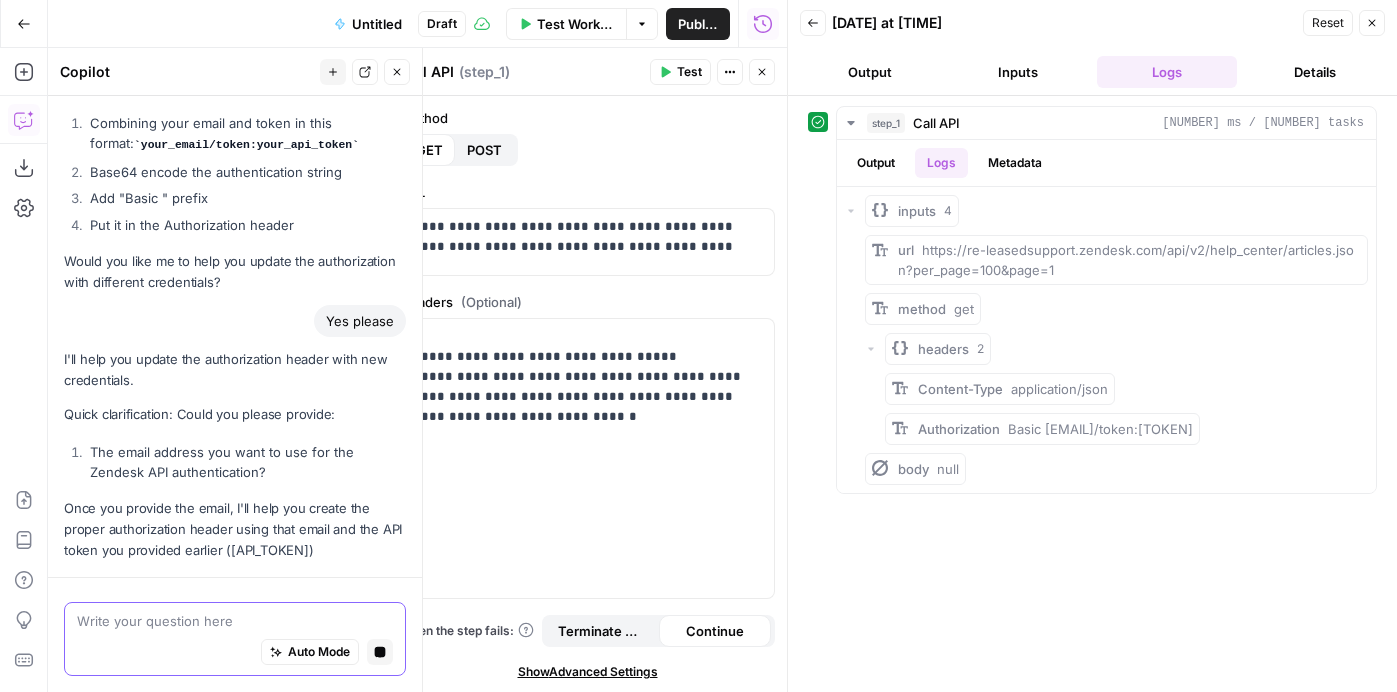 scroll, scrollTop: 2938, scrollLeft: 0, axis: vertical 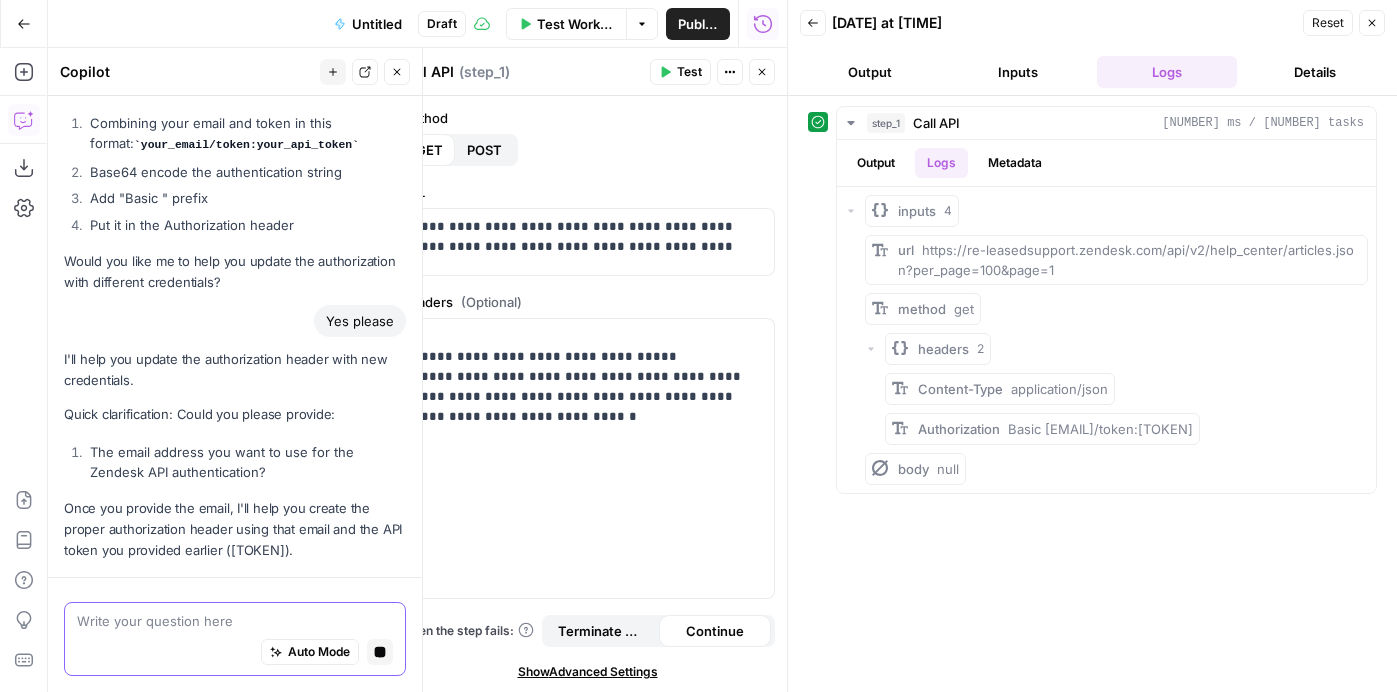 click at bounding box center (235, 621) 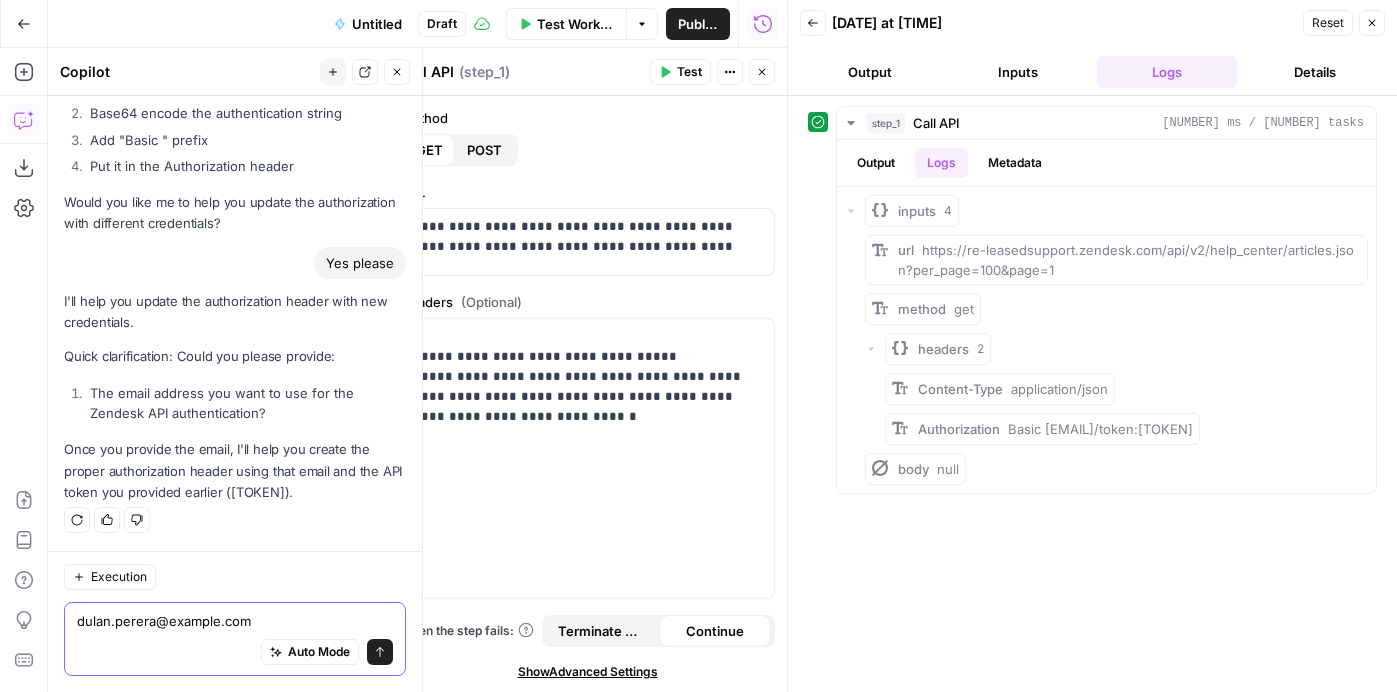 type on "[EMAIL]@[DOMAIN]" 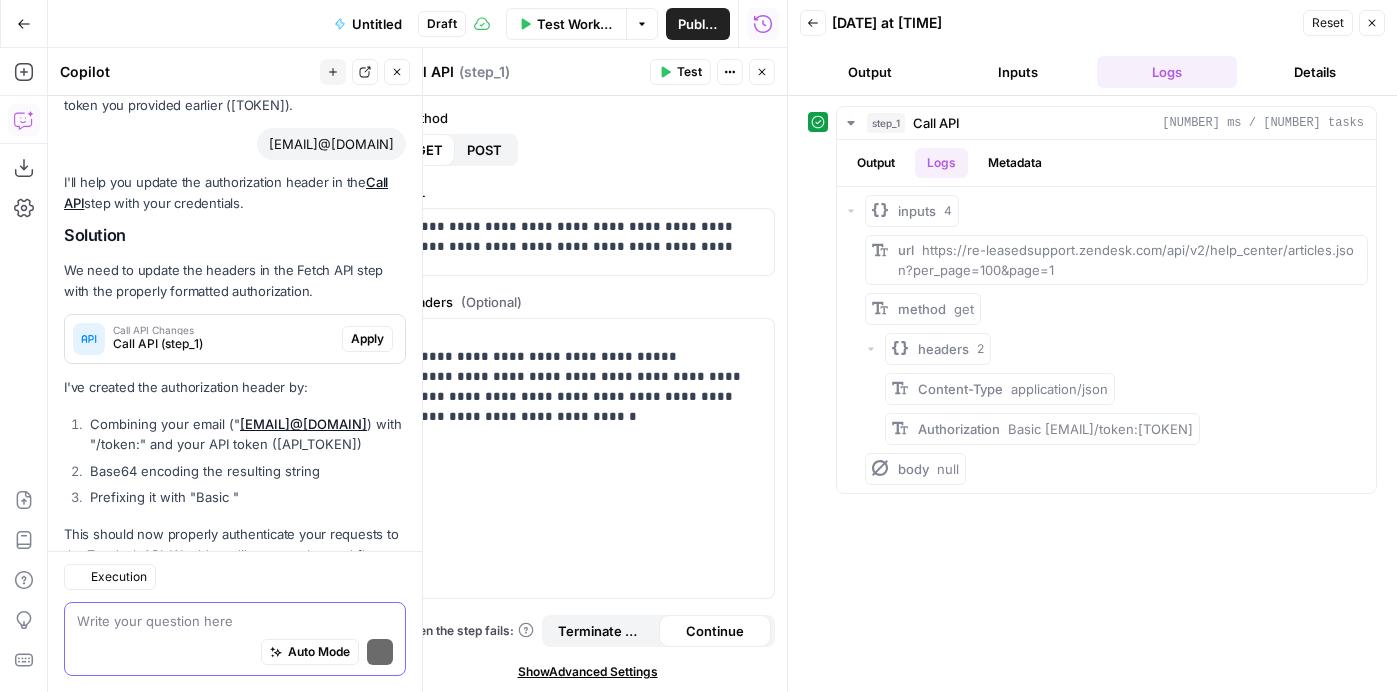 scroll, scrollTop: 3611, scrollLeft: 0, axis: vertical 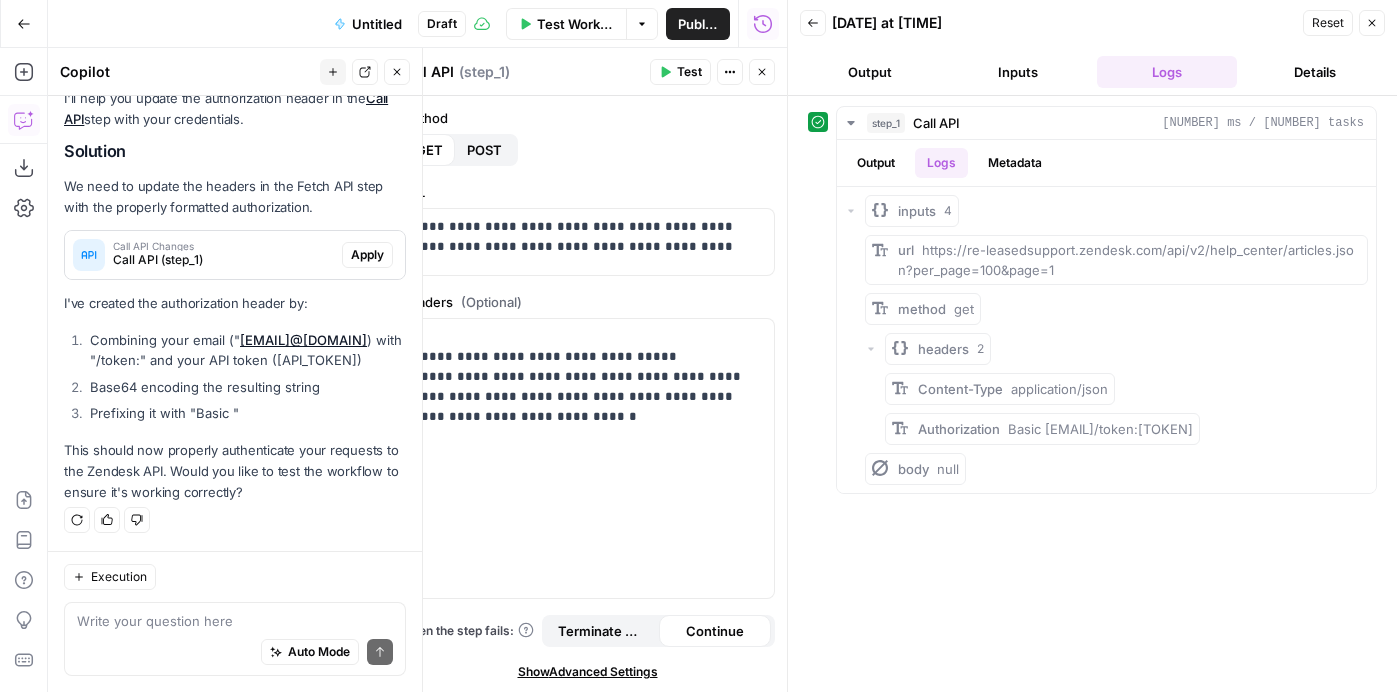 click on "Apply" at bounding box center (367, 255) 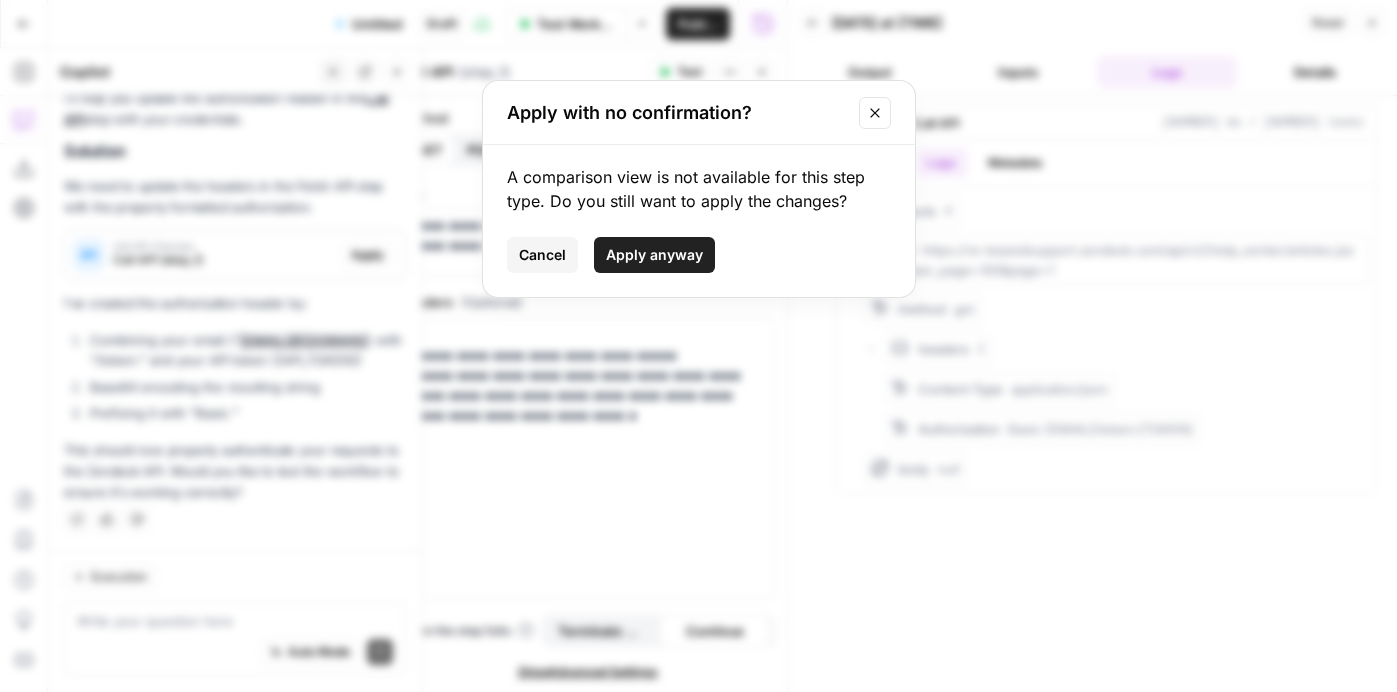 click on "Apply anyway" at bounding box center [654, 255] 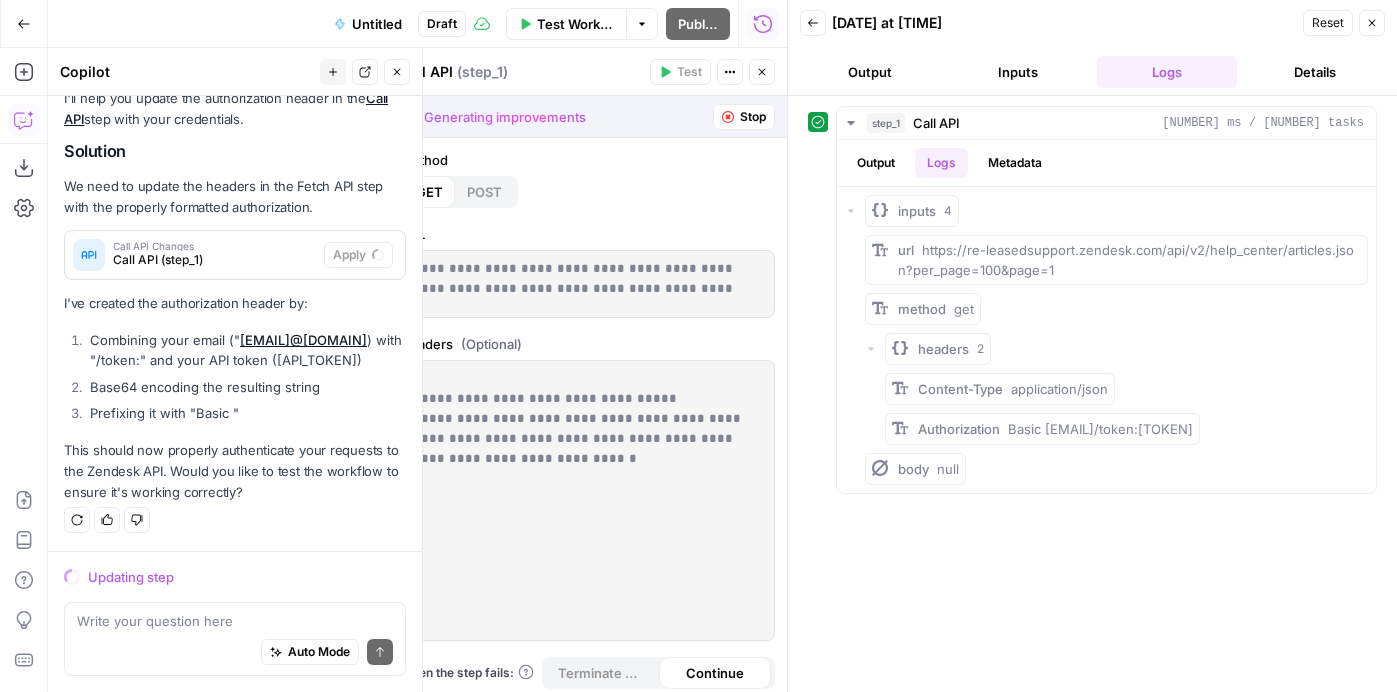 scroll, scrollTop: 3707, scrollLeft: 0, axis: vertical 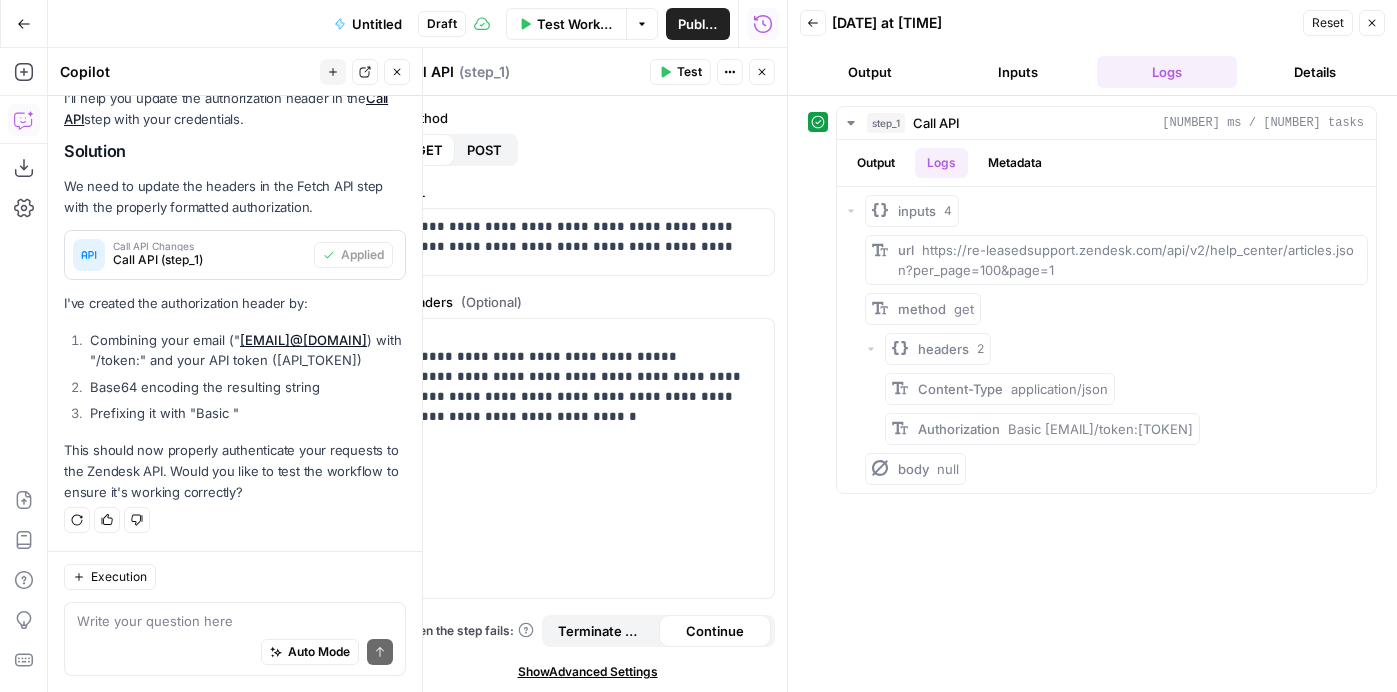 click on "Test" at bounding box center [689, 72] 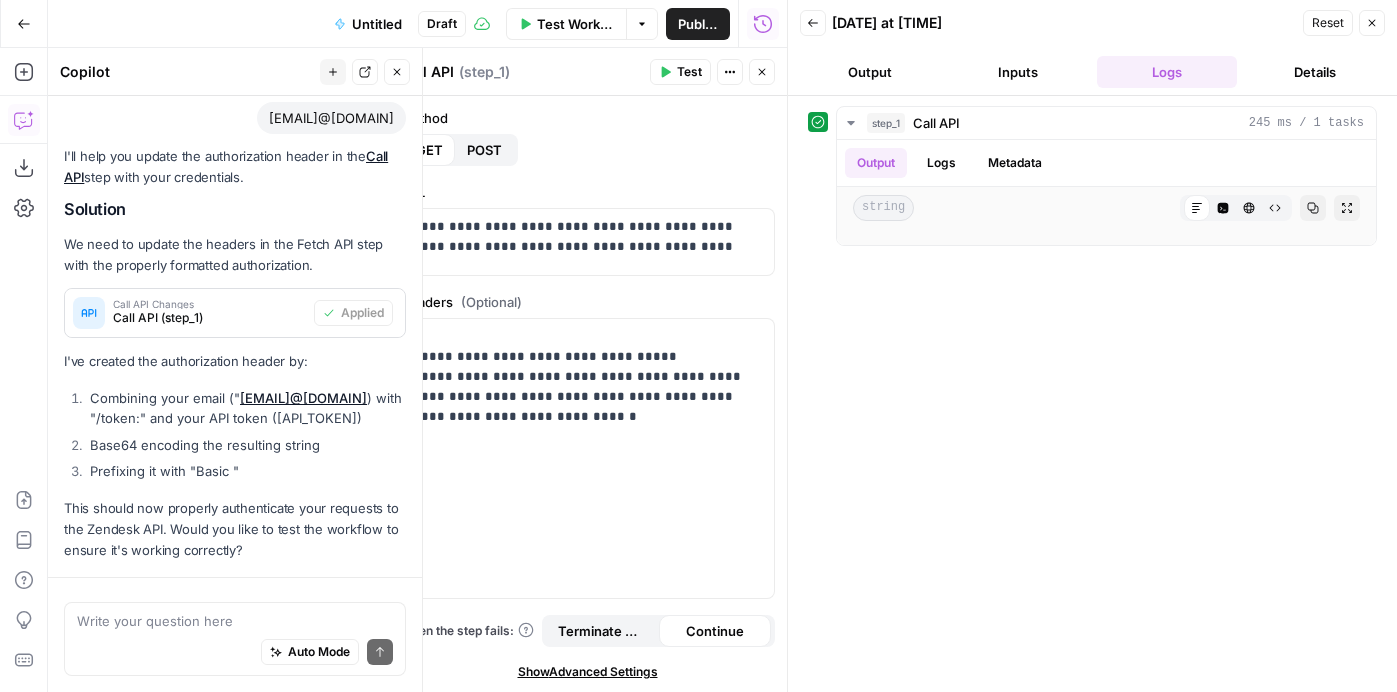 scroll, scrollTop: 3707, scrollLeft: 0, axis: vertical 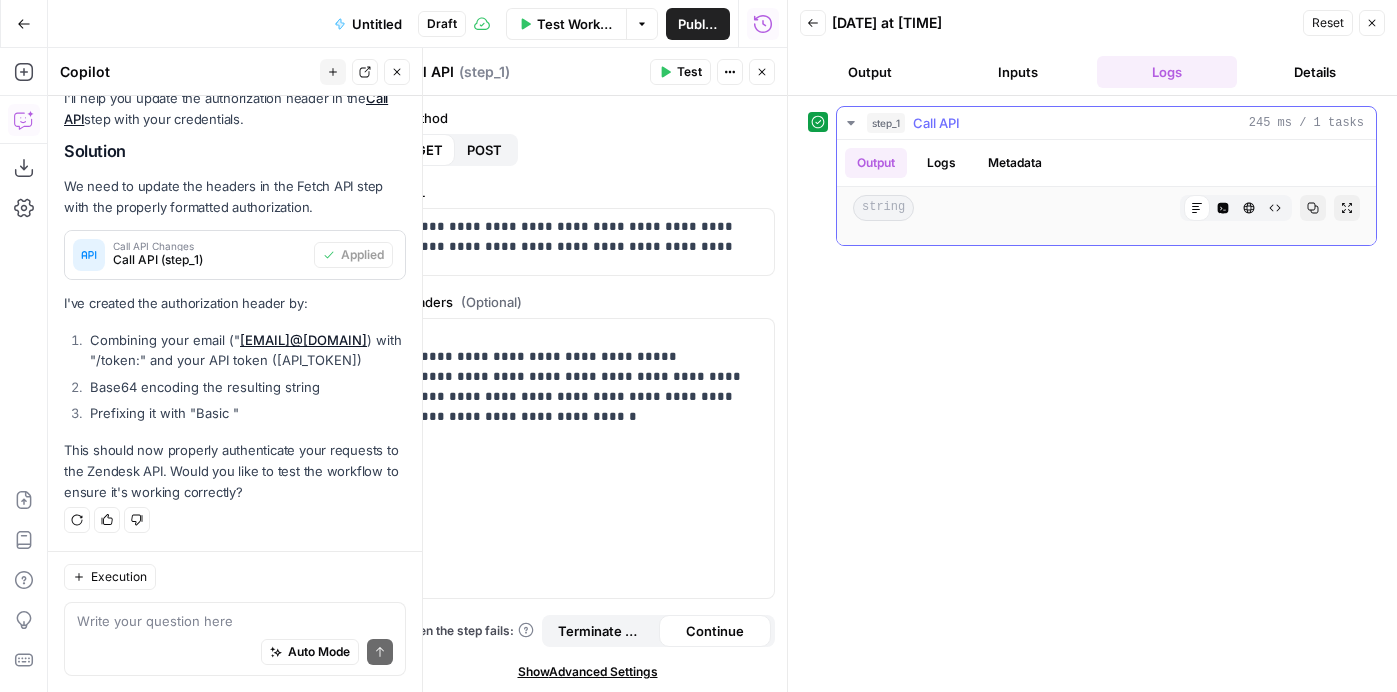 click on "Code Editor" at bounding box center (1223, 208) 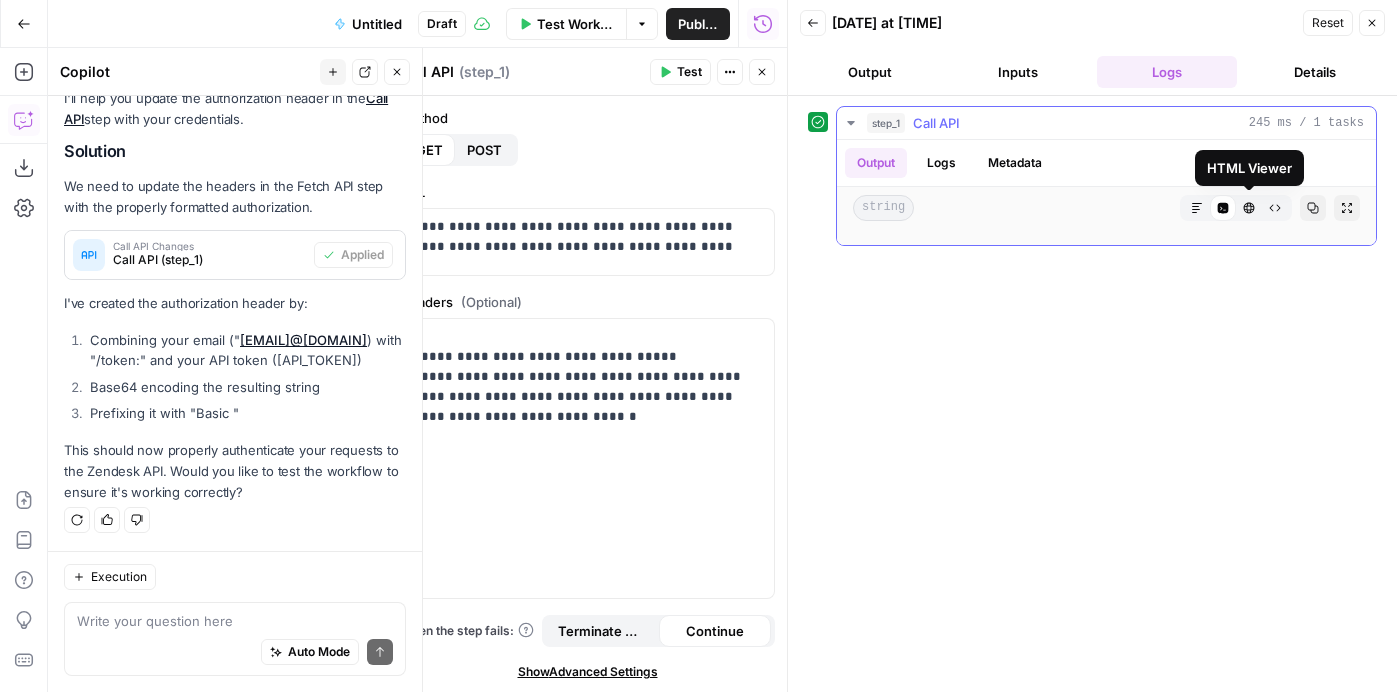 click 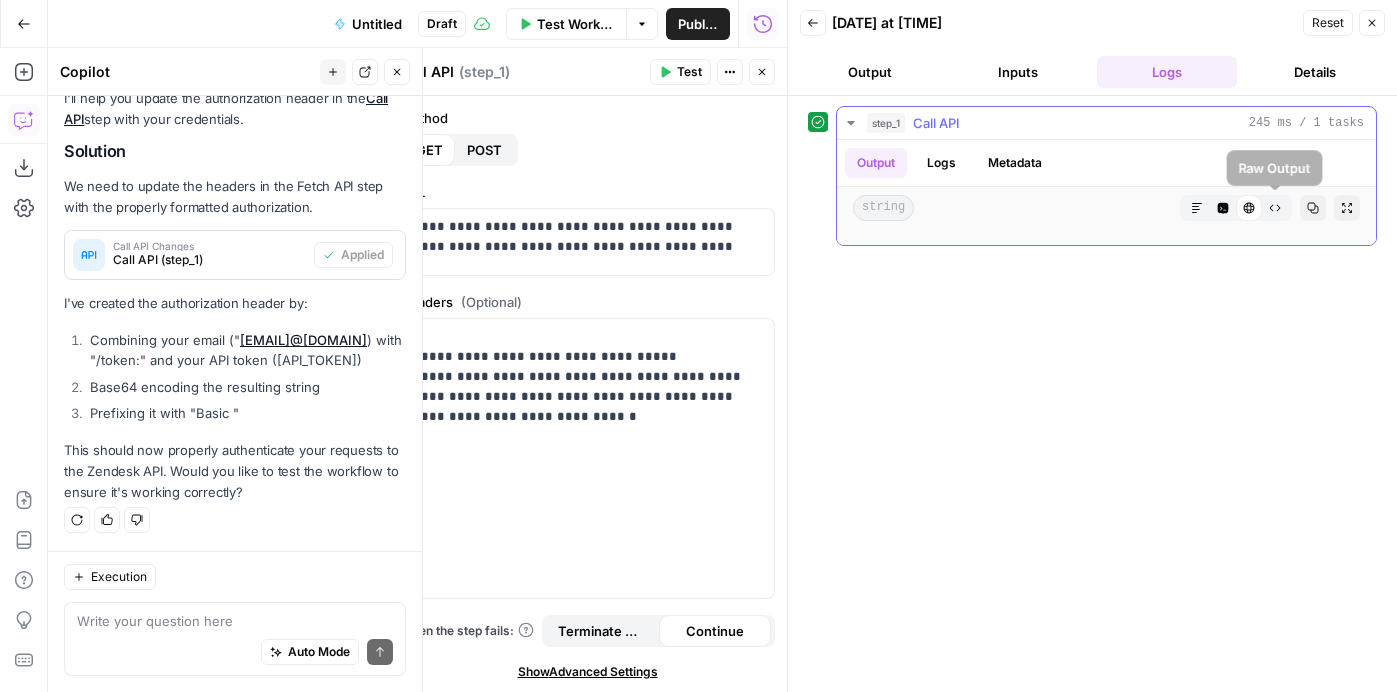 click 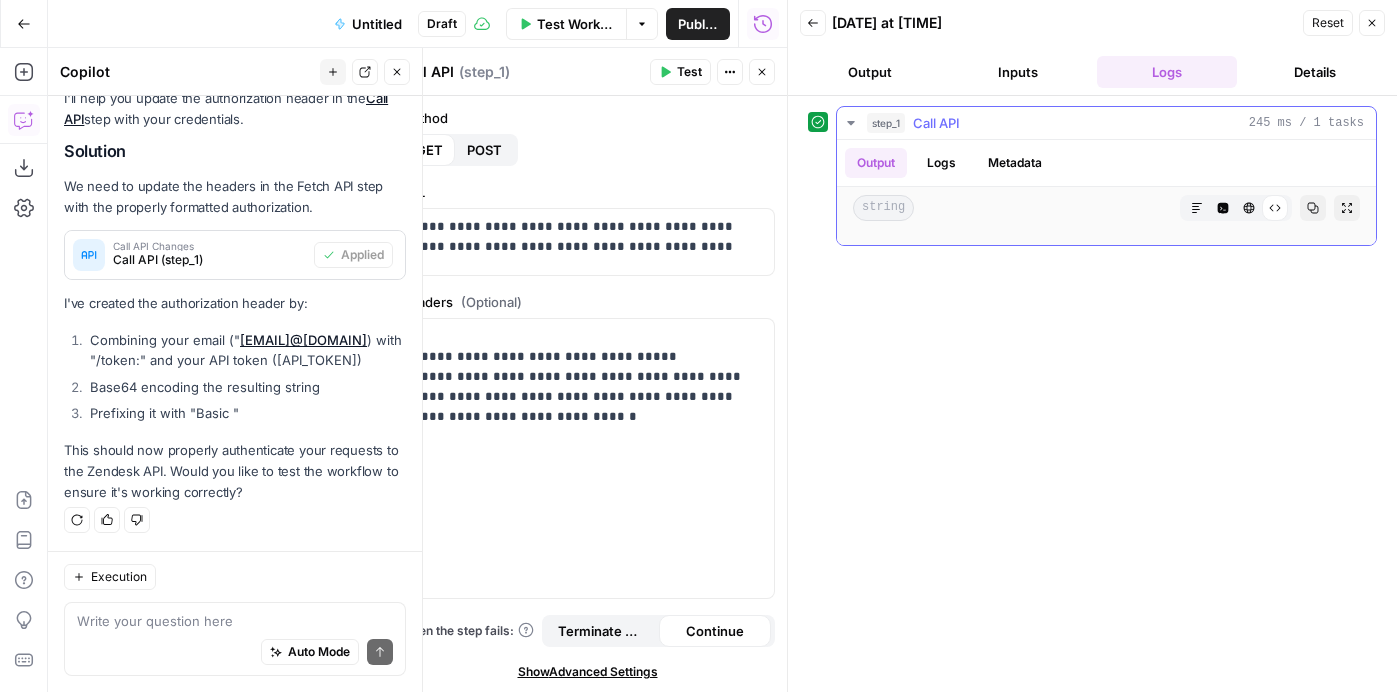 click on "Metadata" at bounding box center [1015, 163] 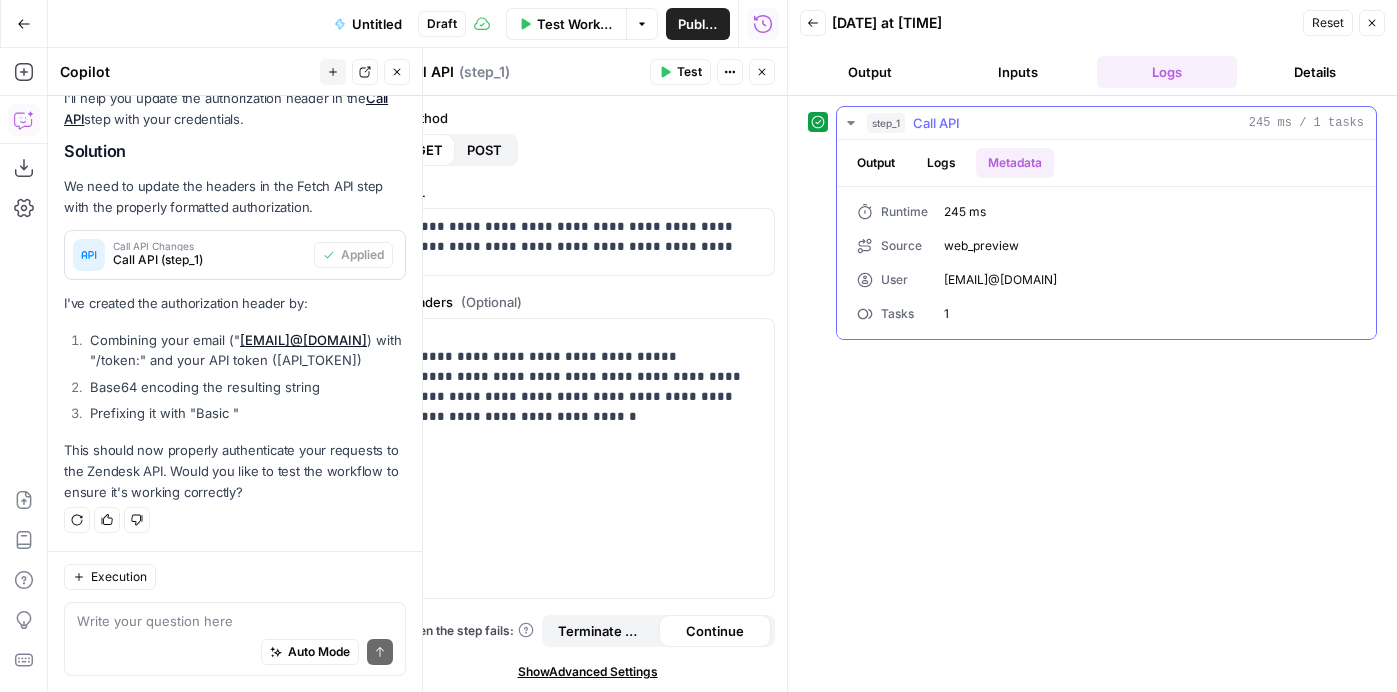 click on "Logs" at bounding box center (941, 163) 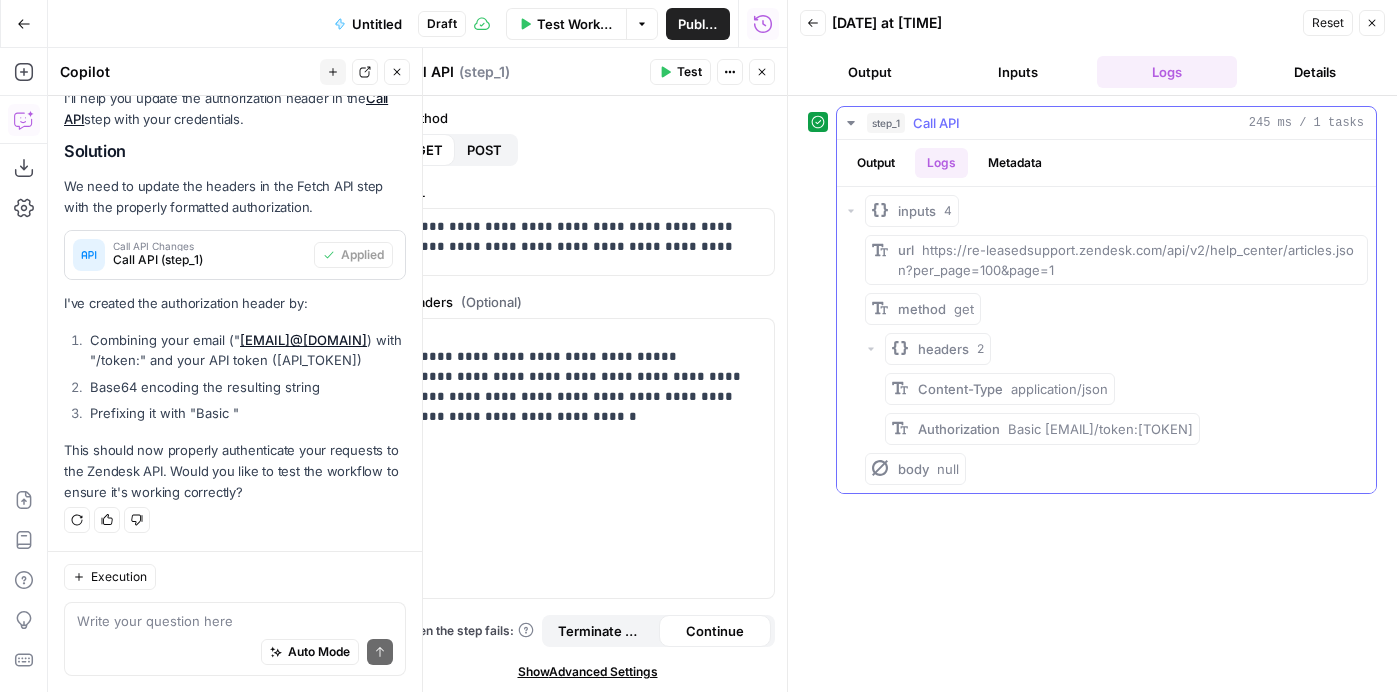 click on "Output" at bounding box center (876, 163) 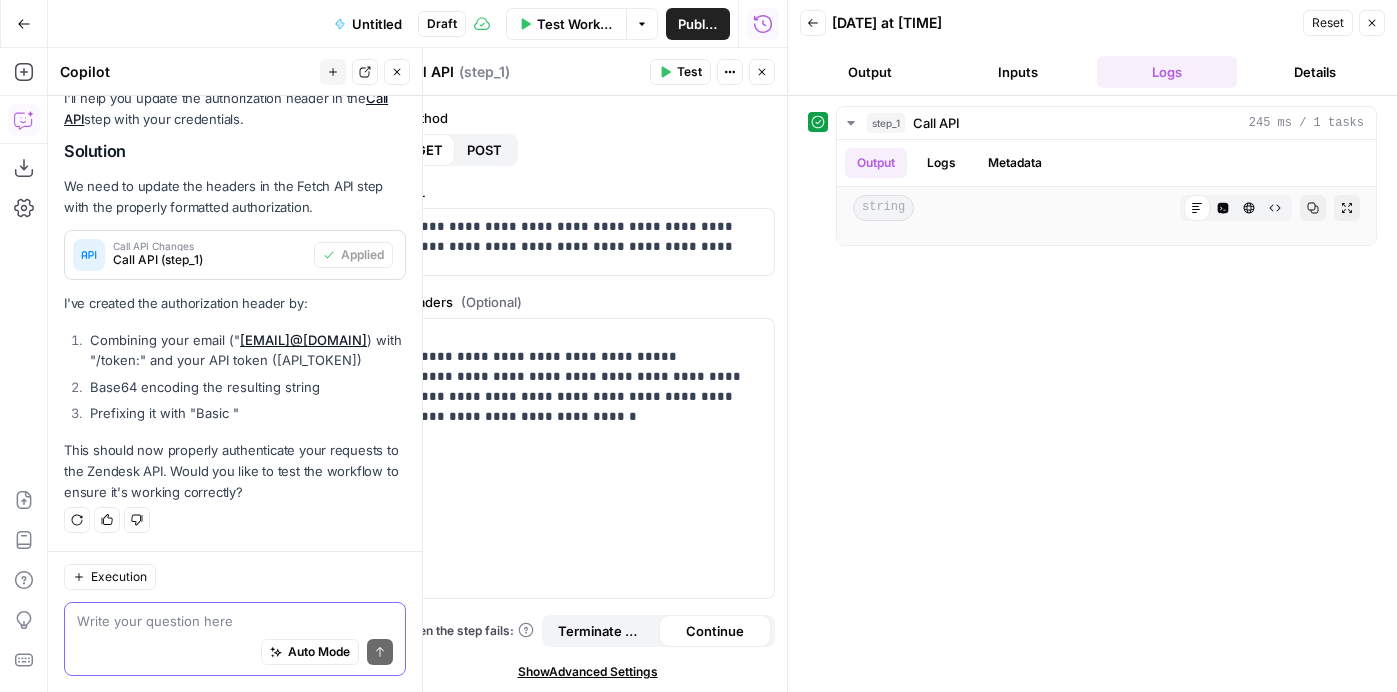 click at bounding box center [235, 621] 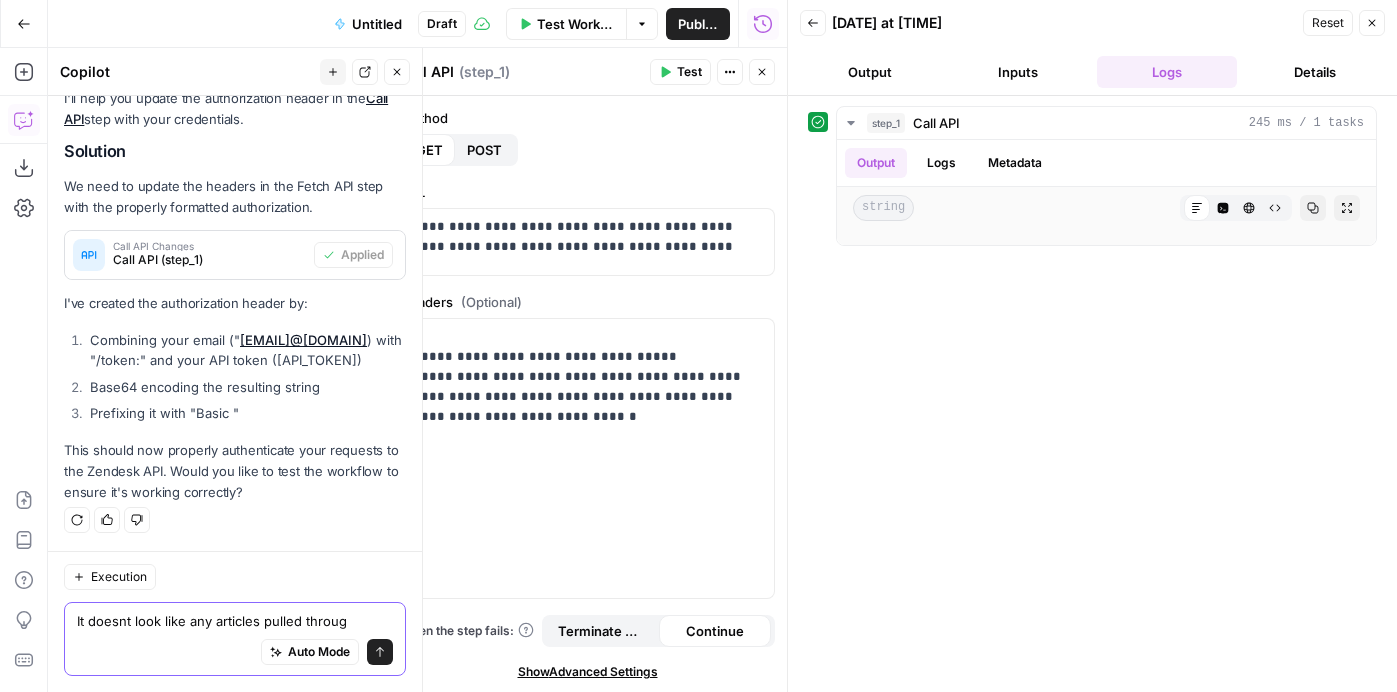 type on "It doesnt look like any articles pulled through" 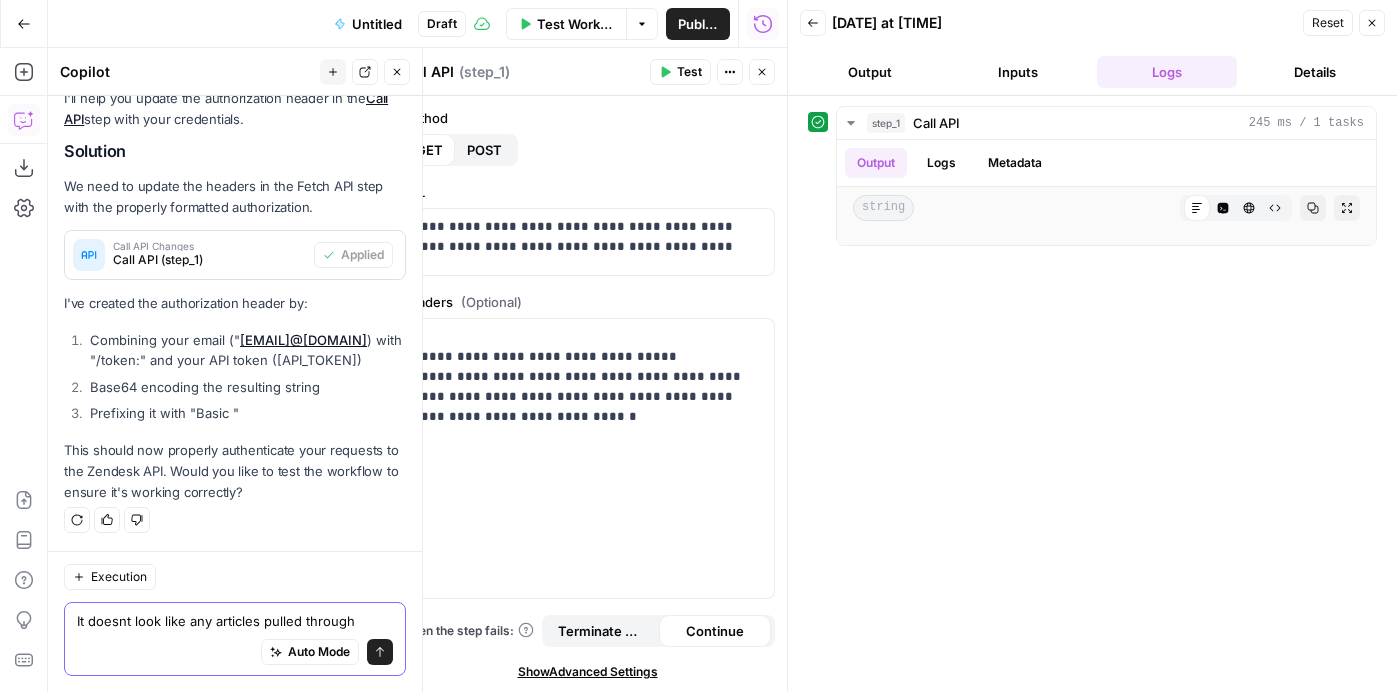 type 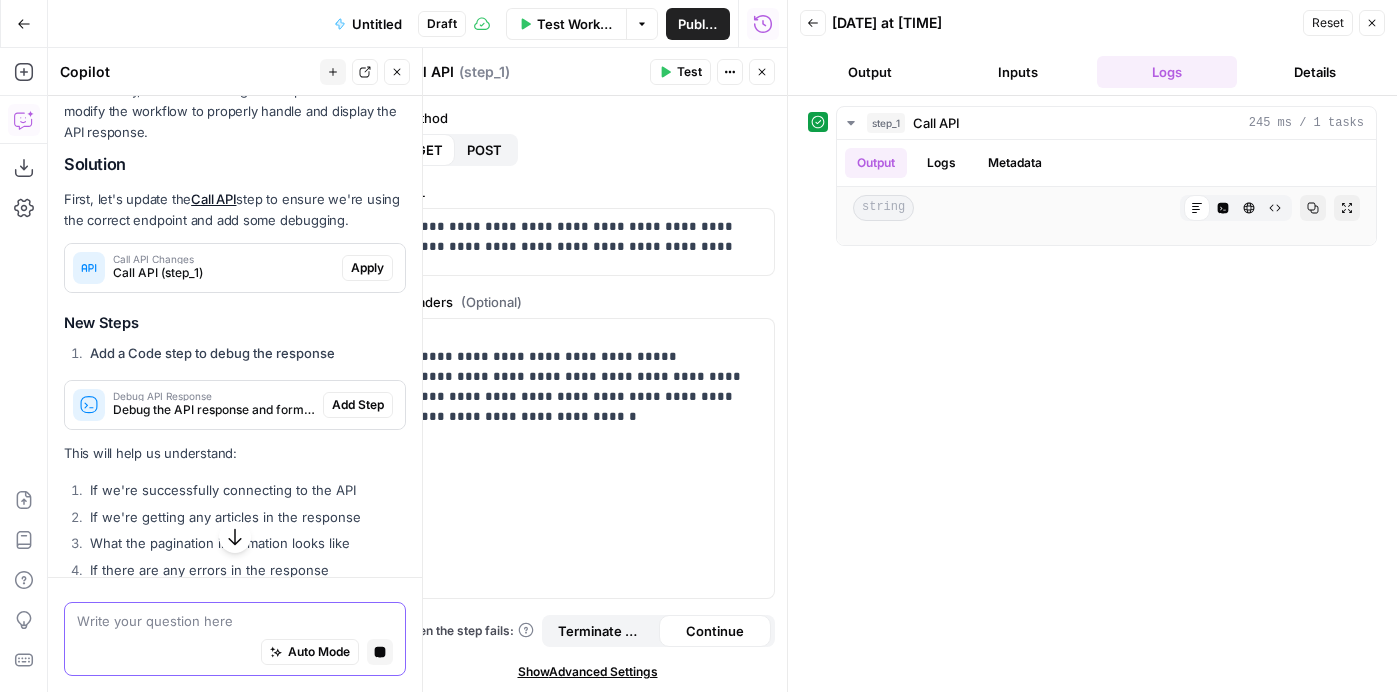 scroll, scrollTop: 3903, scrollLeft: 0, axis: vertical 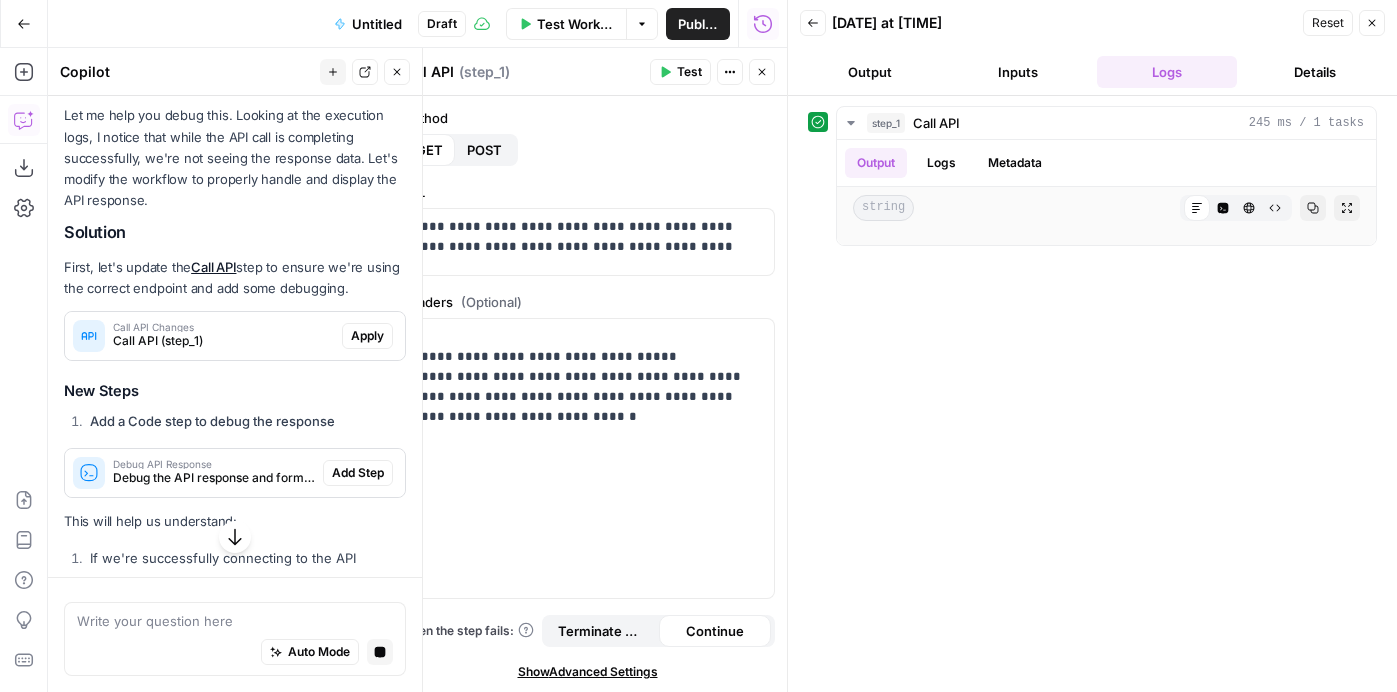 click on "Call API Changes" at bounding box center [223, 327] 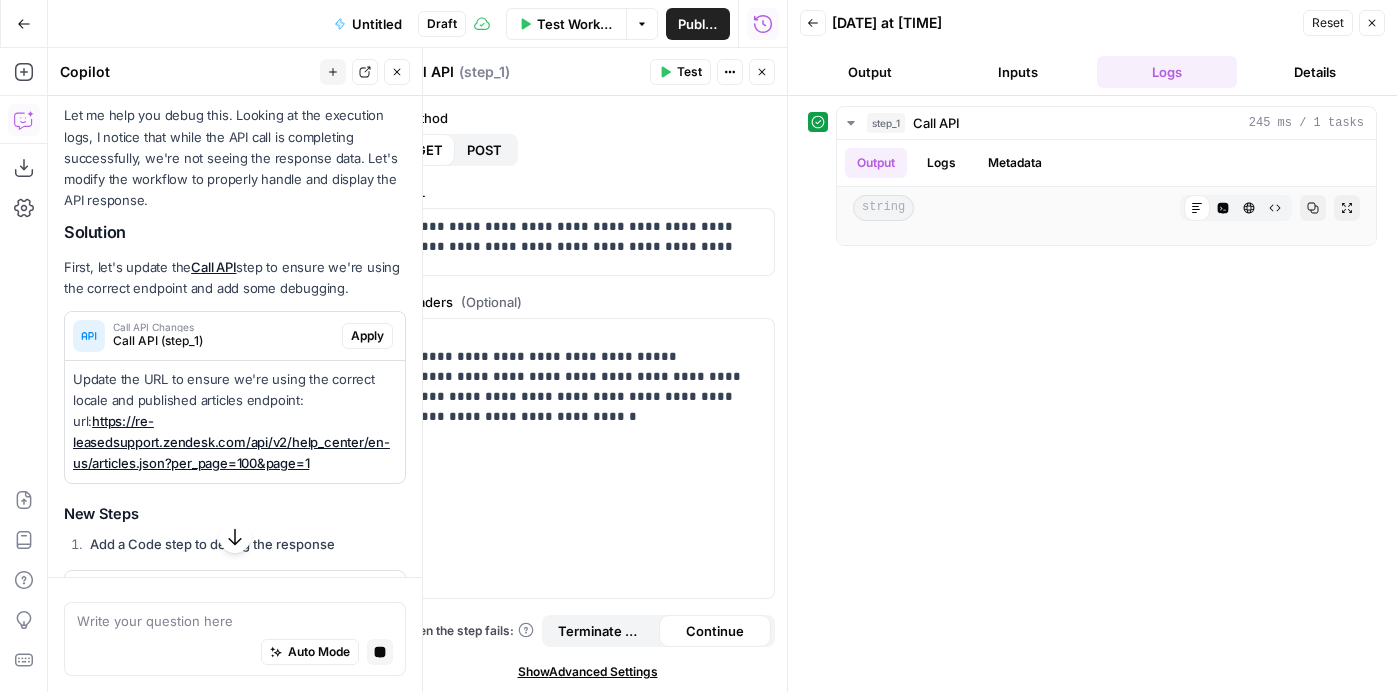 scroll, scrollTop: 4102, scrollLeft: 0, axis: vertical 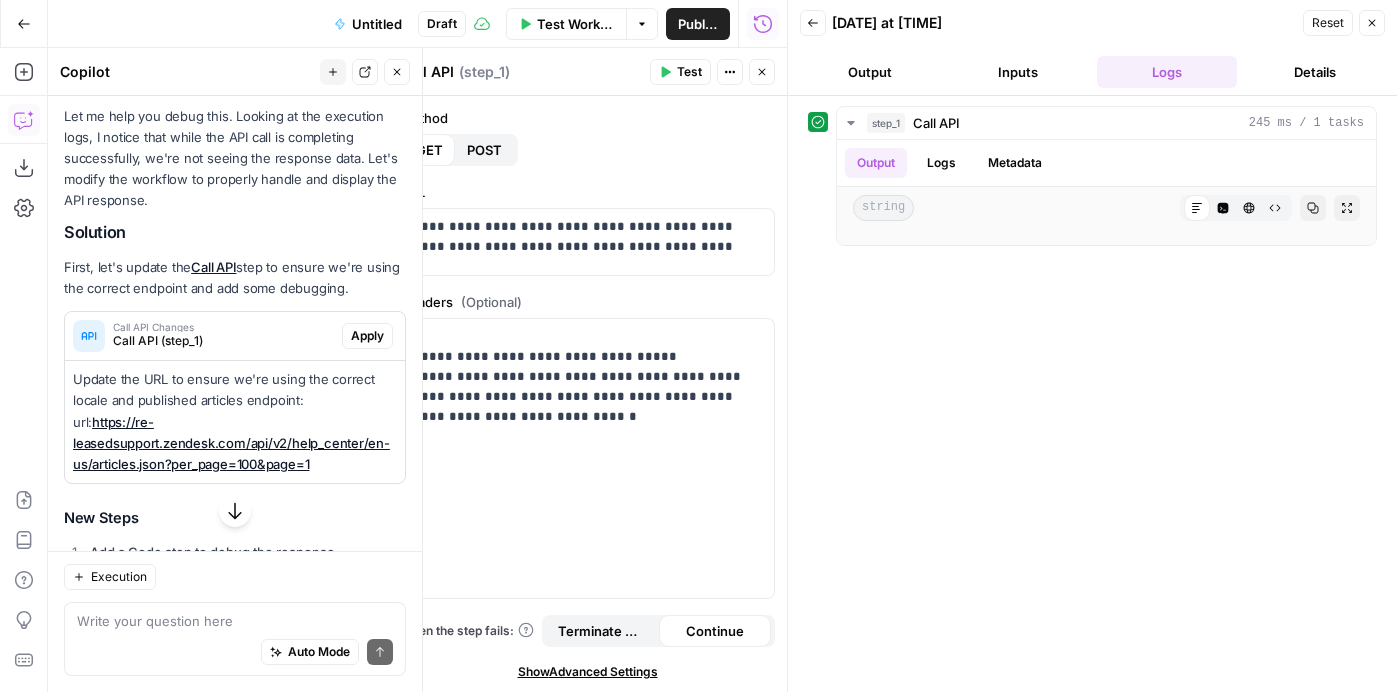 click on "Apply" at bounding box center [367, 336] 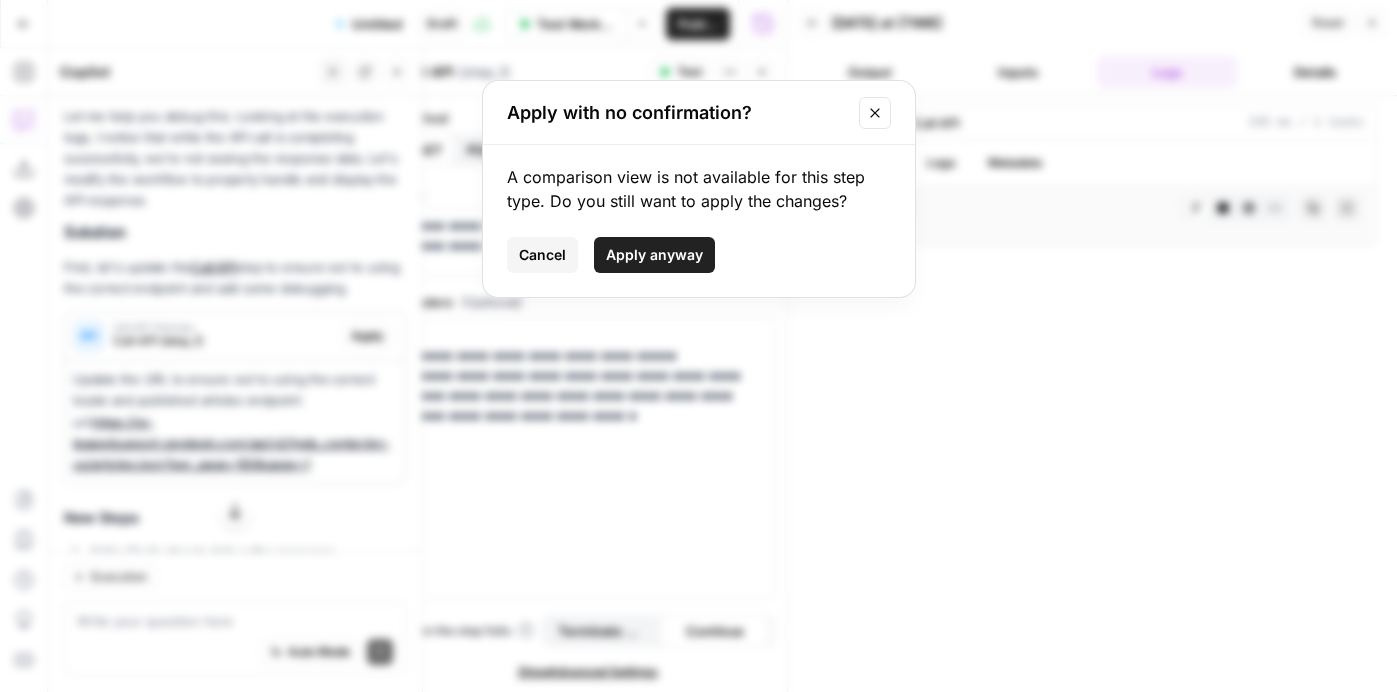 click on "Apply anyway" at bounding box center [654, 255] 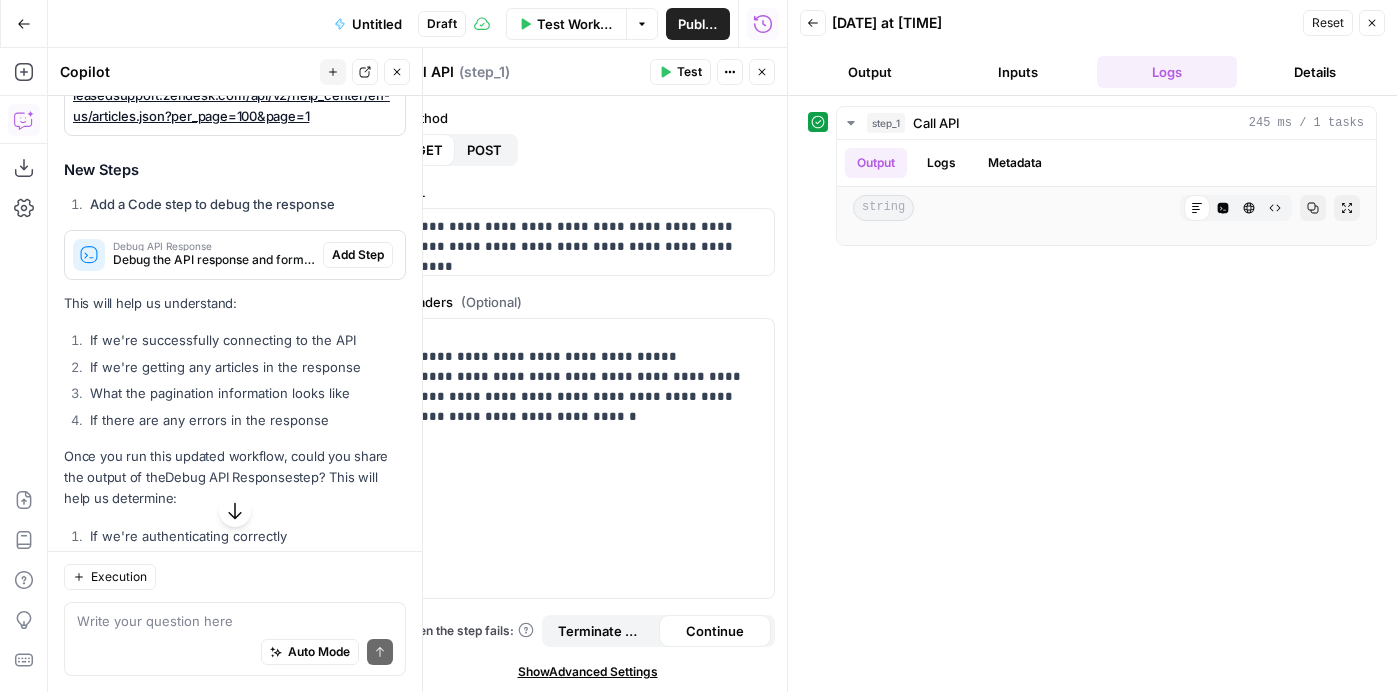scroll, scrollTop: 4488, scrollLeft: 0, axis: vertical 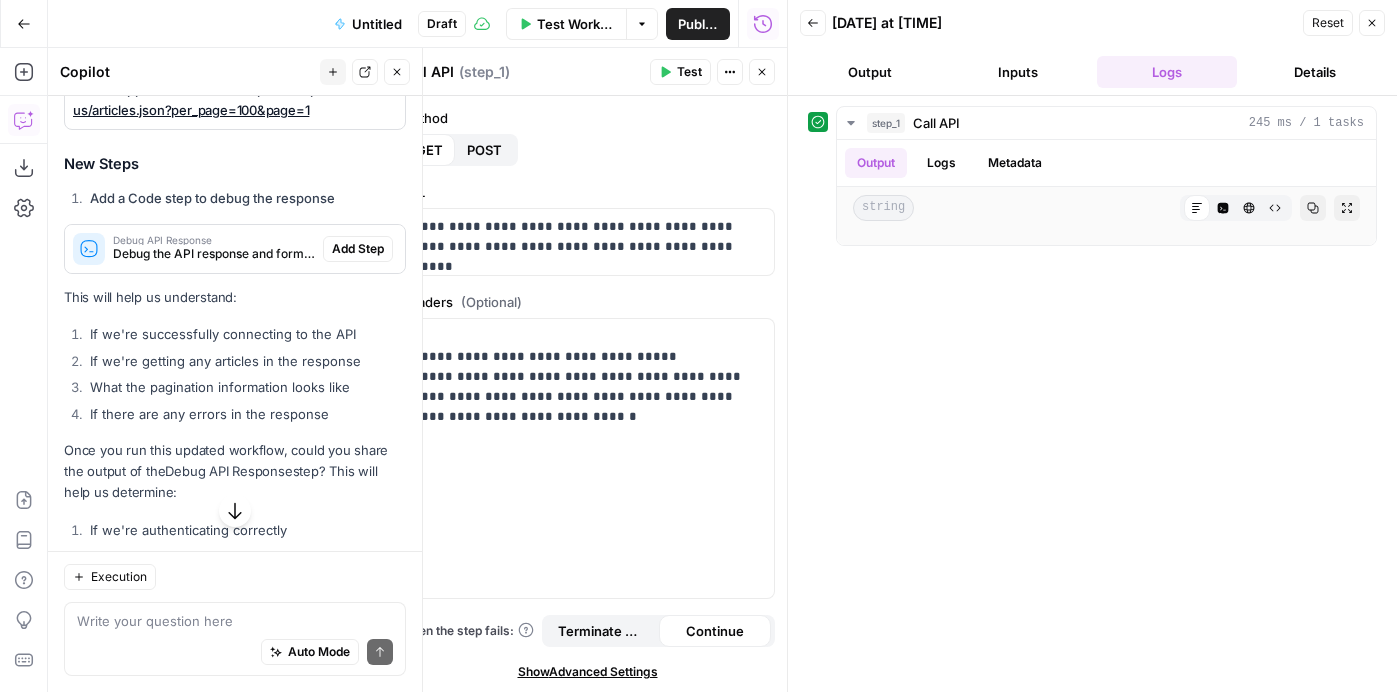click on "Debug the API response and format articles" at bounding box center (214, 254) 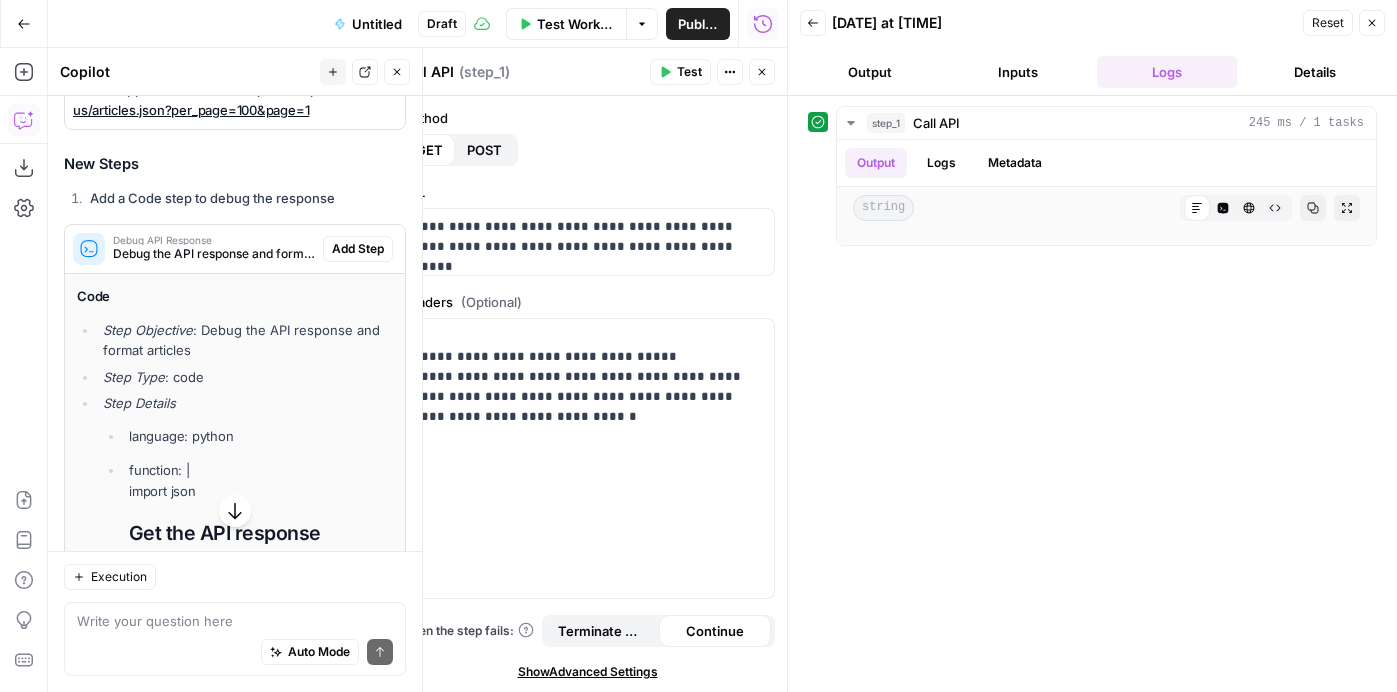 click on "Add Step" at bounding box center [358, 249] 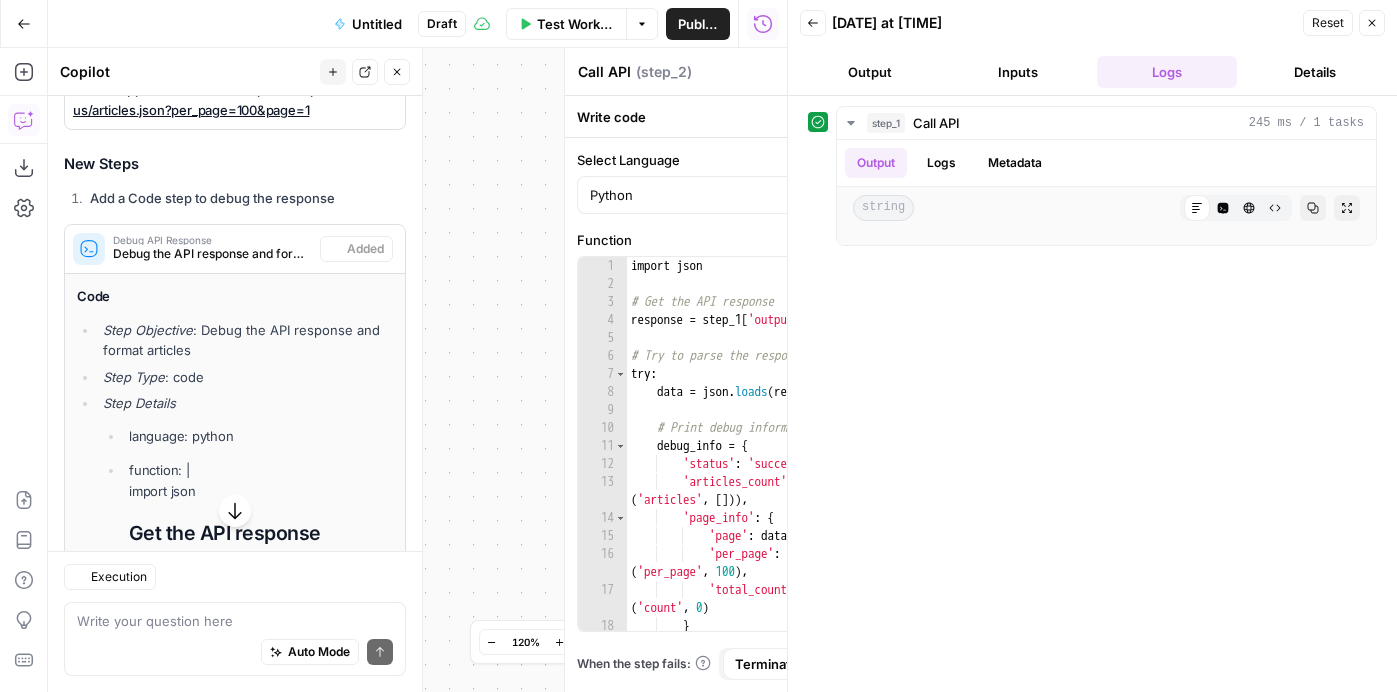 type on "Debug API Response" 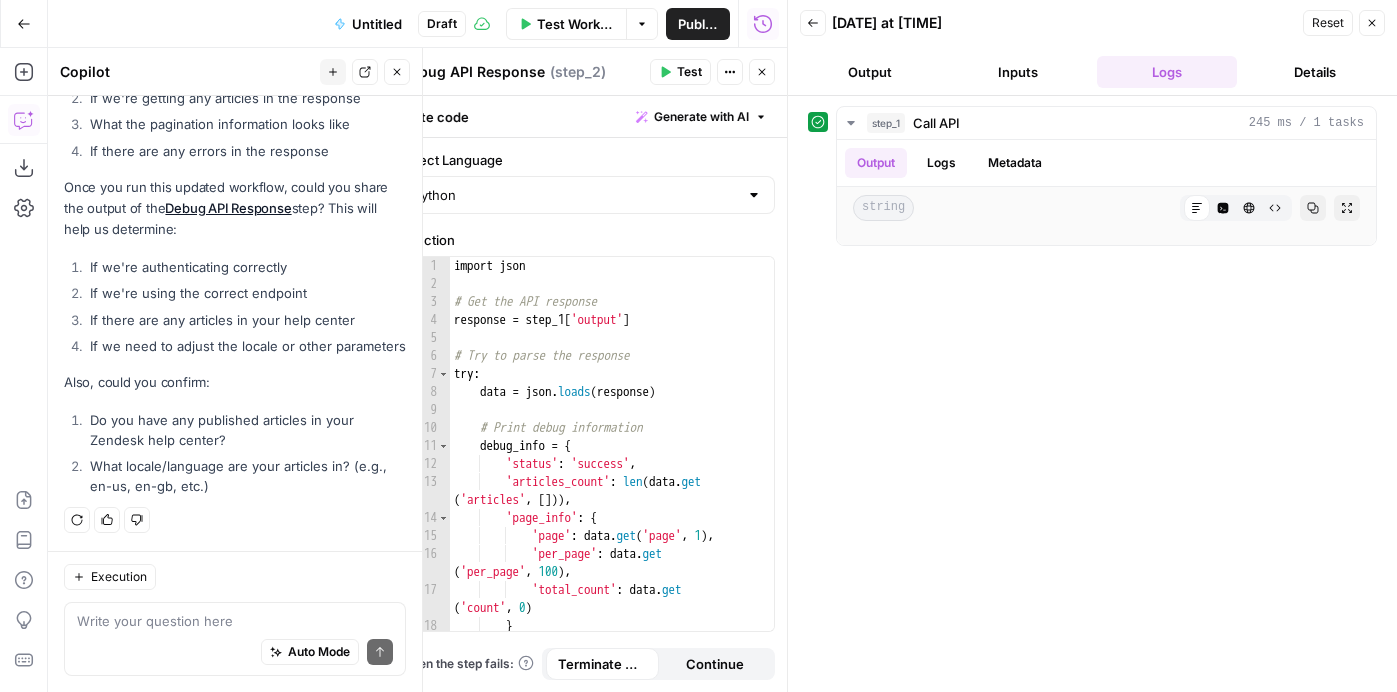 scroll, scrollTop: 5572, scrollLeft: 0, axis: vertical 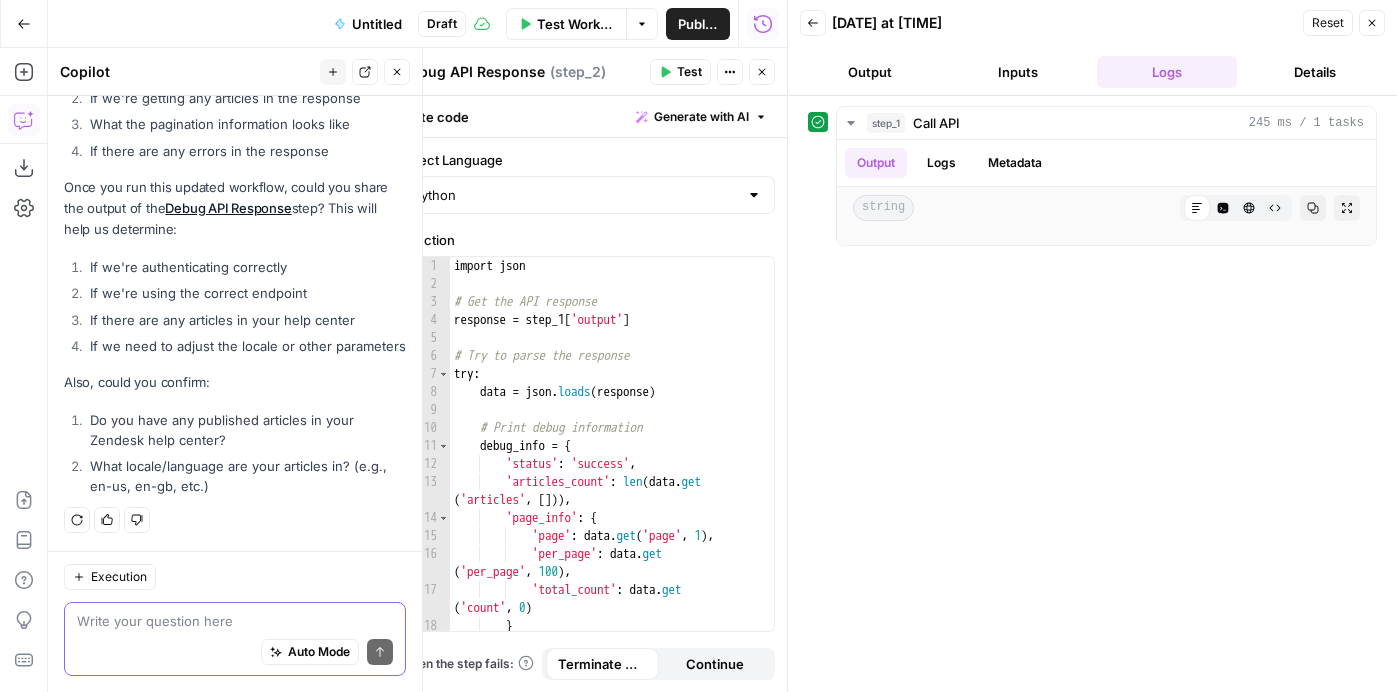 click at bounding box center (235, 621) 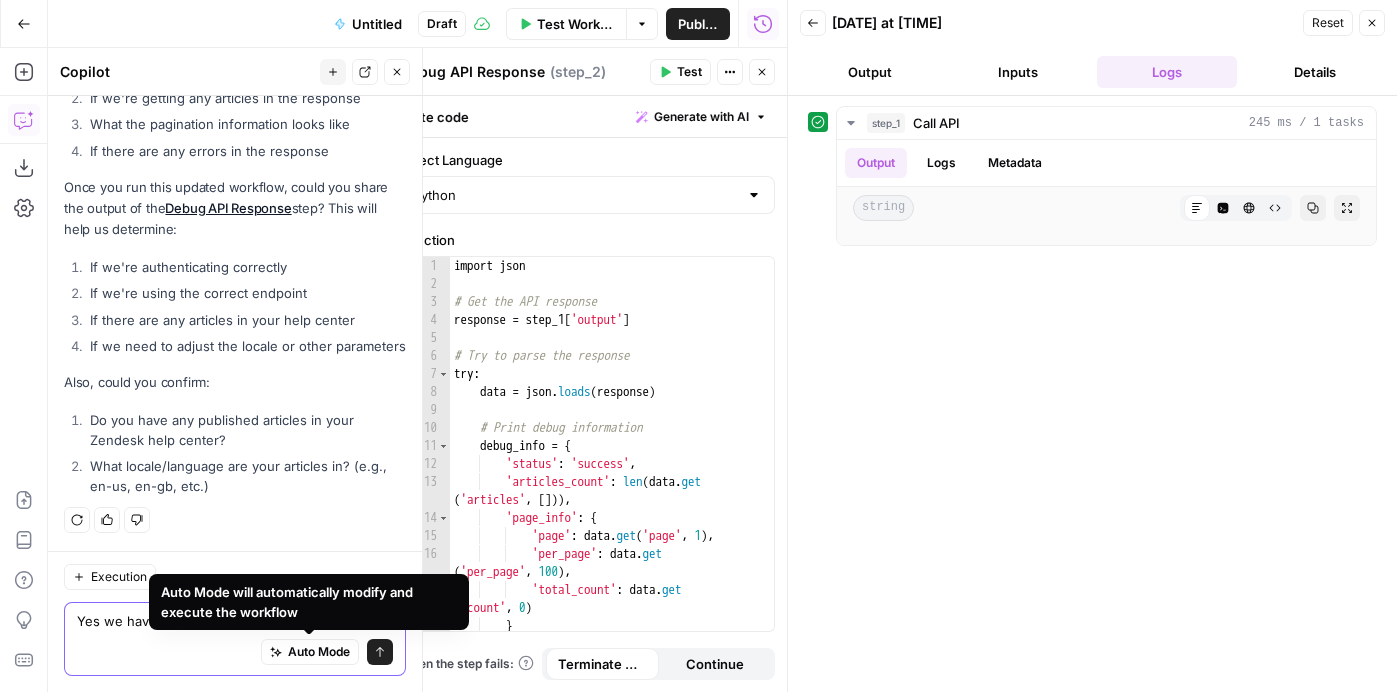 scroll, scrollTop: 5574, scrollLeft: 0, axis: vertical 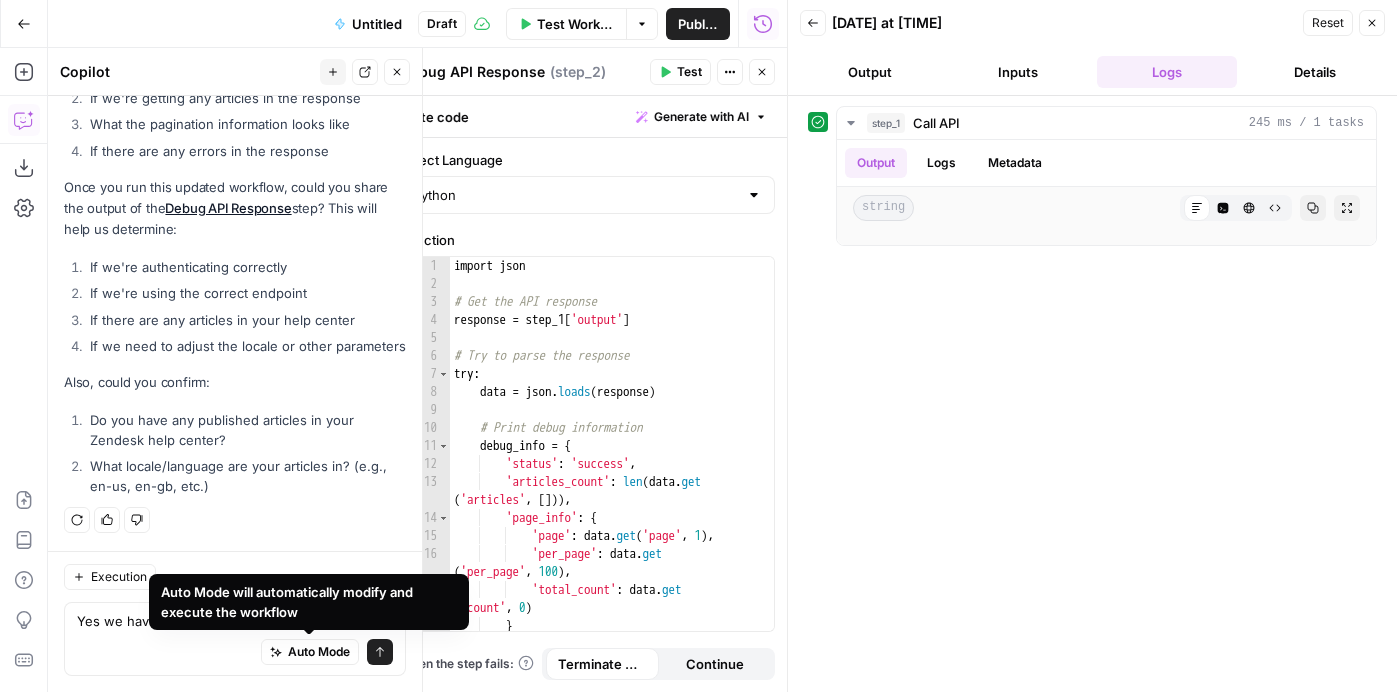 click on "Auto Mode Send" at bounding box center [235, 653] 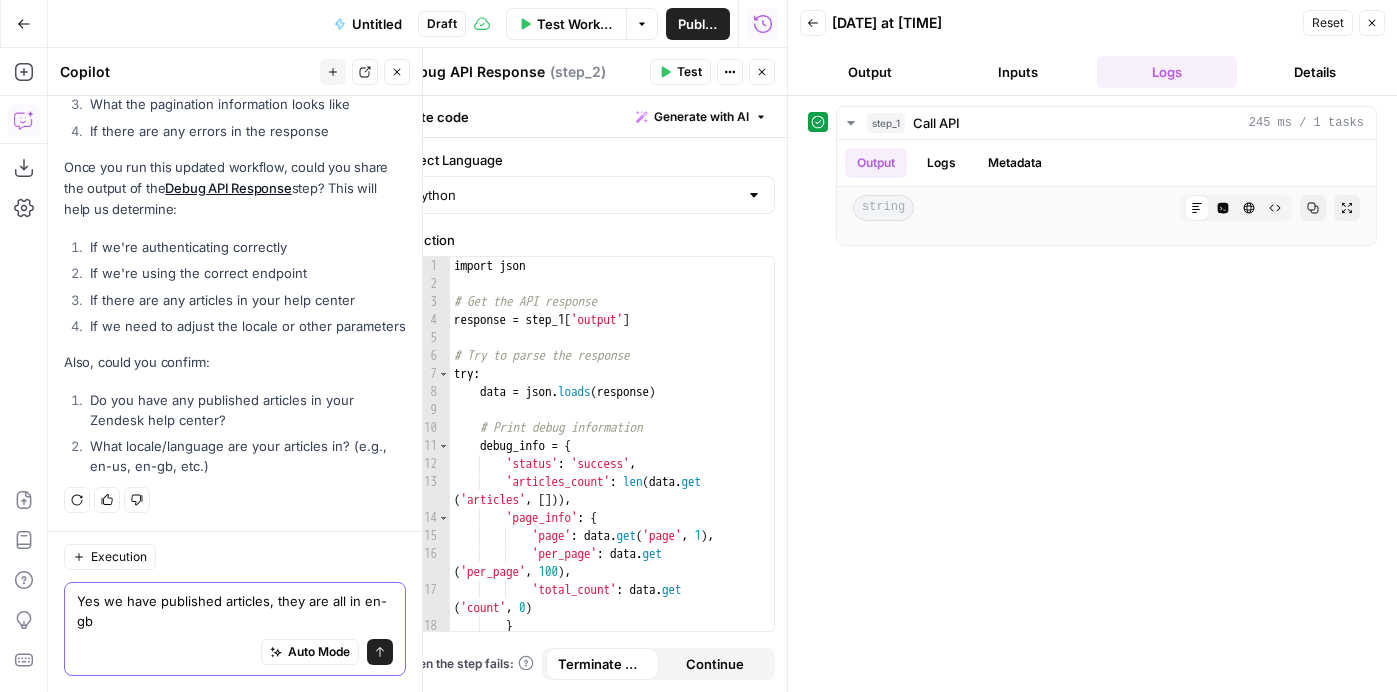 scroll, scrollTop: 5594, scrollLeft: 0, axis: vertical 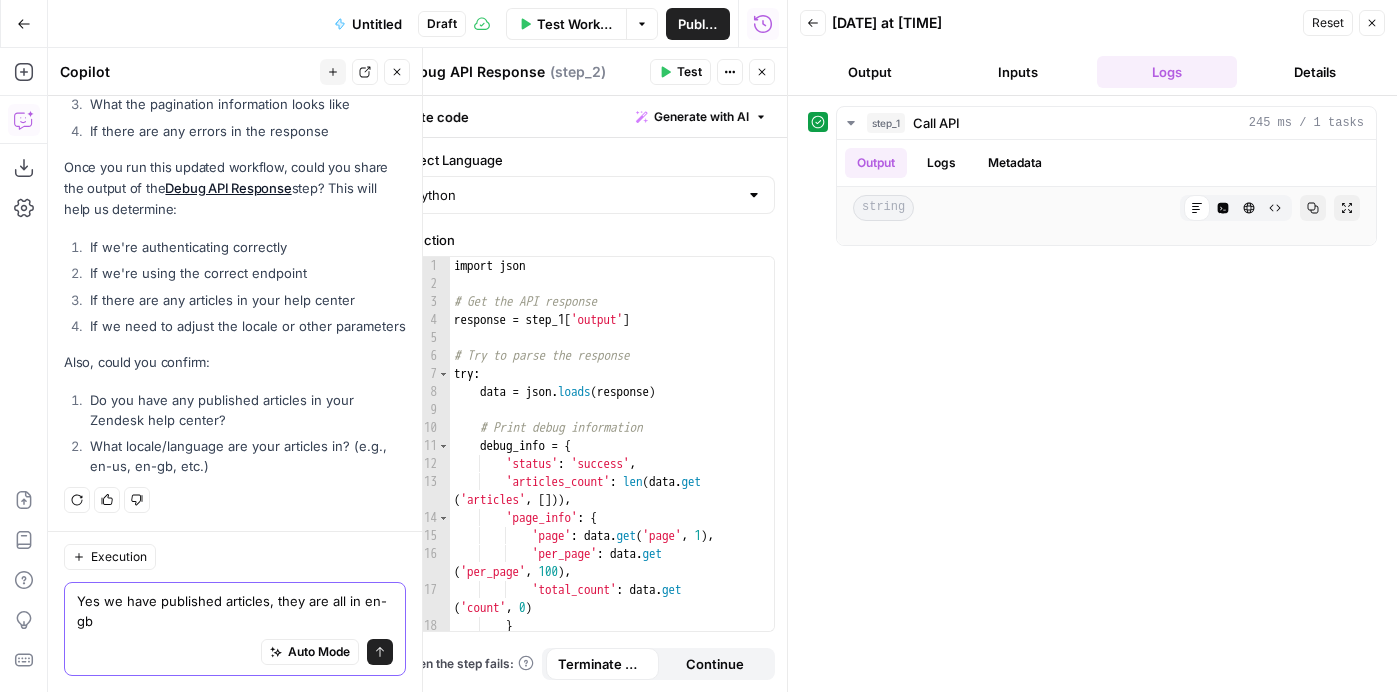 click on "Yes we have published articles, they are all in en-gb" at bounding box center (235, 611) 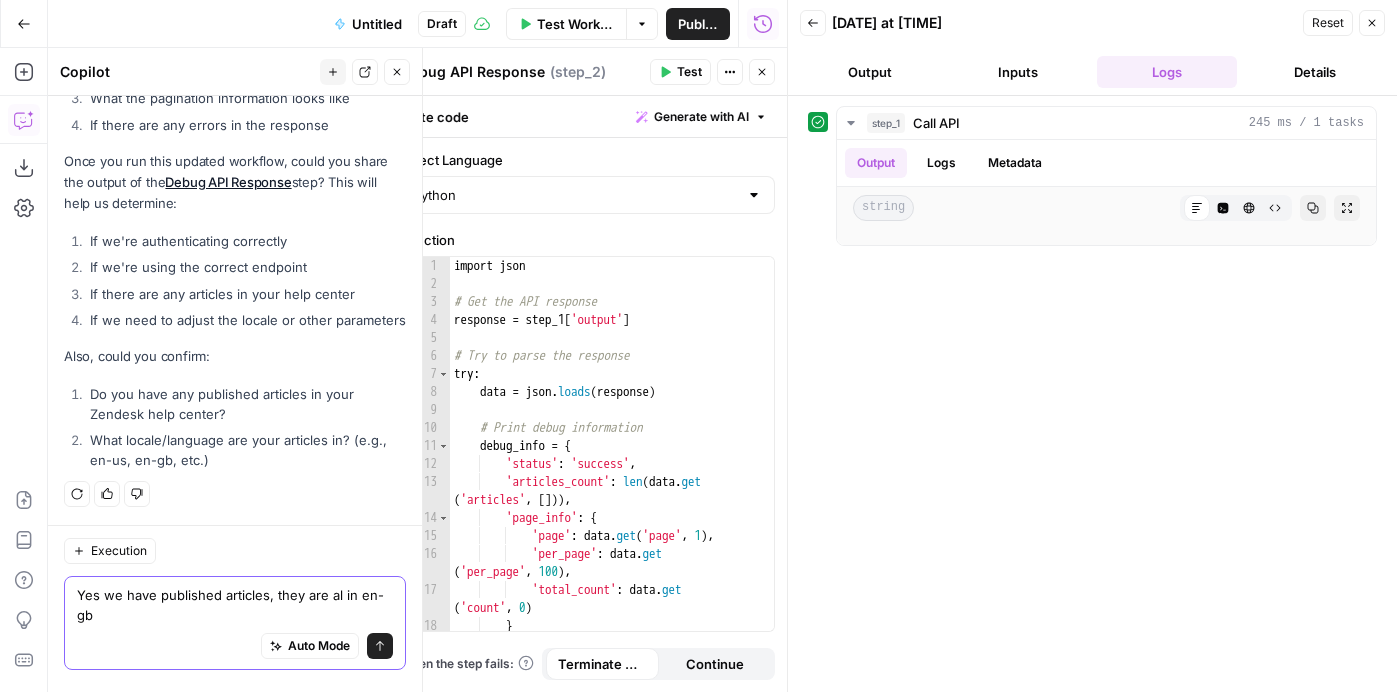 scroll, scrollTop: 5574, scrollLeft: 0, axis: vertical 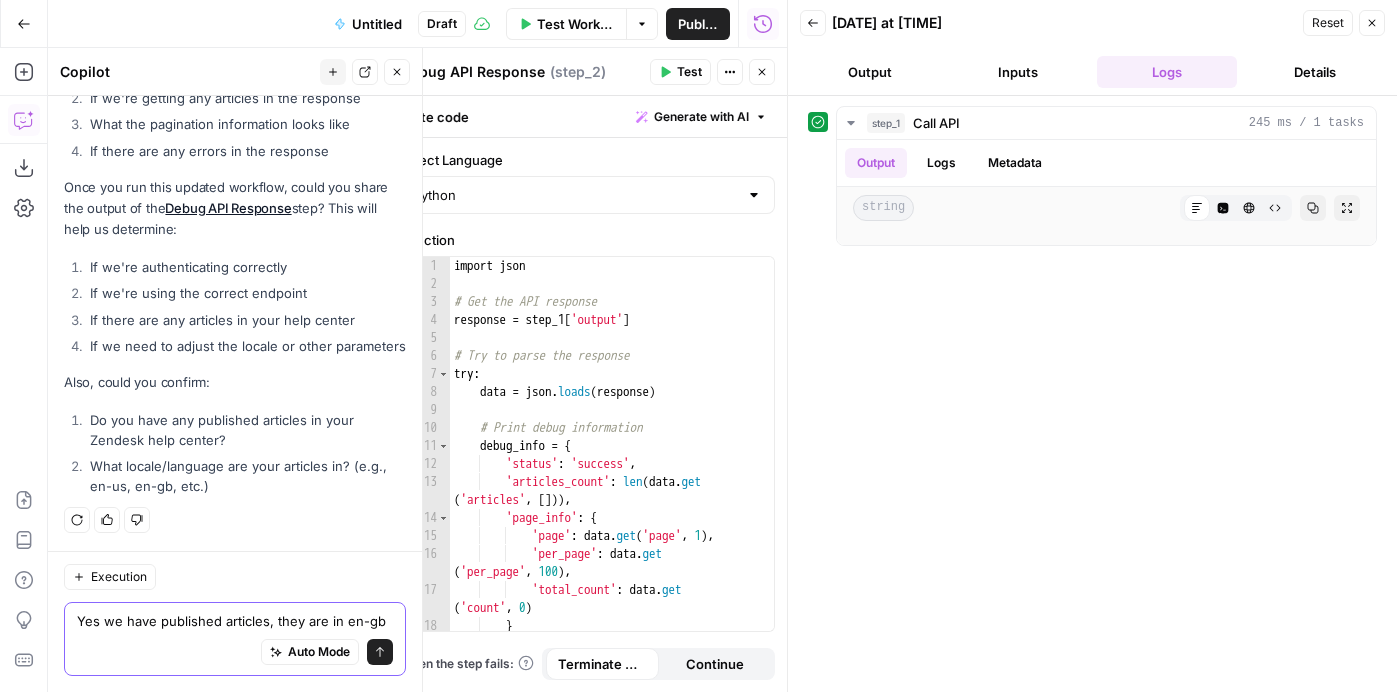 click on "Yes we have published articles, they are in en-gb" at bounding box center (235, 621) 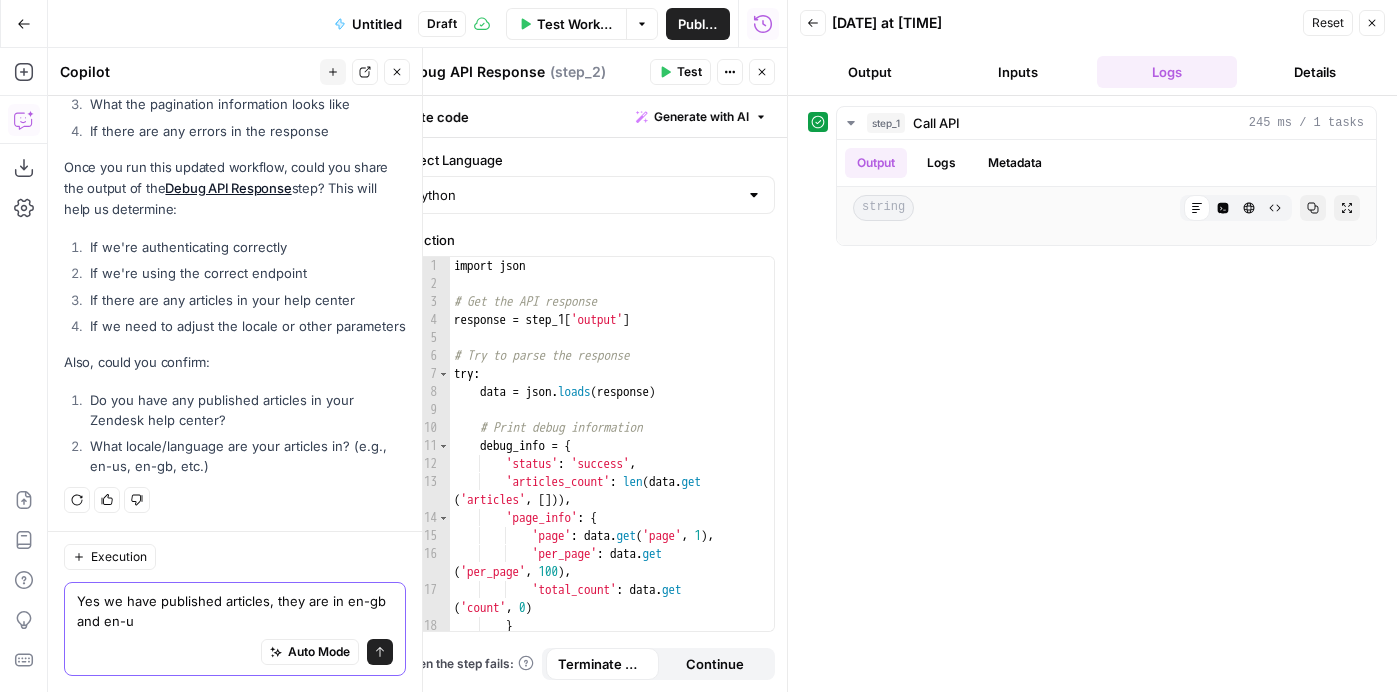 type on "Yes we have published articles, they are in en-gb  and en-us" 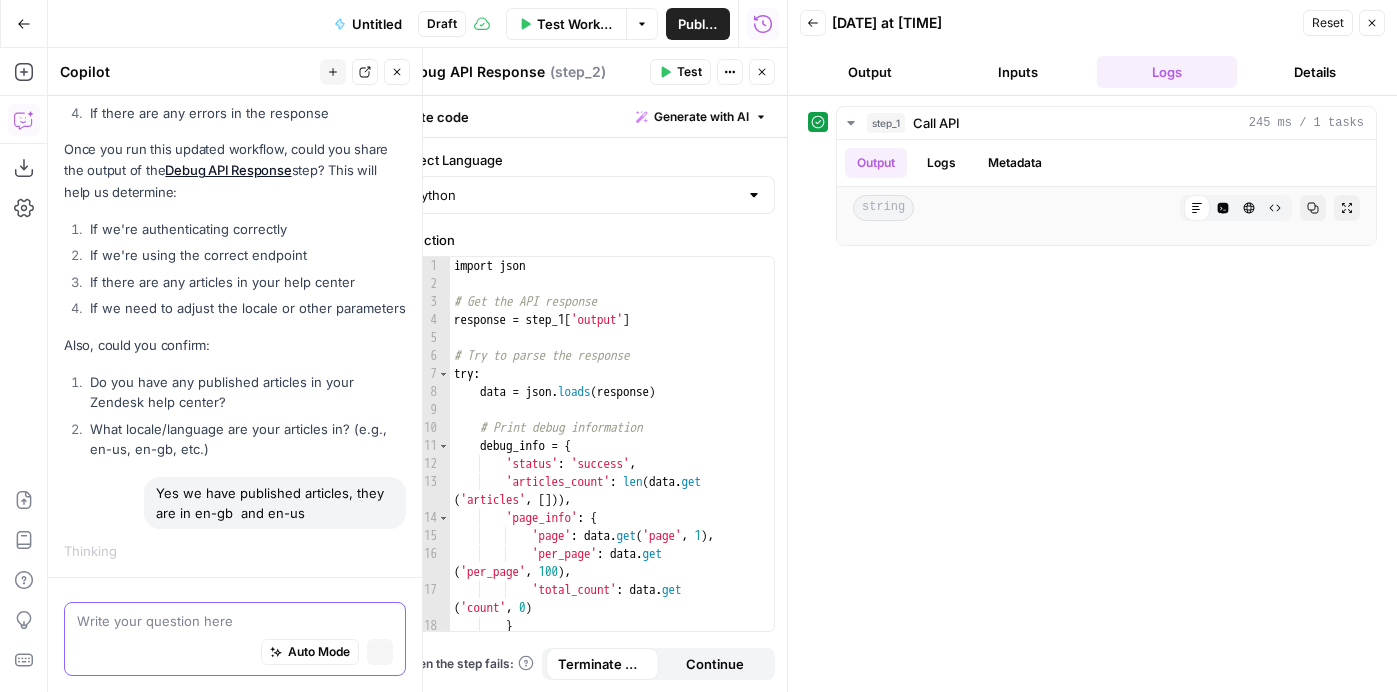 scroll, scrollTop: 5373, scrollLeft: 0, axis: vertical 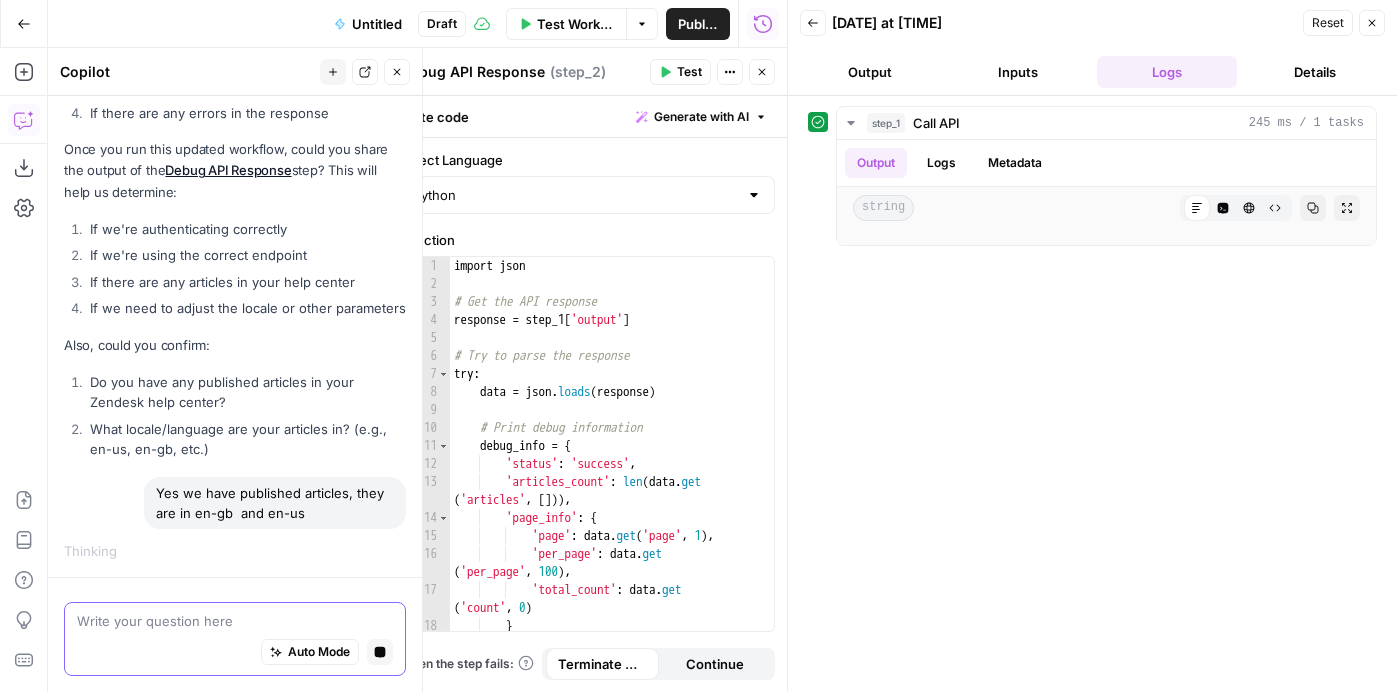 type 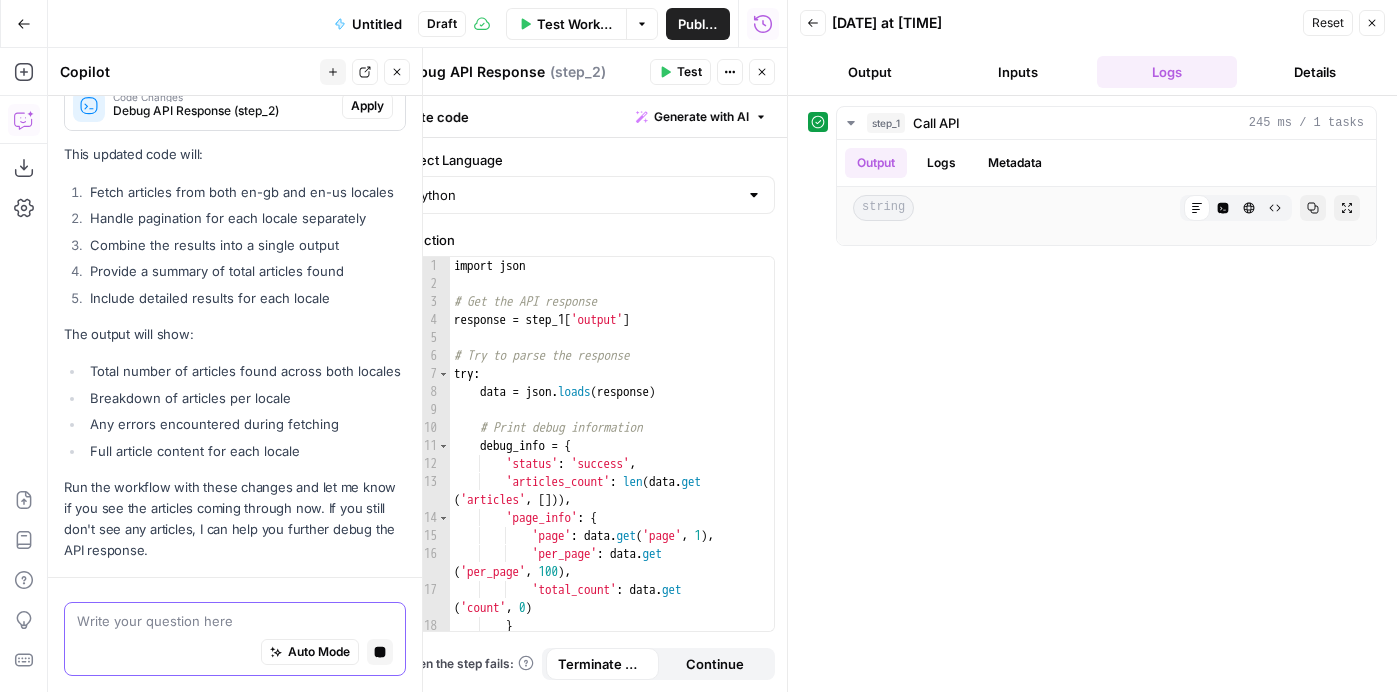 scroll, scrollTop: 6151, scrollLeft: 0, axis: vertical 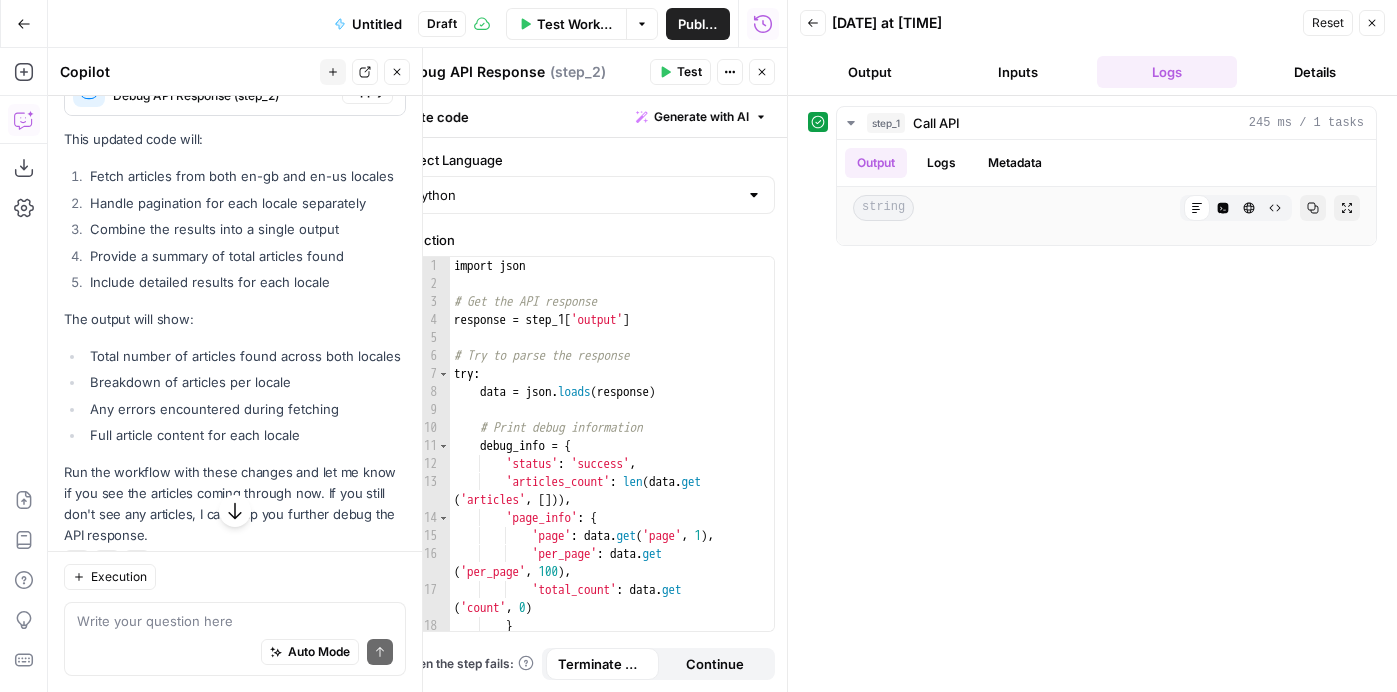 click on "Code Changes" at bounding box center [223, 82] 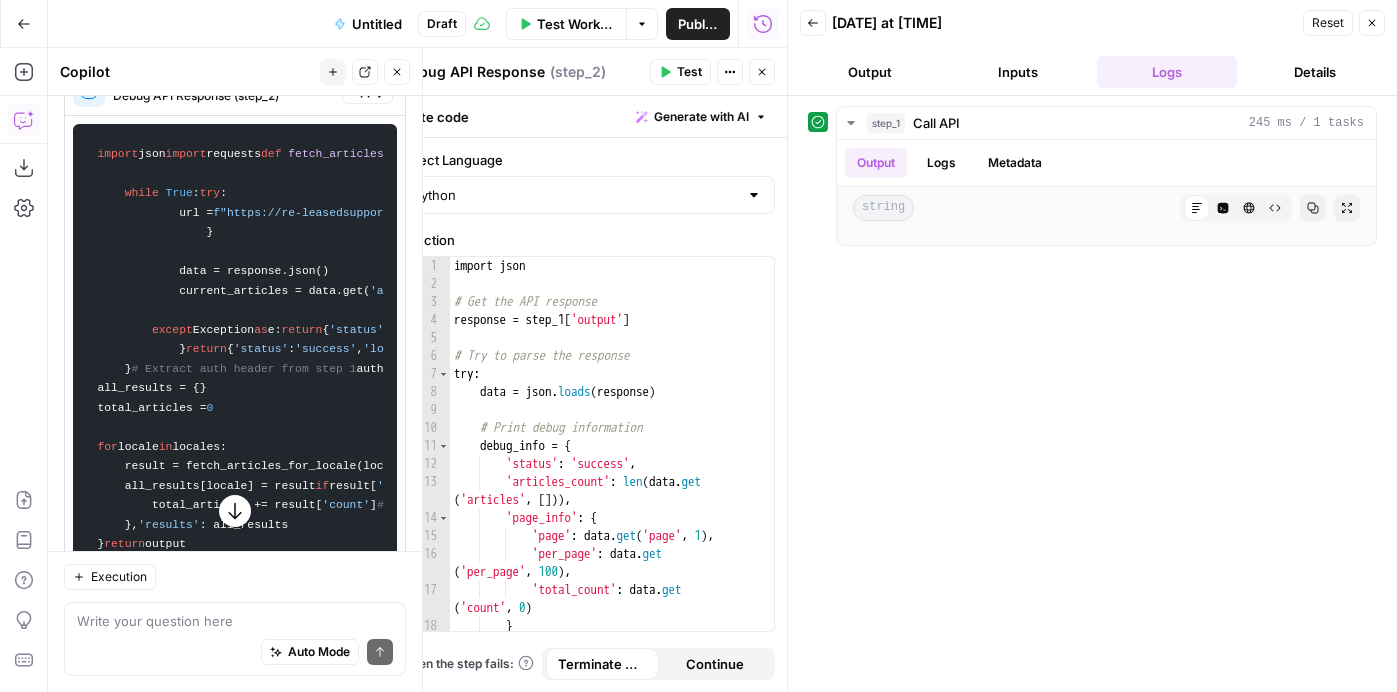 click on "Apply" at bounding box center (367, 91) 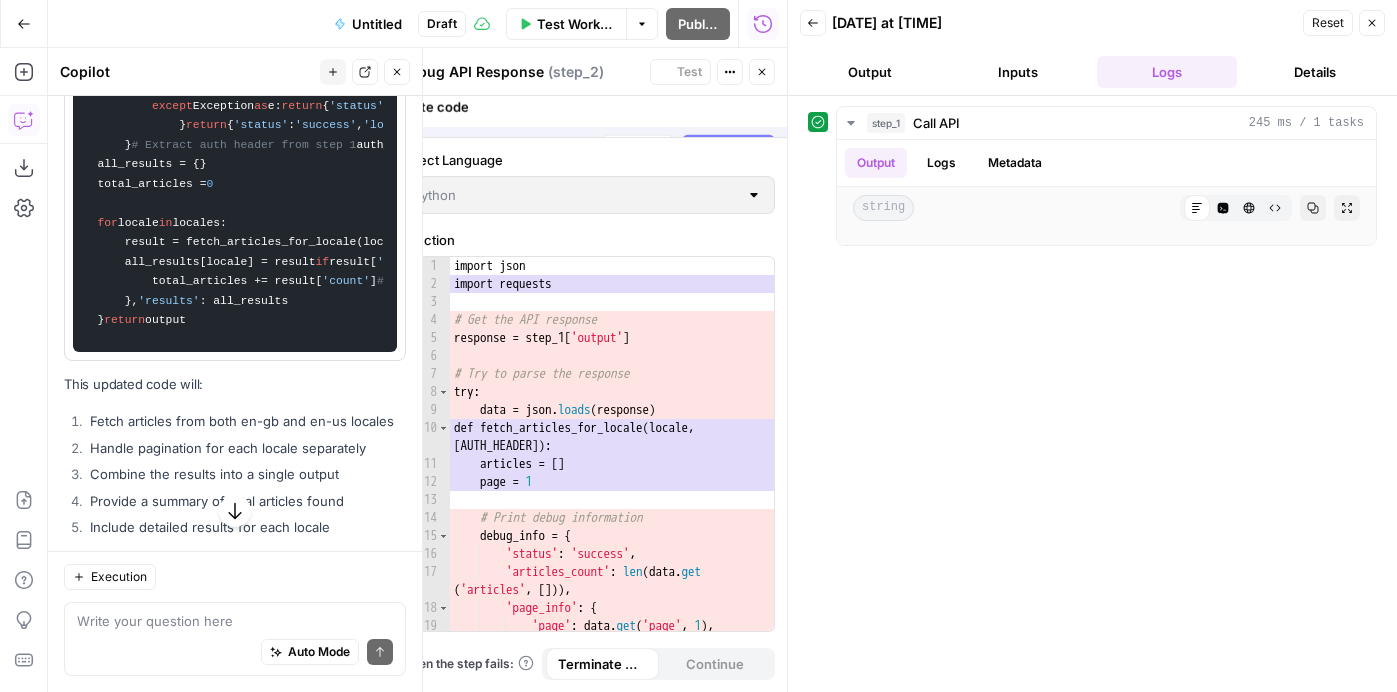 scroll, scrollTop: 5927, scrollLeft: 0, axis: vertical 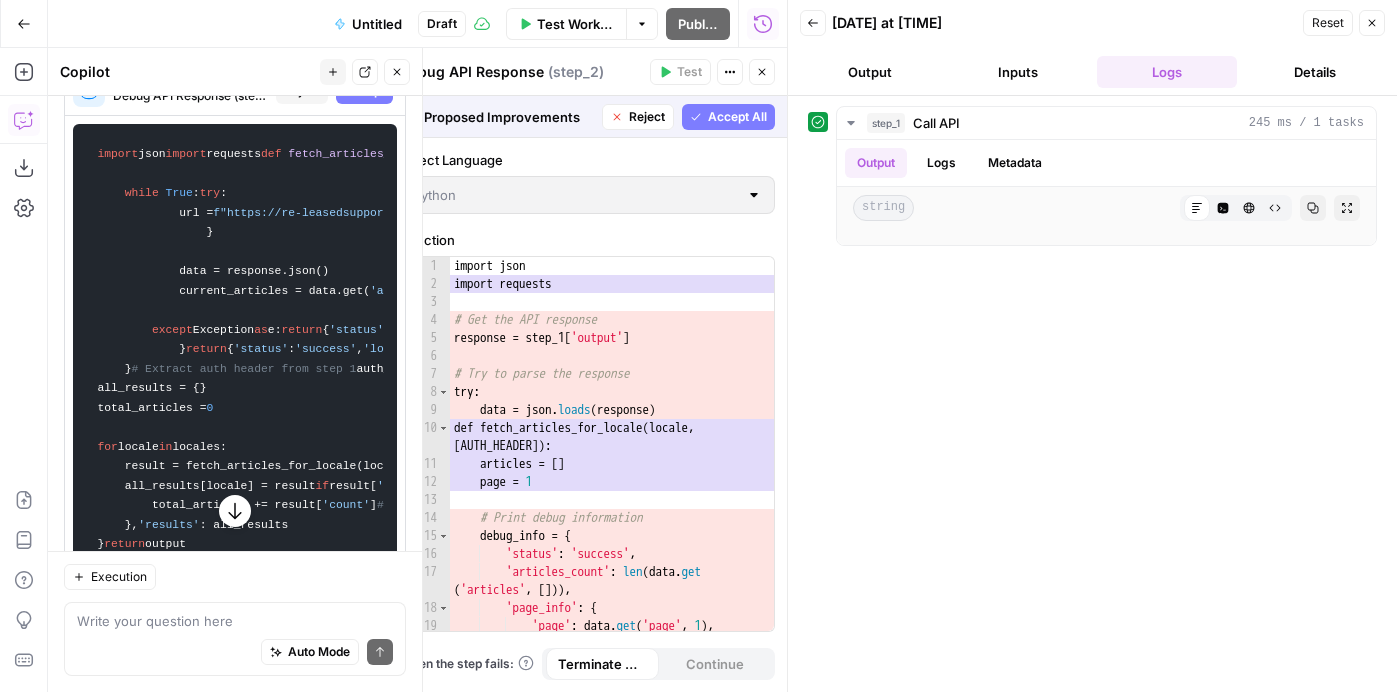 click on "Accept All" at bounding box center (737, 117) 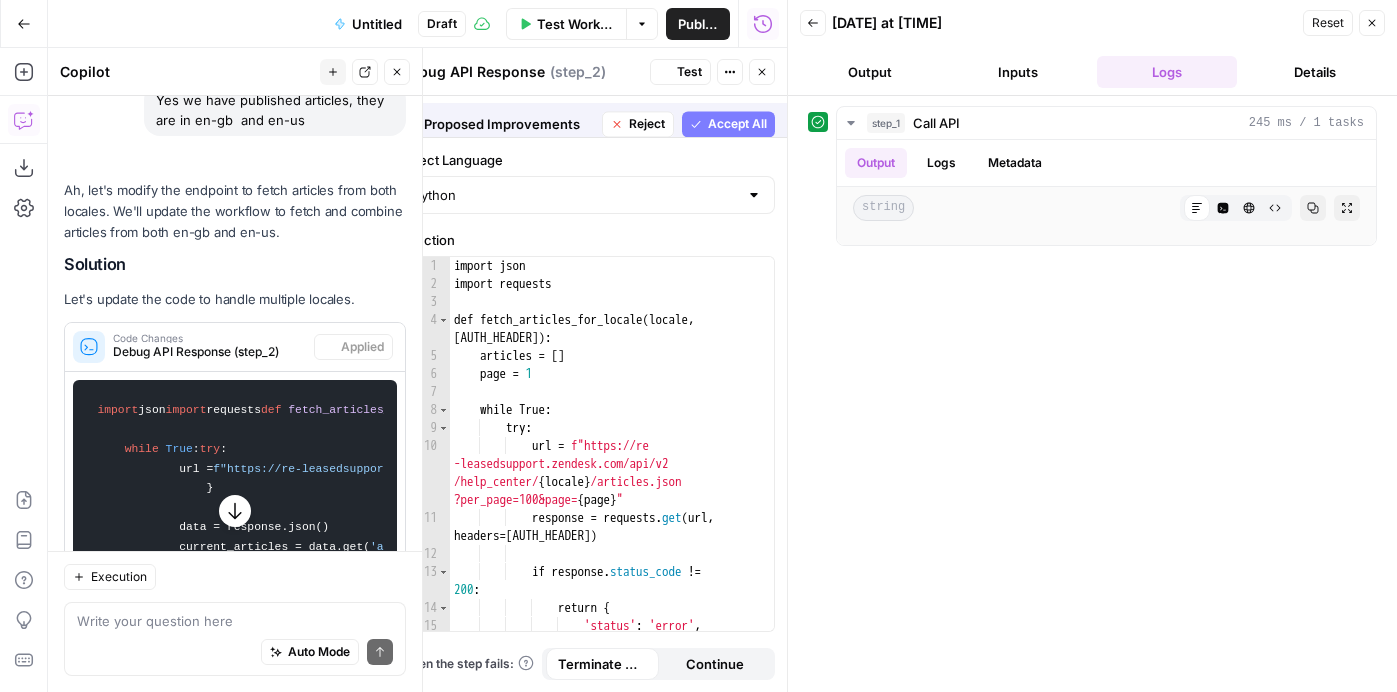 scroll, scrollTop: 6183, scrollLeft: 0, axis: vertical 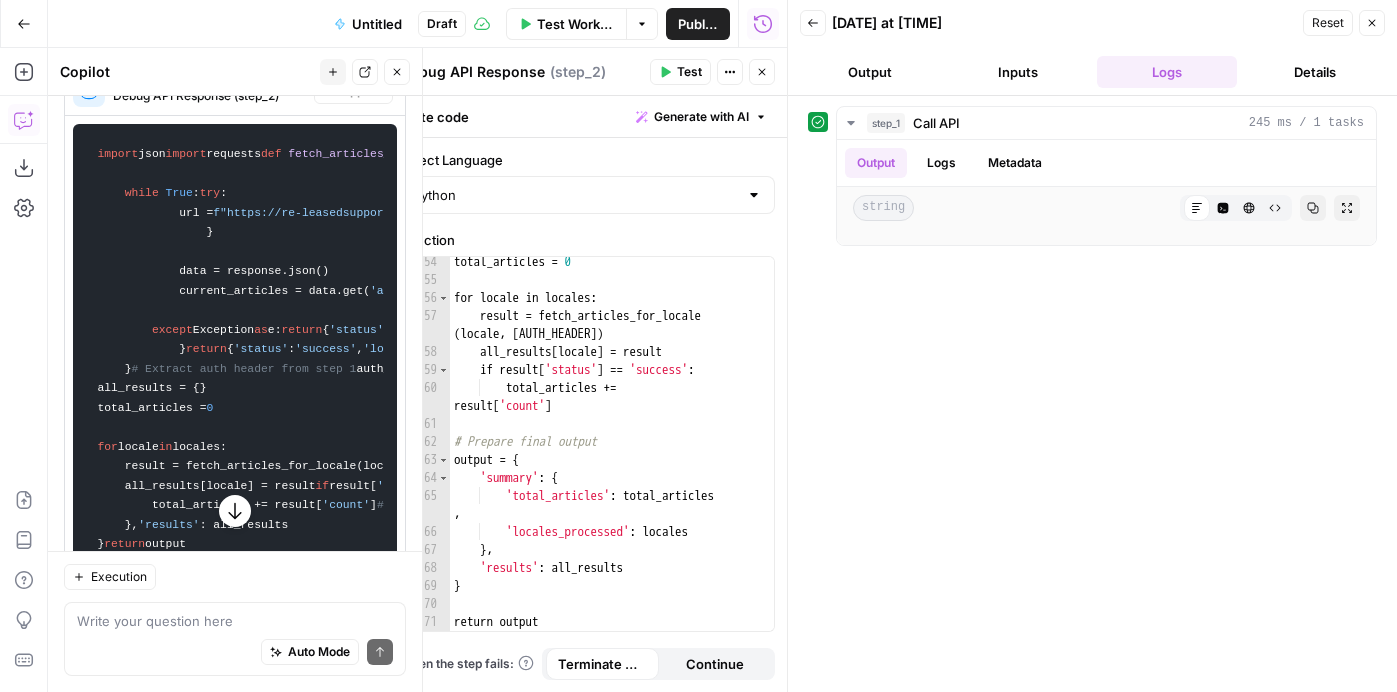 click on "Test" at bounding box center [689, 72] 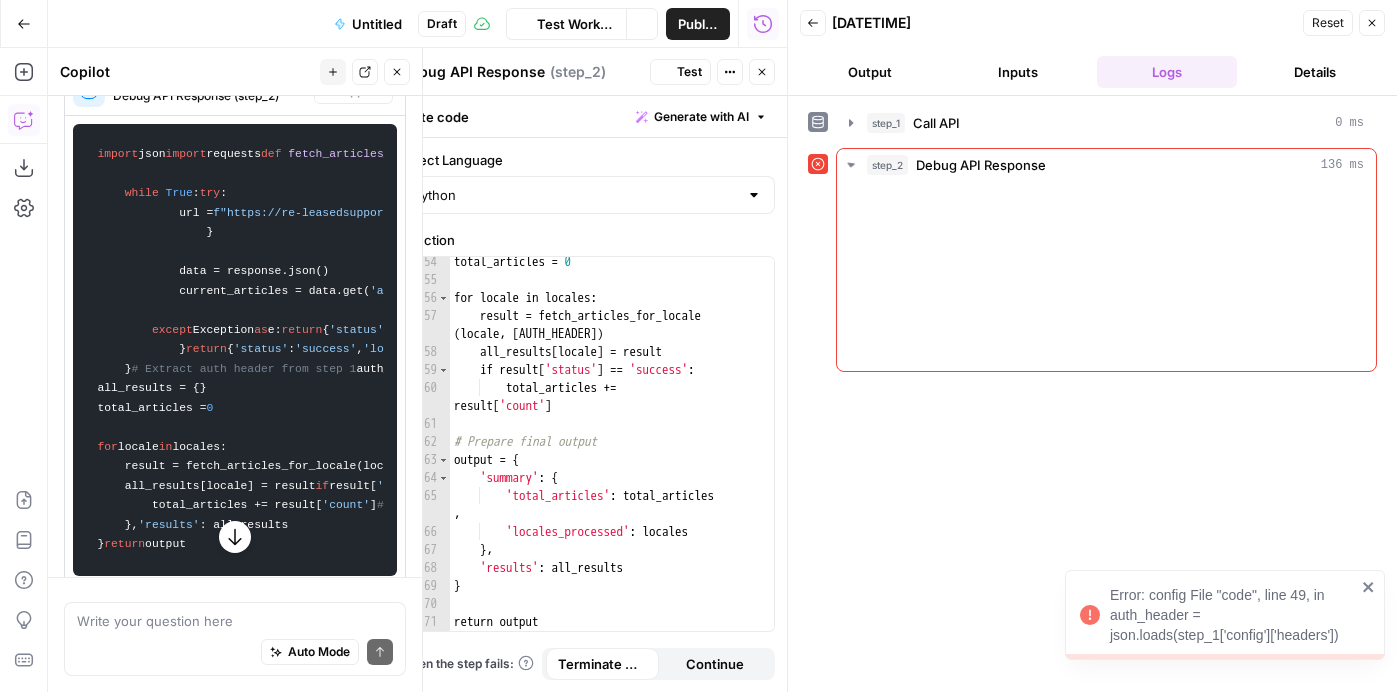 scroll, scrollTop: 5315, scrollLeft: 0, axis: vertical 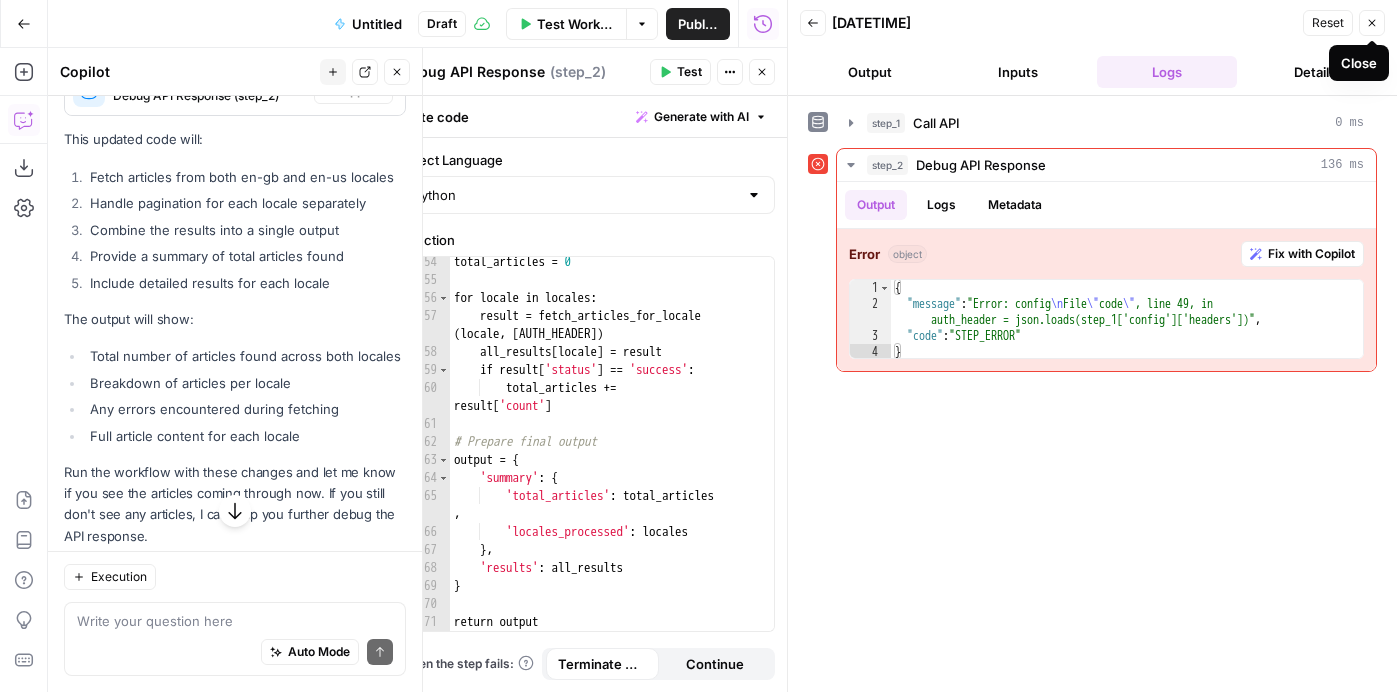 click 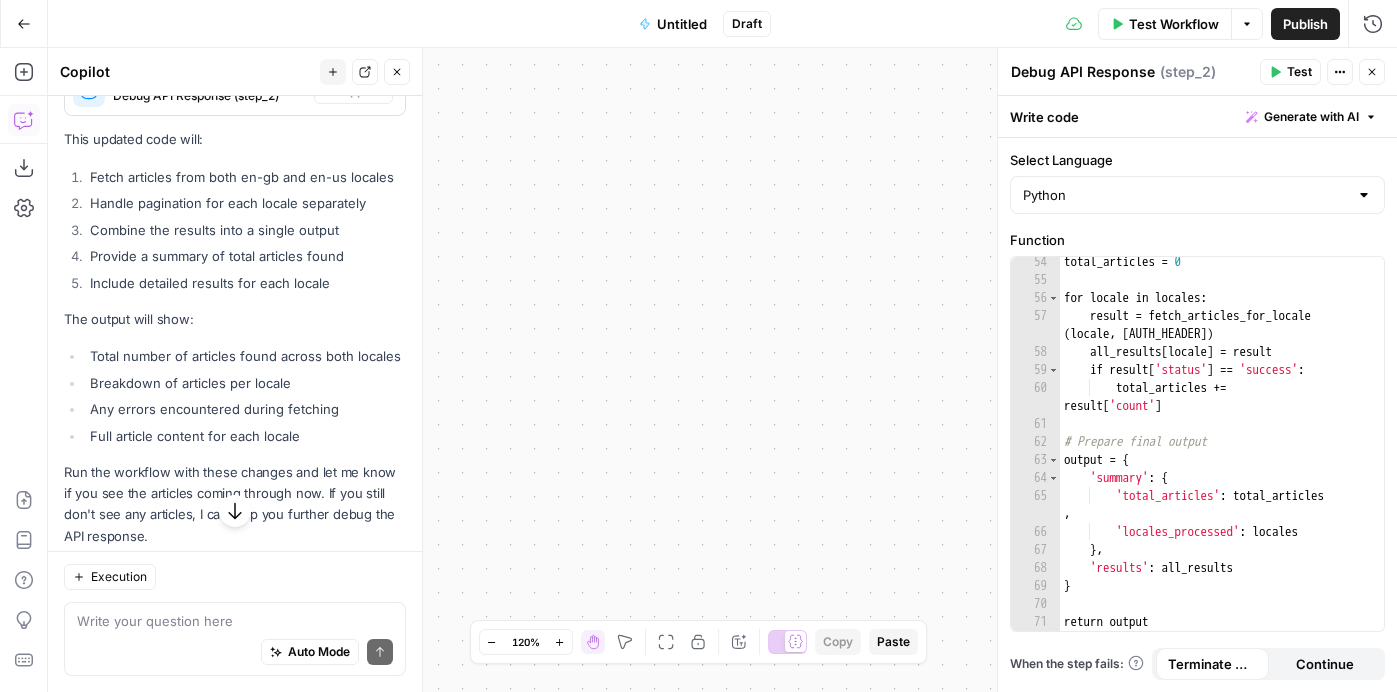 drag, startPoint x: 706, startPoint y: 293, endPoint x: 894, endPoint y: 293, distance: 188 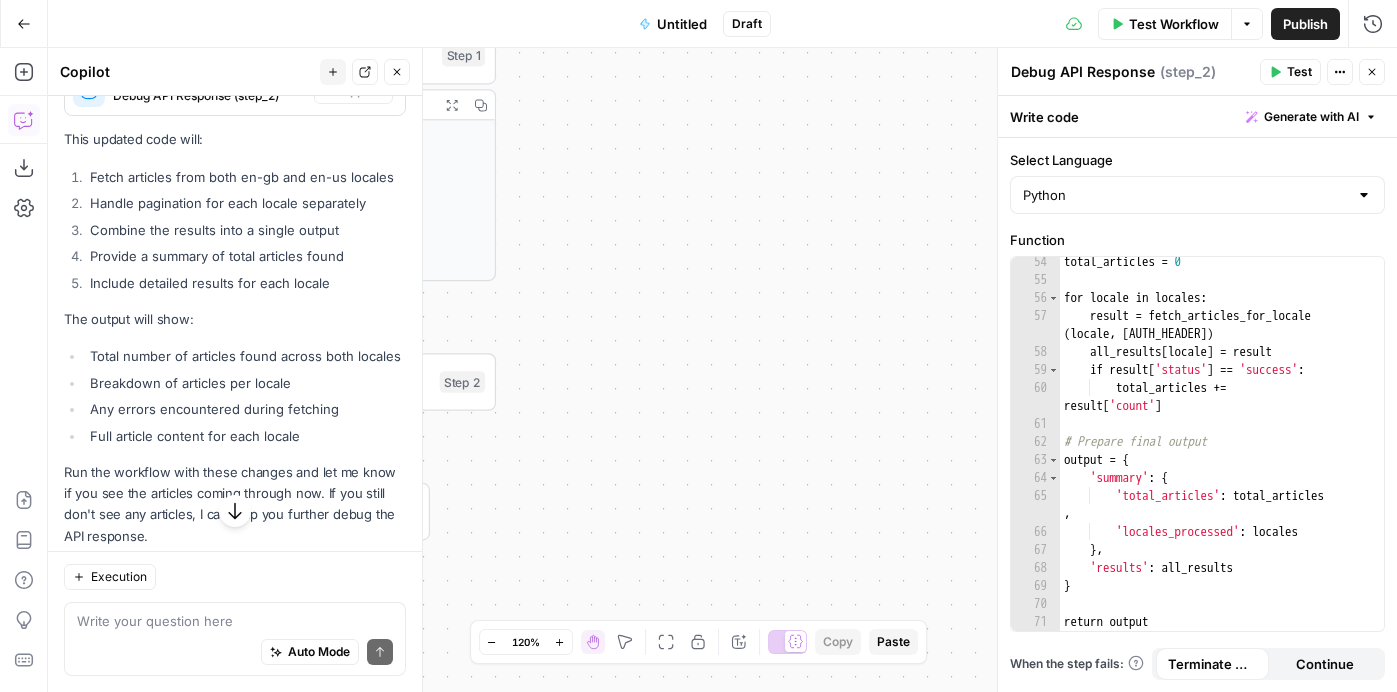 drag, startPoint x: 638, startPoint y: 310, endPoint x: 876, endPoint y: 431, distance: 266.99252 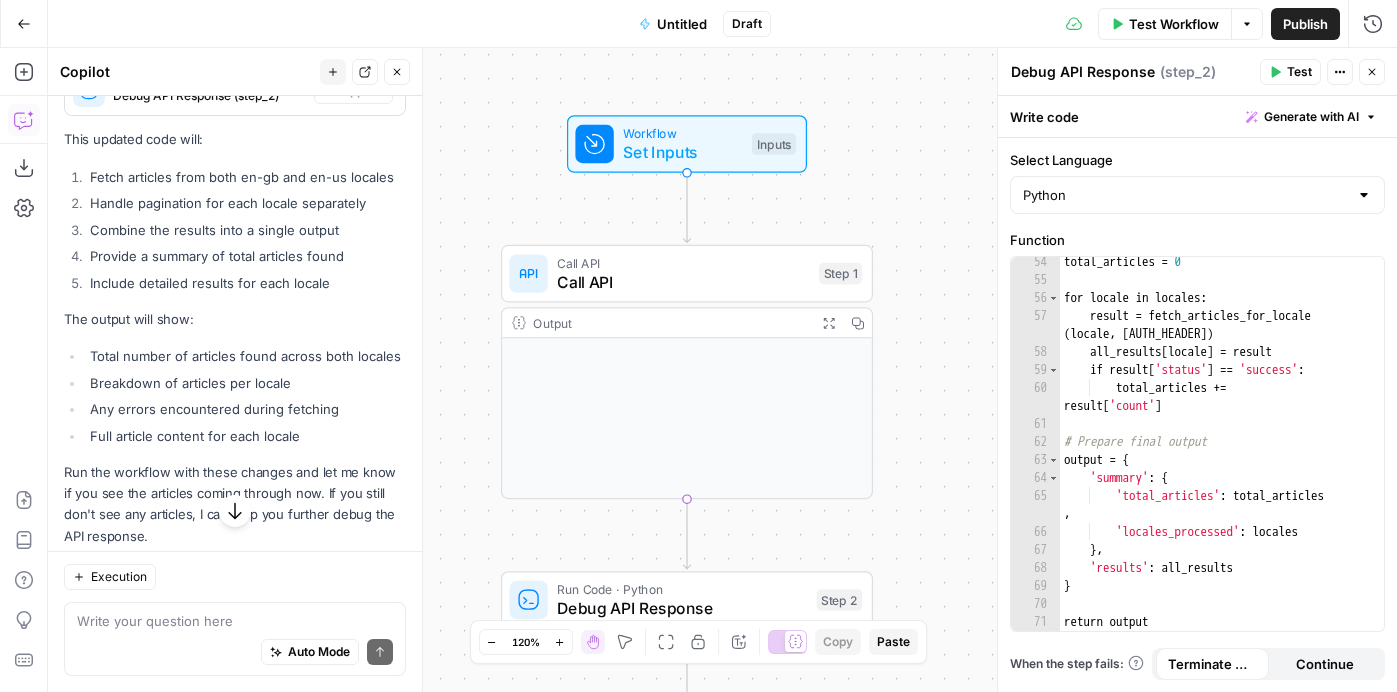 drag, startPoint x: 741, startPoint y: 272, endPoint x: 931, endPoint y: 382, distance: 219.54498 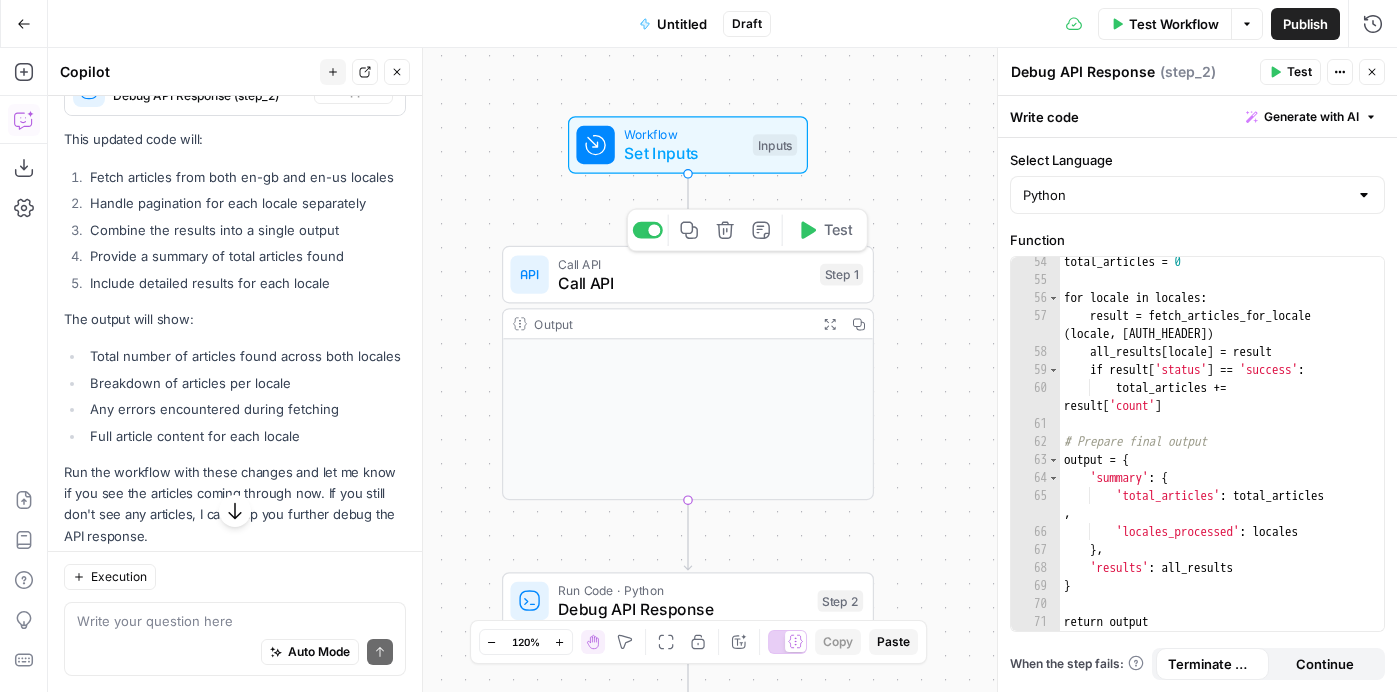 click on "Test" at bounding box center [838, 230] 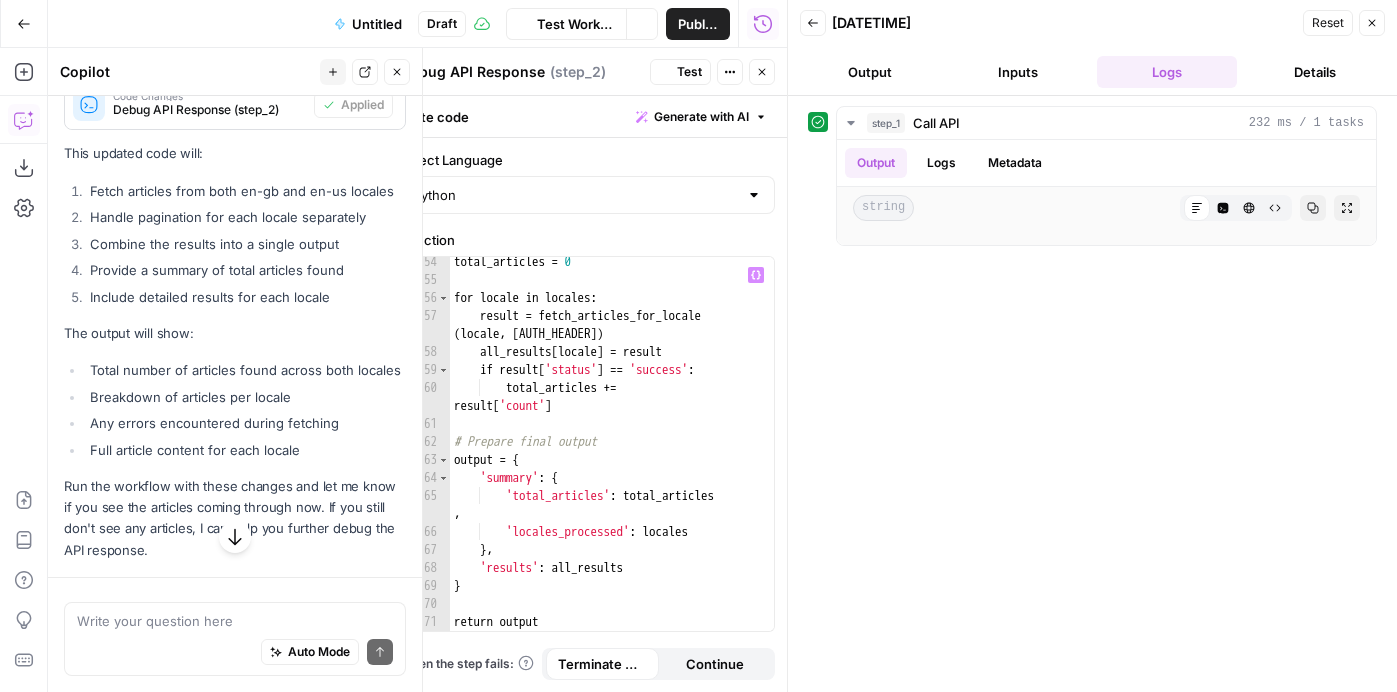 scroll, scrollTop: 5315, scrollLeft: 0, axis: vertical 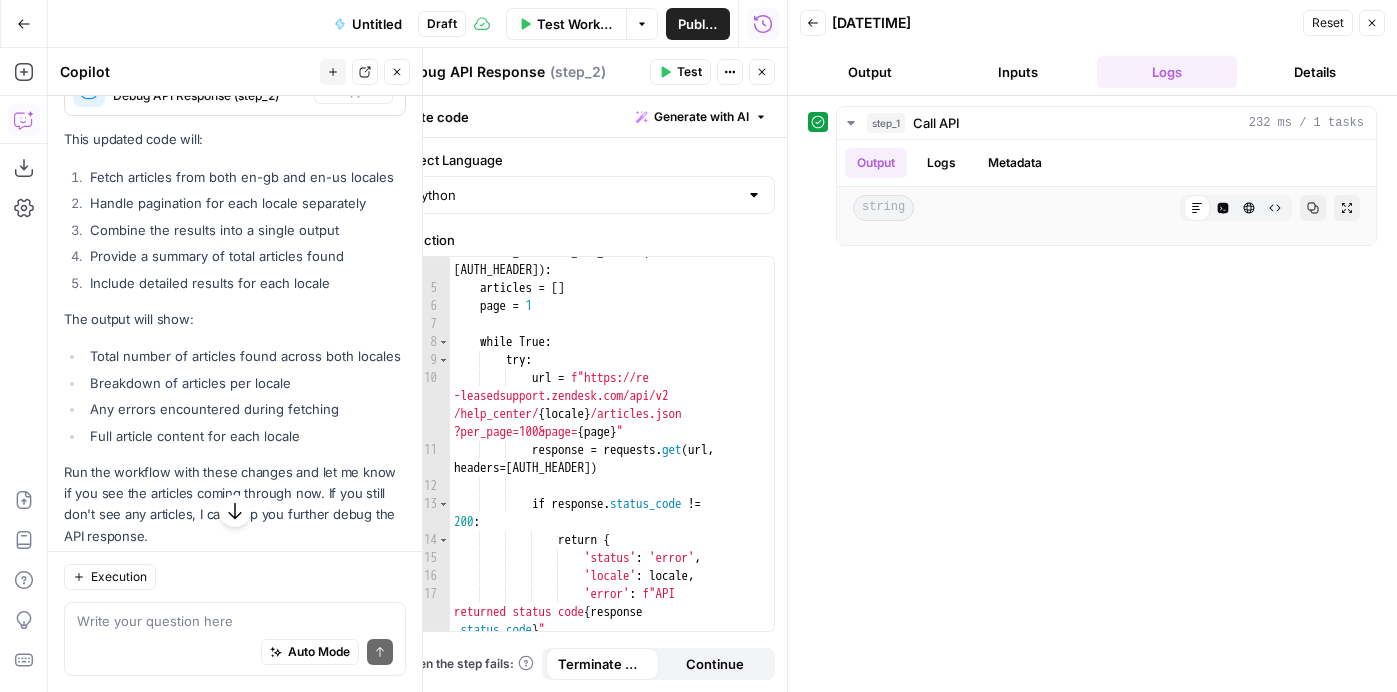 click on "Test" at bounding box center (689, 72) 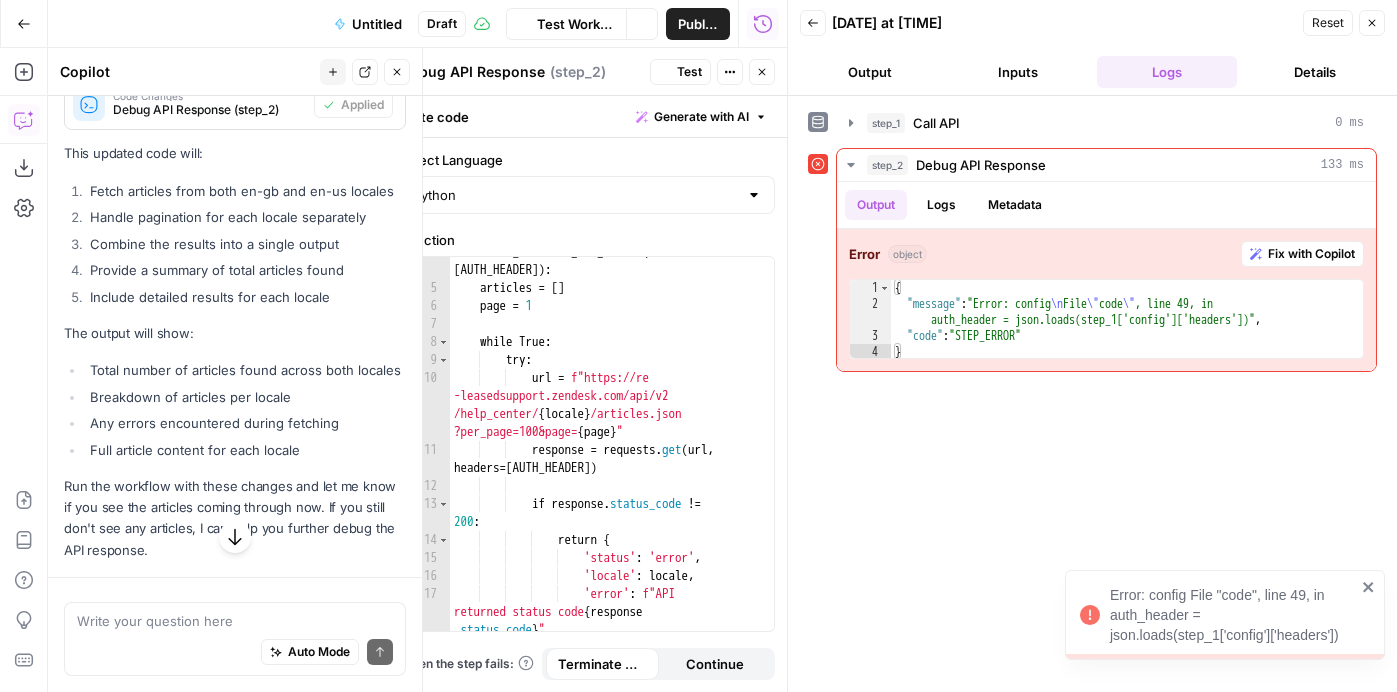 scroll, scrollTop: 5315, scrollLeft: 0, axis: vertical 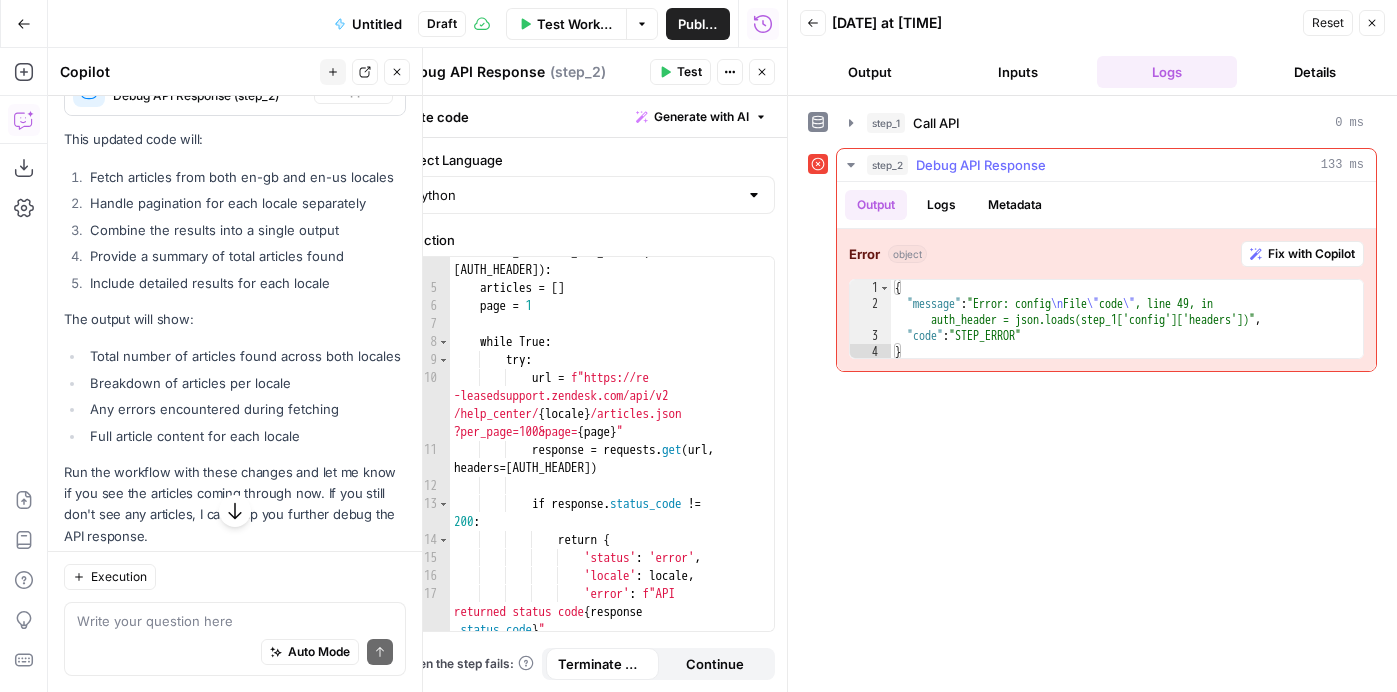 click on "Fix with Copilot" at bounding box center [1311, 254] 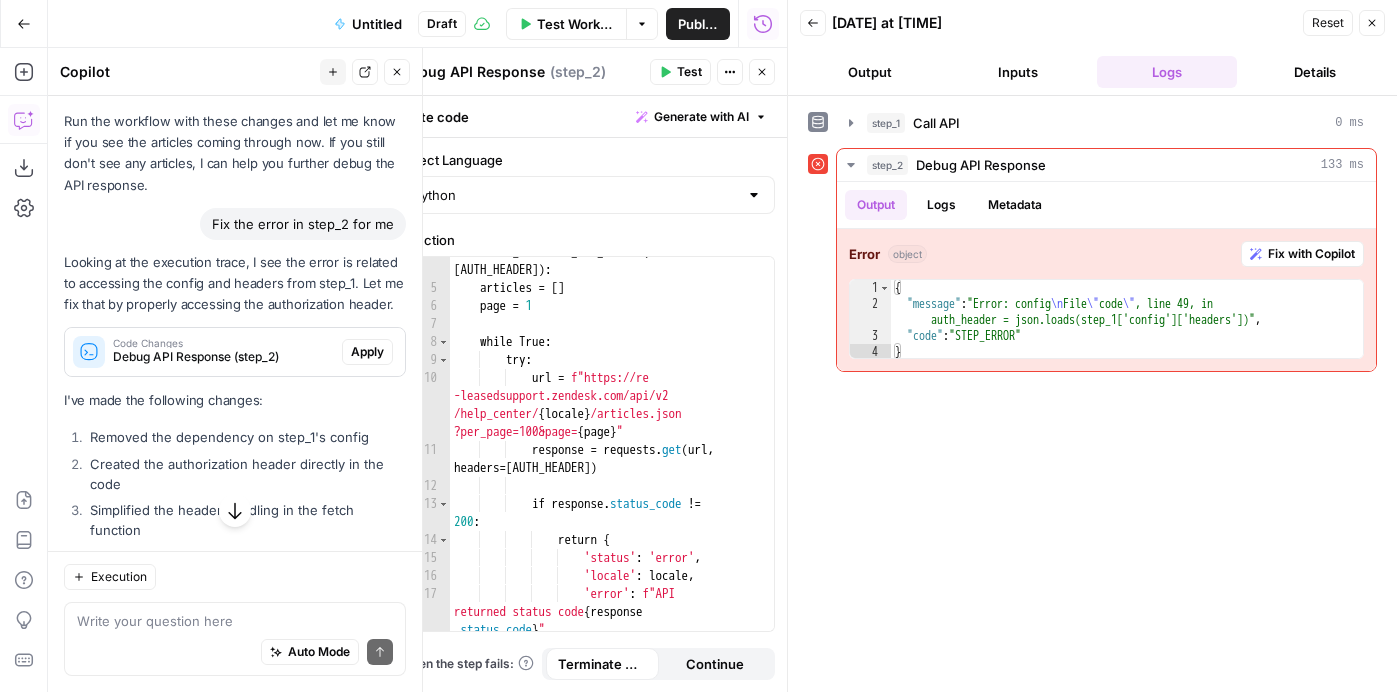 scroll, scrollTop: 5754, scrollLeft: 0, axis: vertical 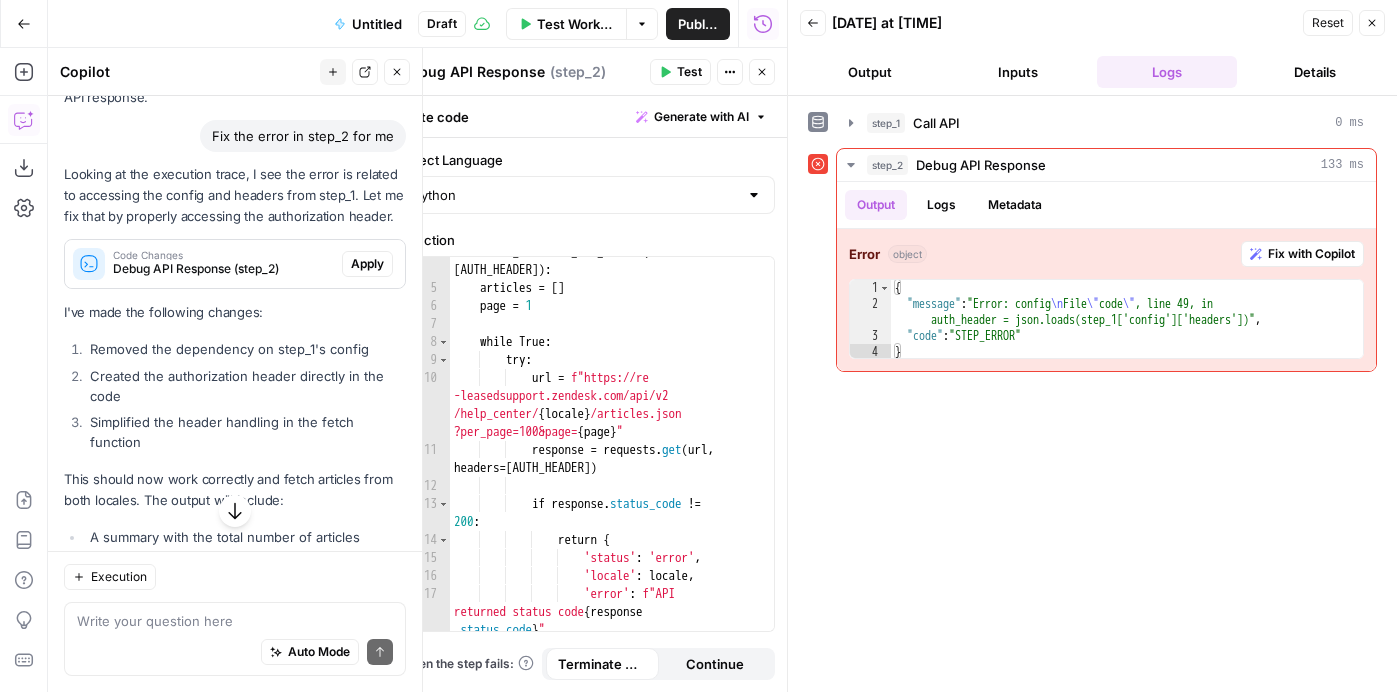 click on "Debug API Response (step_2)" at bounding box center (223, 269) 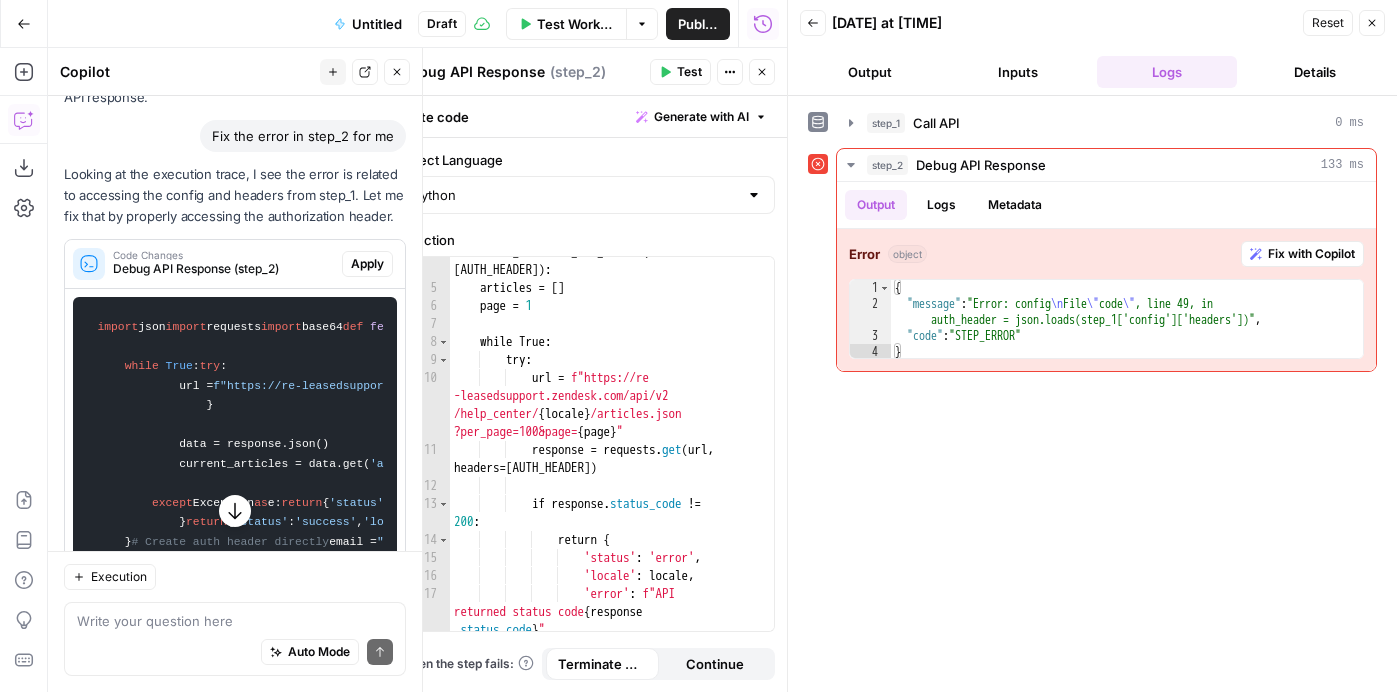 click on "Apply" at bounding box center [367, 264] 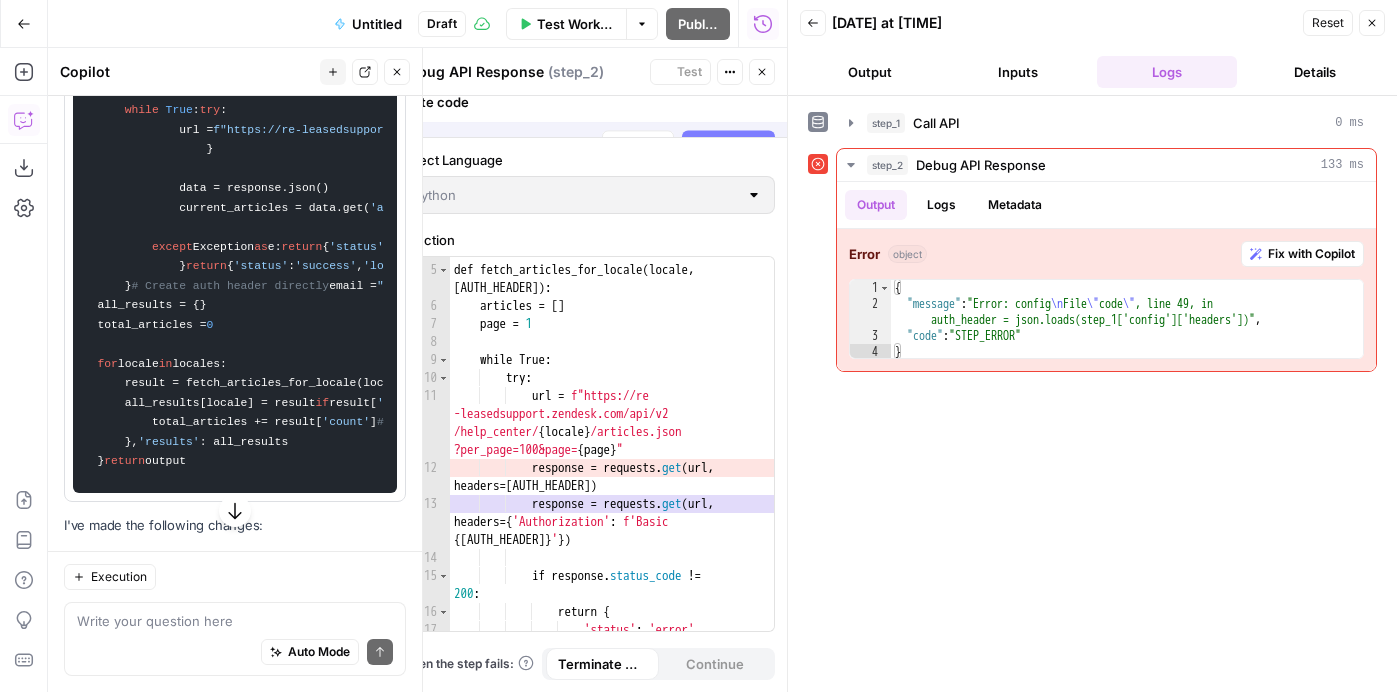 scroll, scrollTop: 5498, scrollLeft: 0, axis: vertical 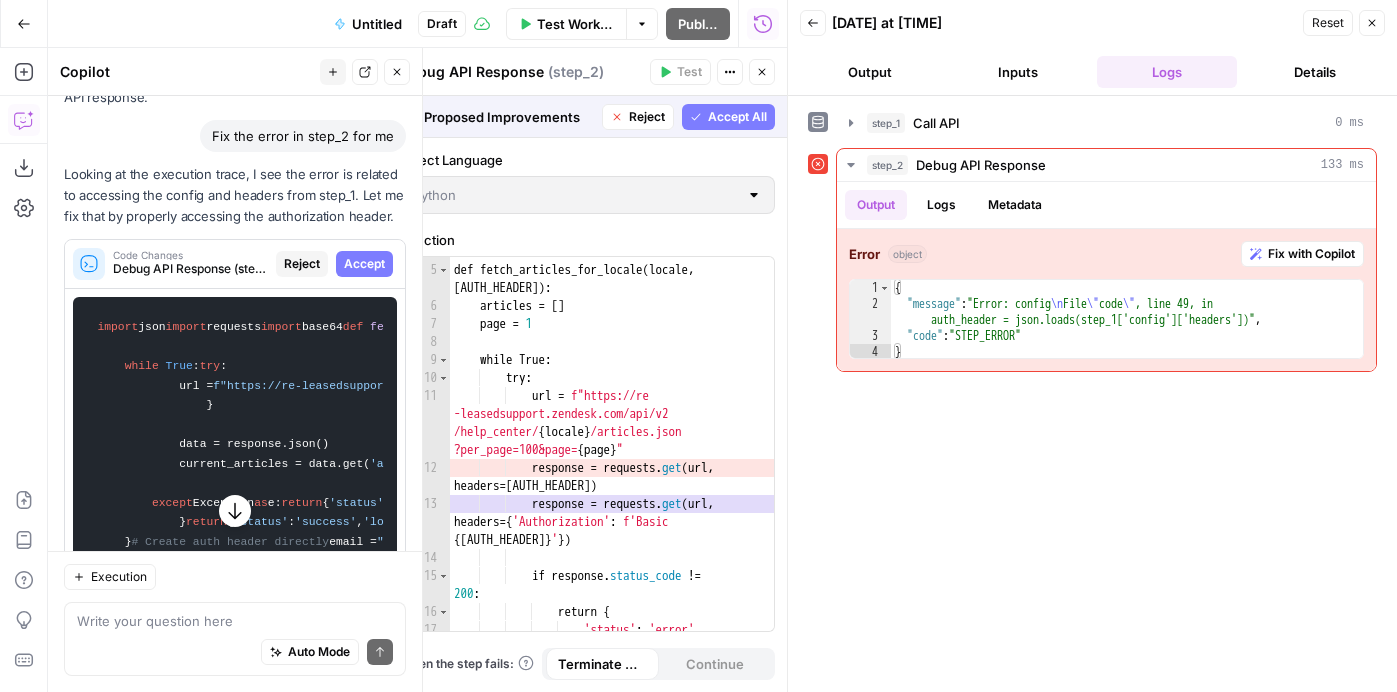 click on "Accept All" at bounding box center (728, 117) 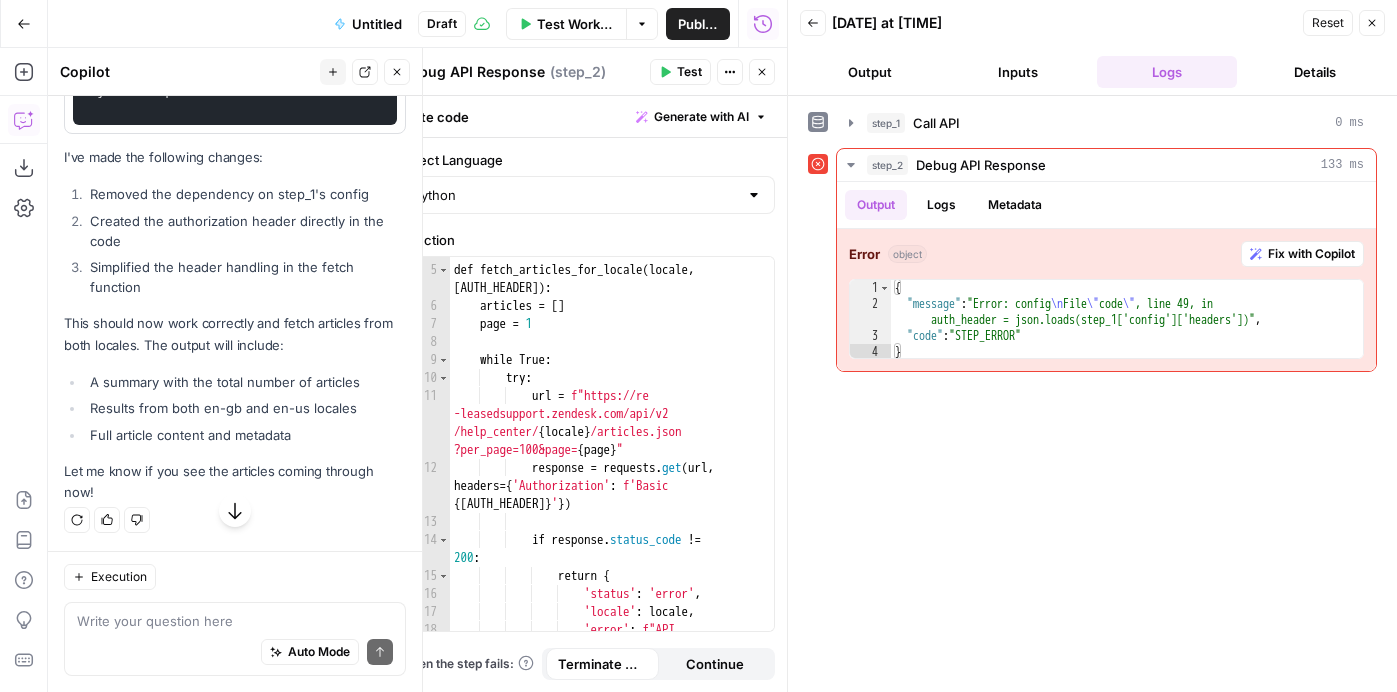 scroll, scrollTop: 7135, scrollLeft: 0, axis: vertical 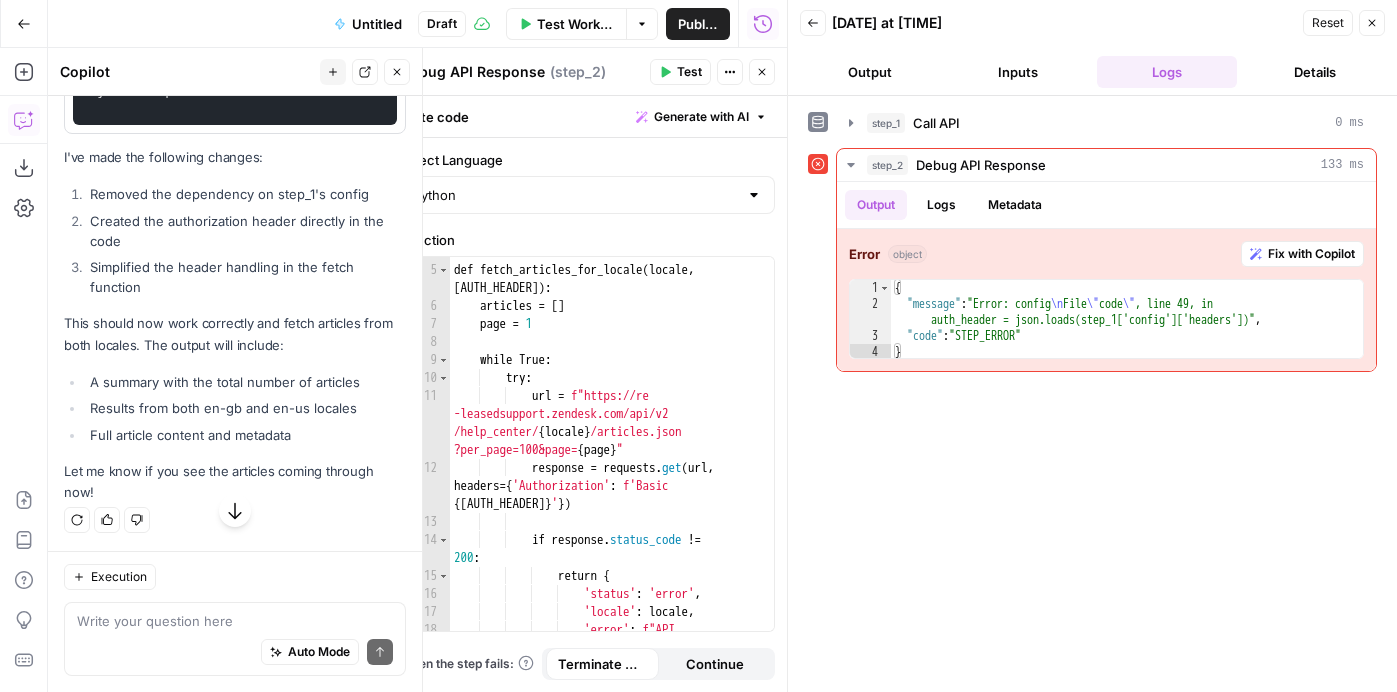 click on "Test" at bounding box center [689, 72] 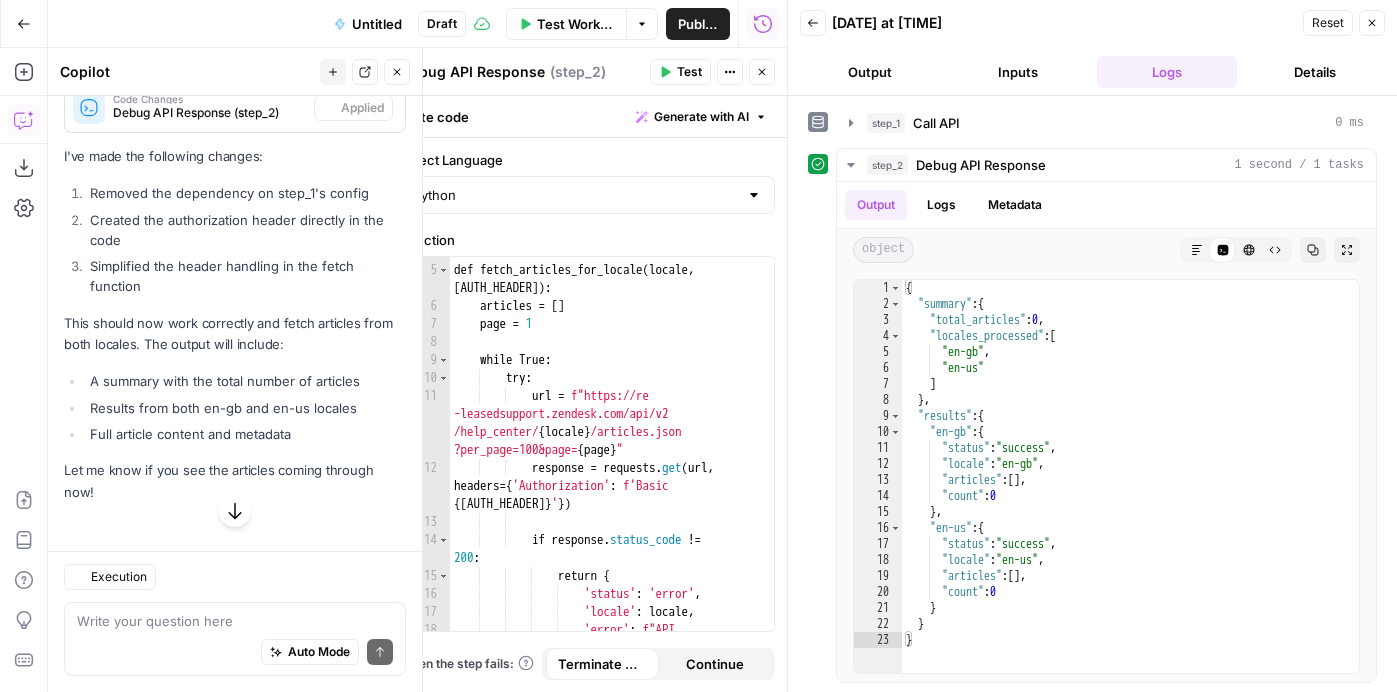 scroll, scrollTop: 5614, scrollLeft: 0, axis: vertical 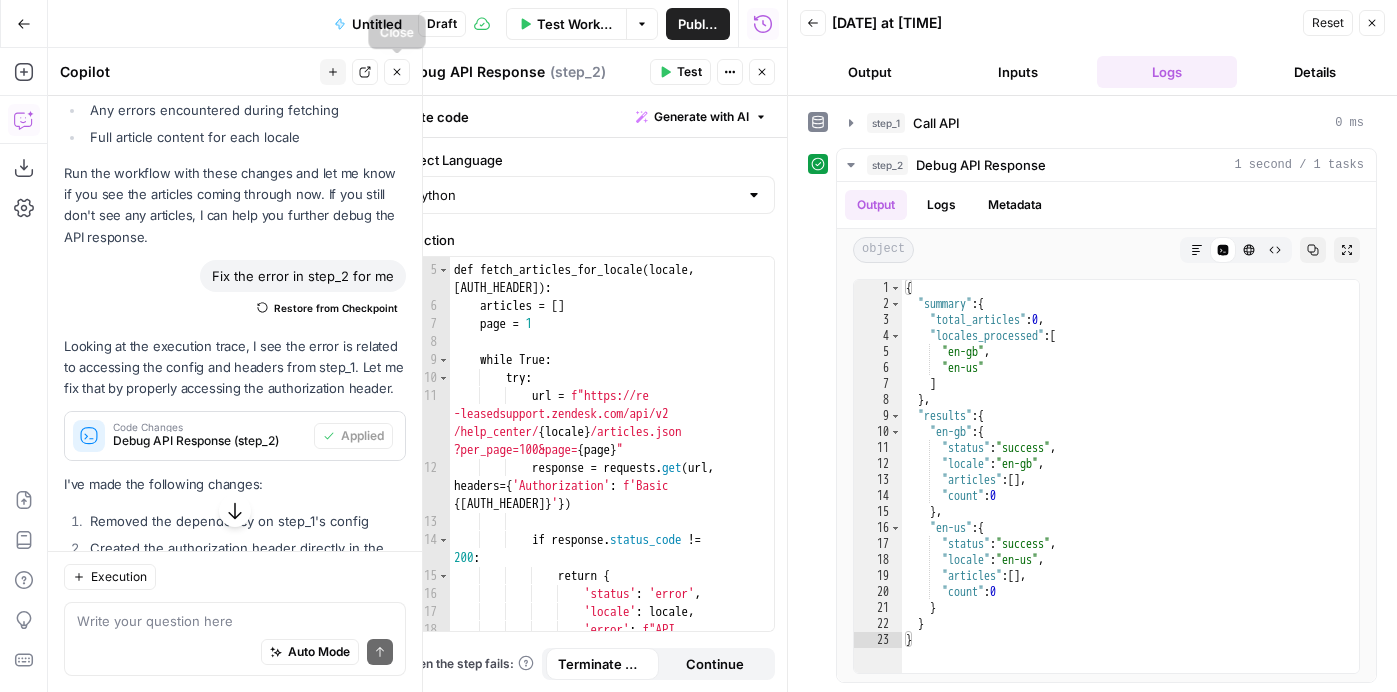 click 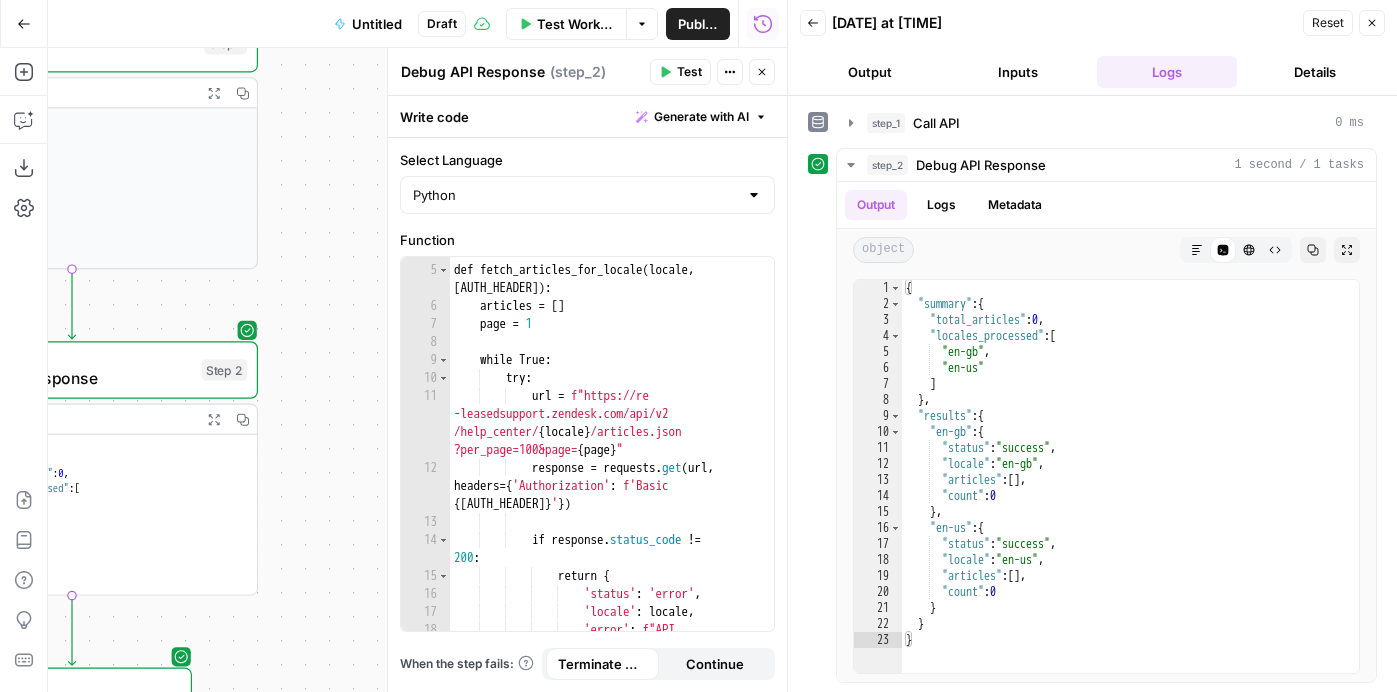 click on "Close" at bounding box center (762, 72) 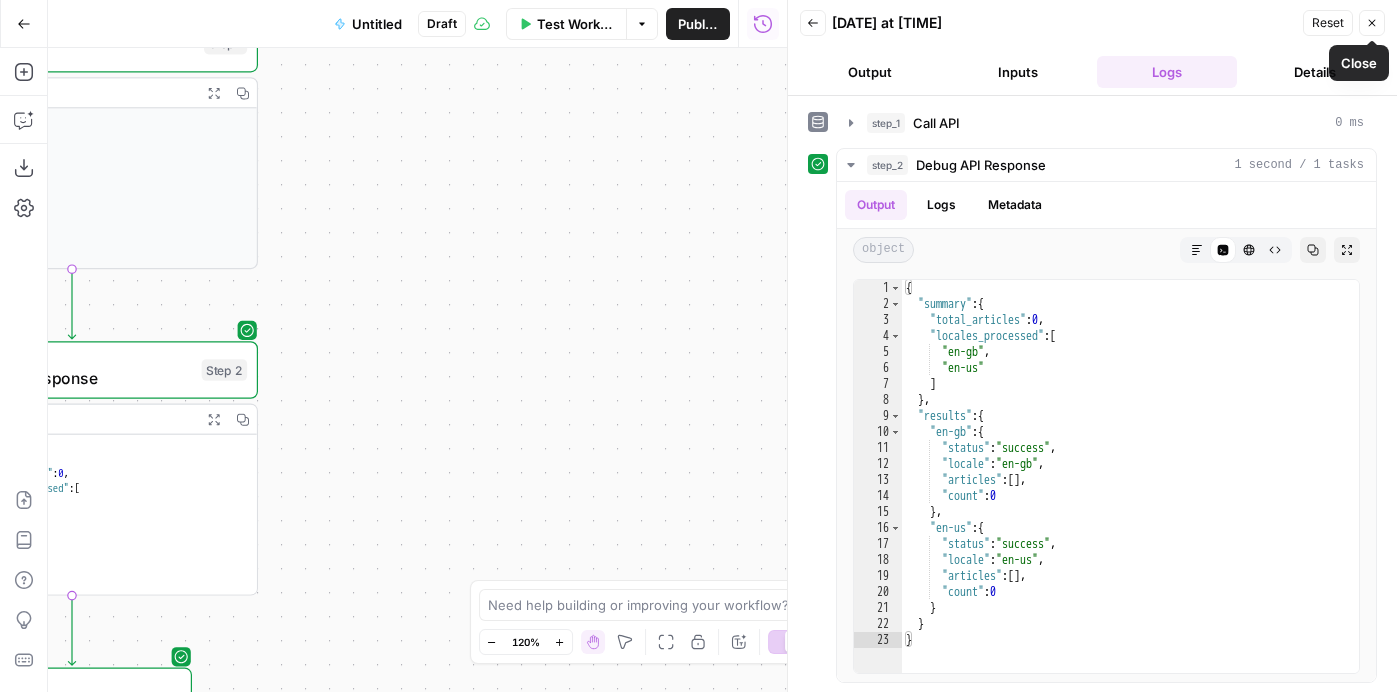 click 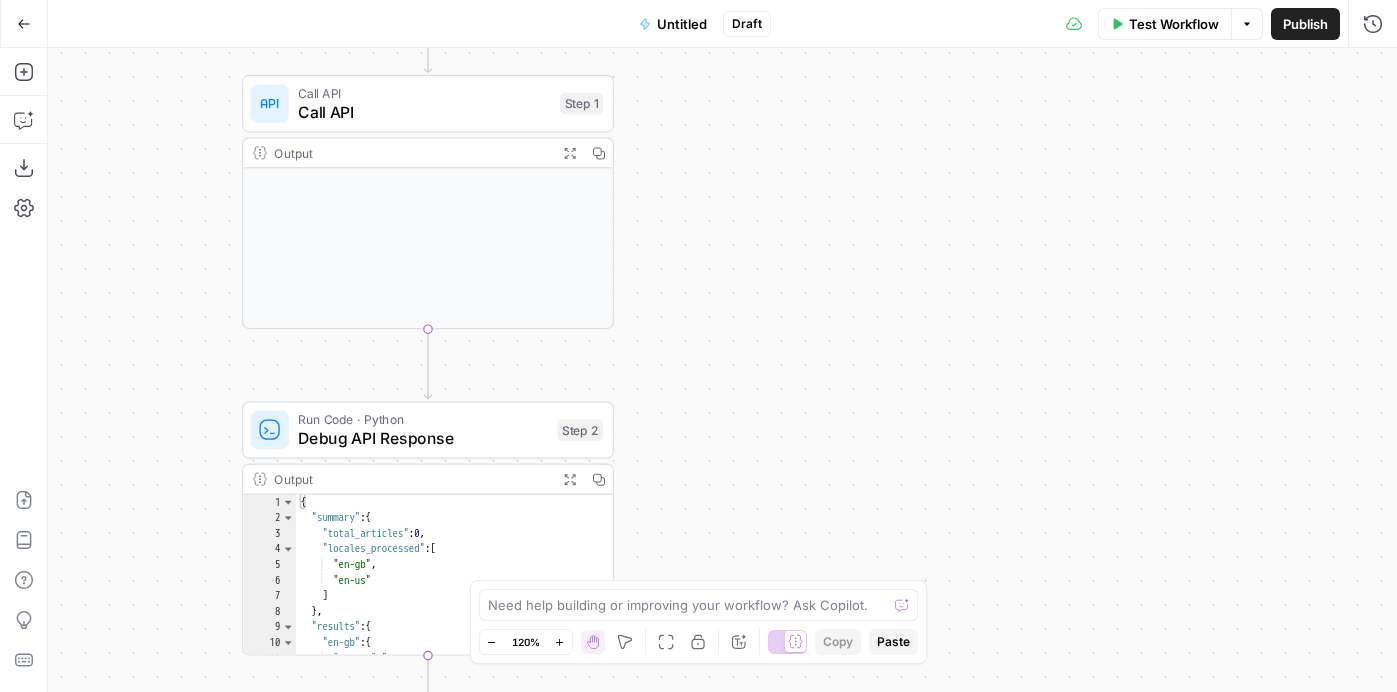 drag, startPoint x: 434, startPoint y: 334, endPoint x: 897, endPoint y: 439, distance: 474.75677 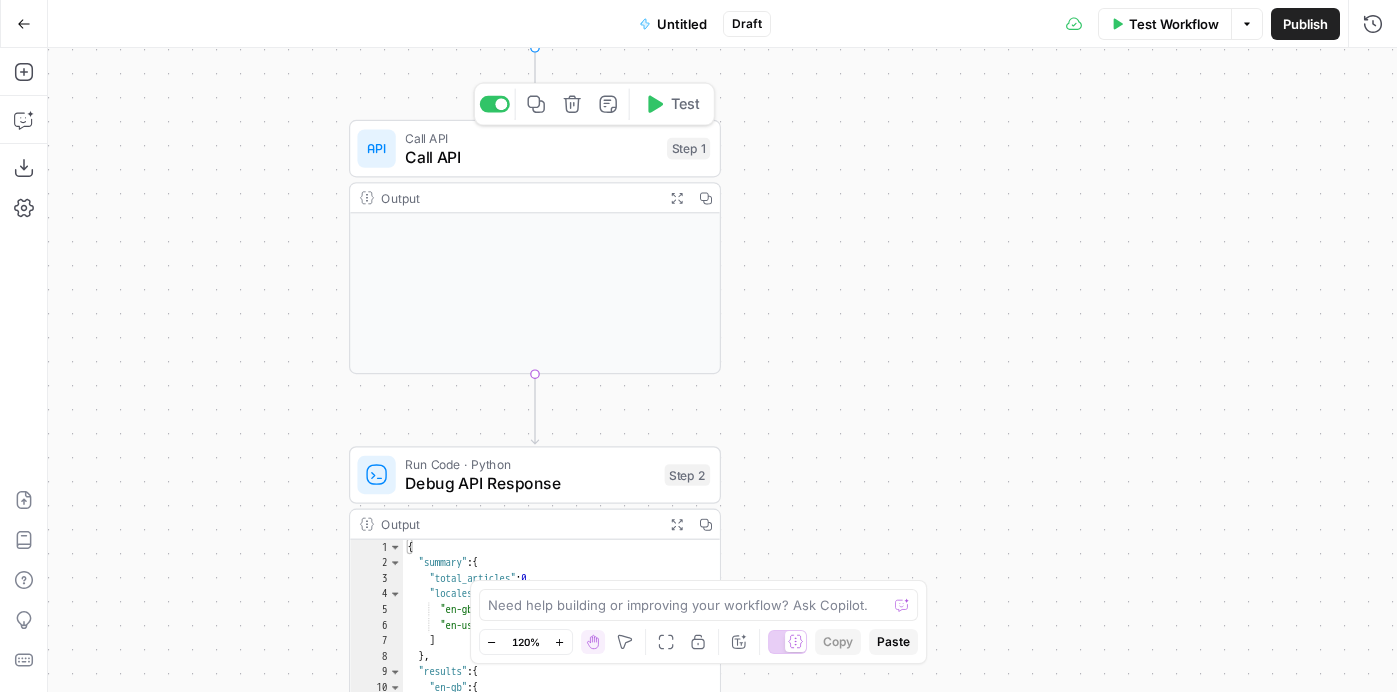 click on "Call API" at bounding box center [531, 137] 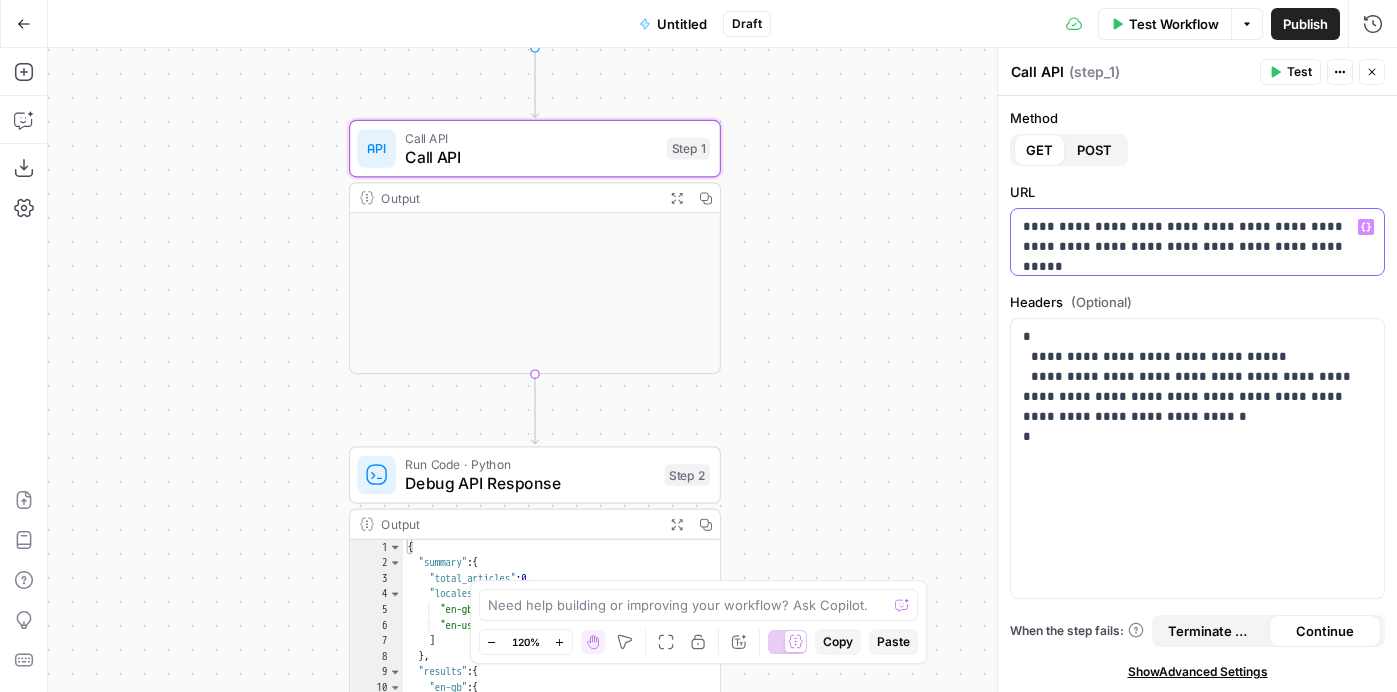 drag, startPoint x: 1272, startPoint y: 264, endPoint x: 1198, endPoint y: 250, distance: 75.31268 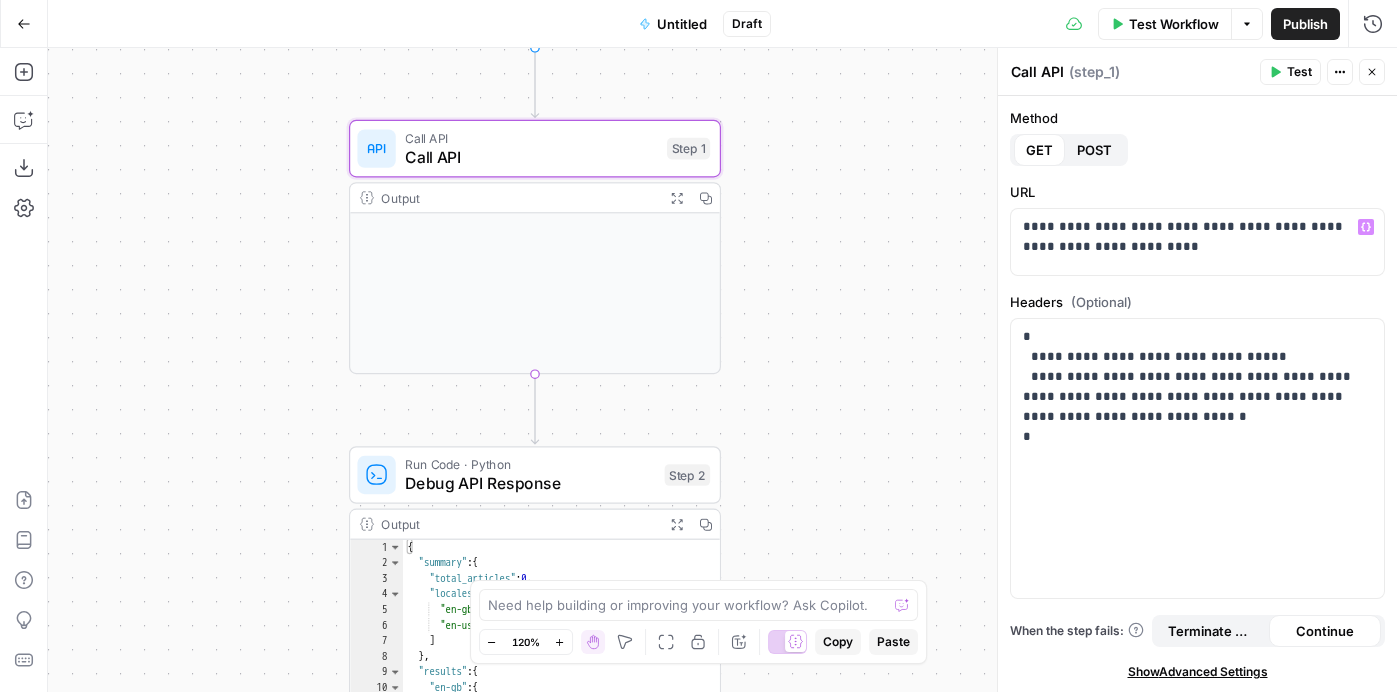 click on "Test" at bounding box center [1299, 72] 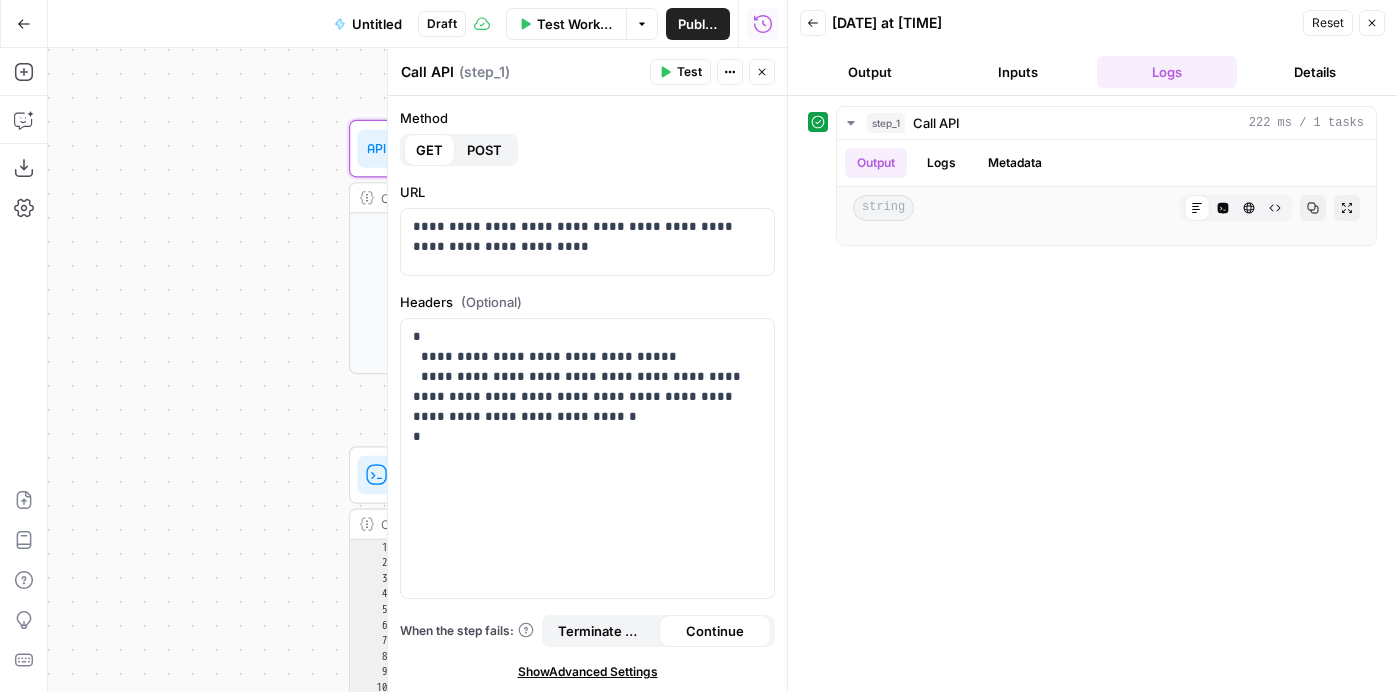 click 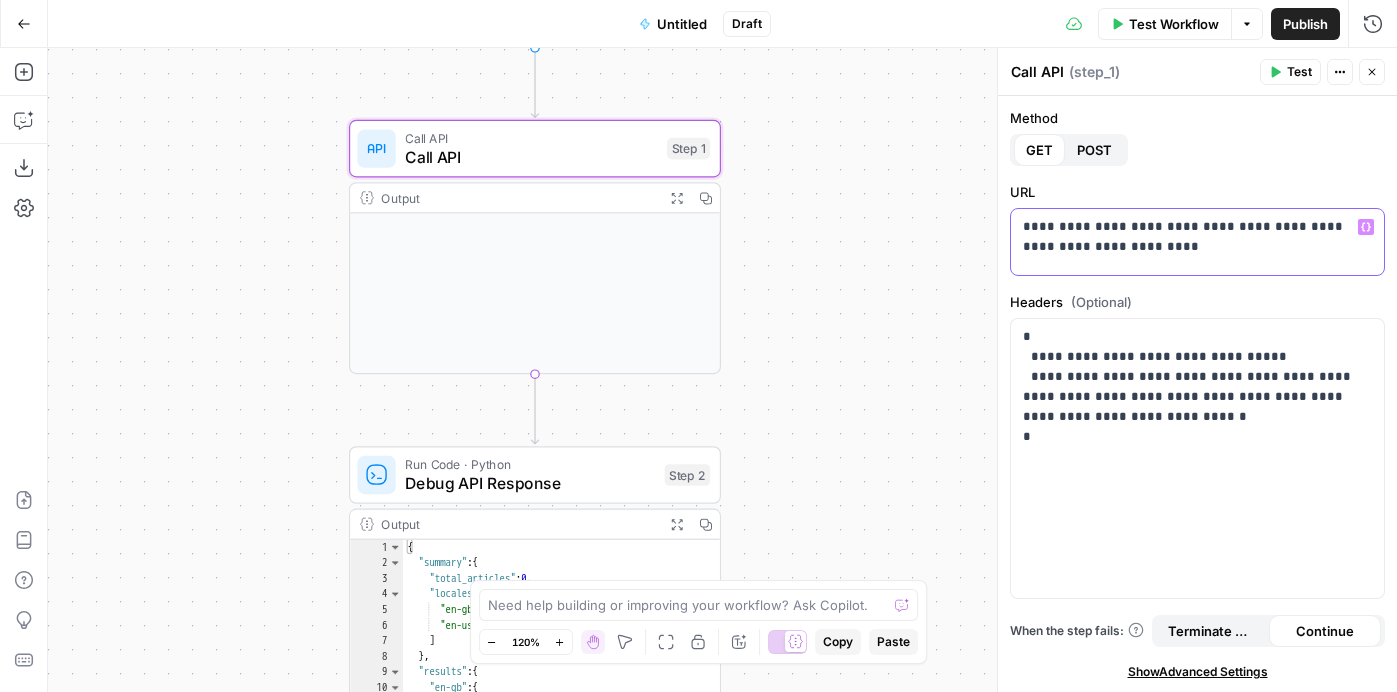 drag, startPoint x: 1072, startPoint y: 264, endPoint x: 1197, endPoint y: 245, distance: 126.43575 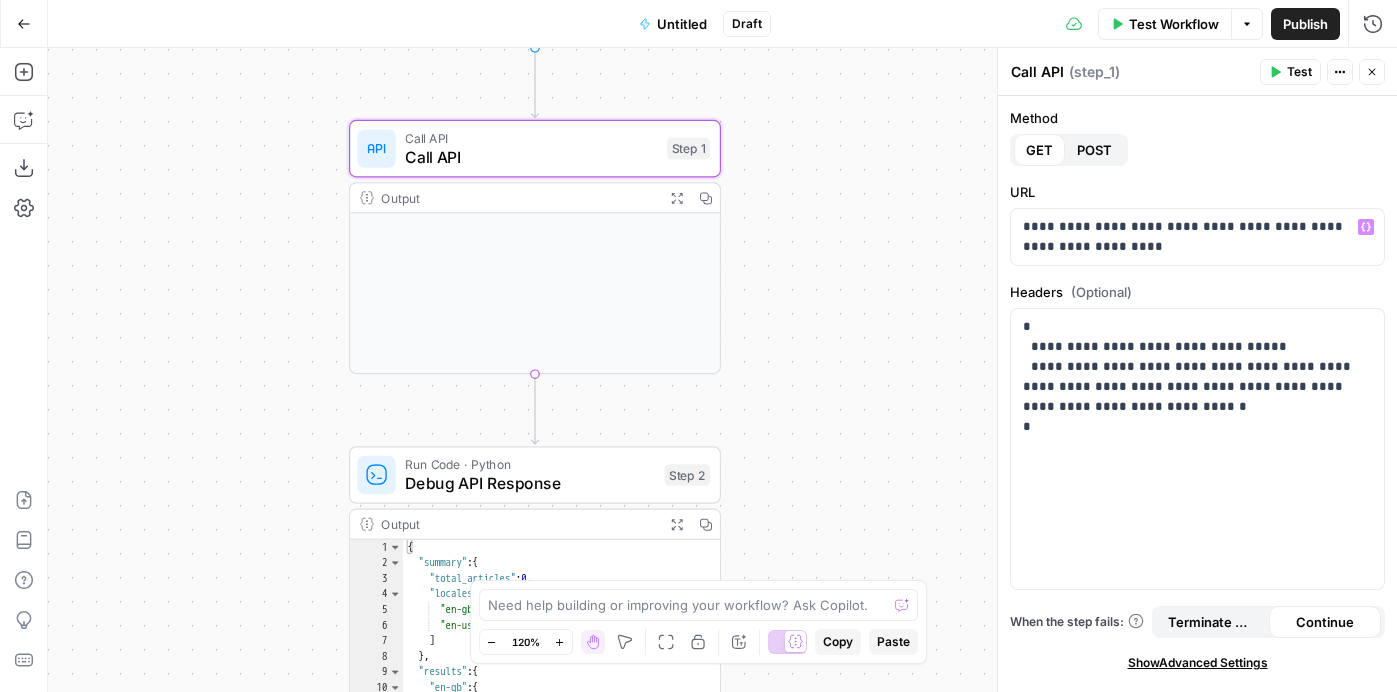 click on "Test" at bounding box center (1290, 72) 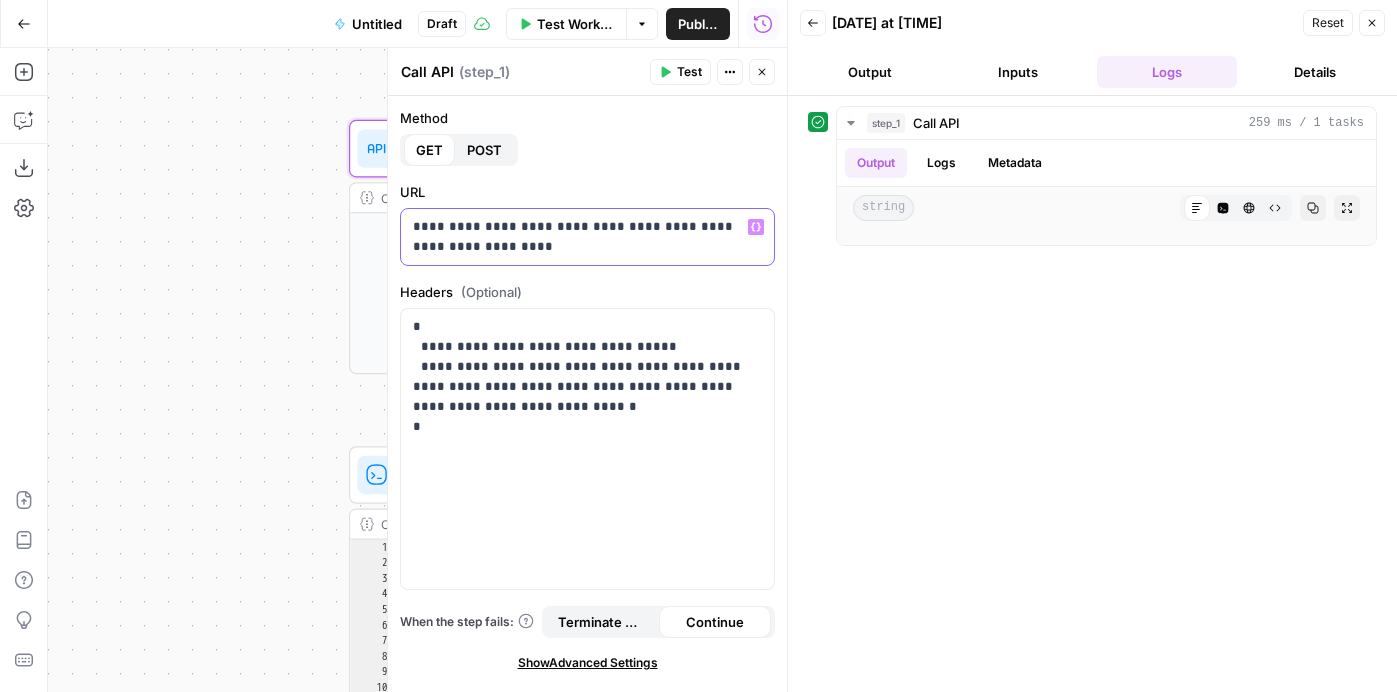 click on "**********" at bounding box center (587, 237) 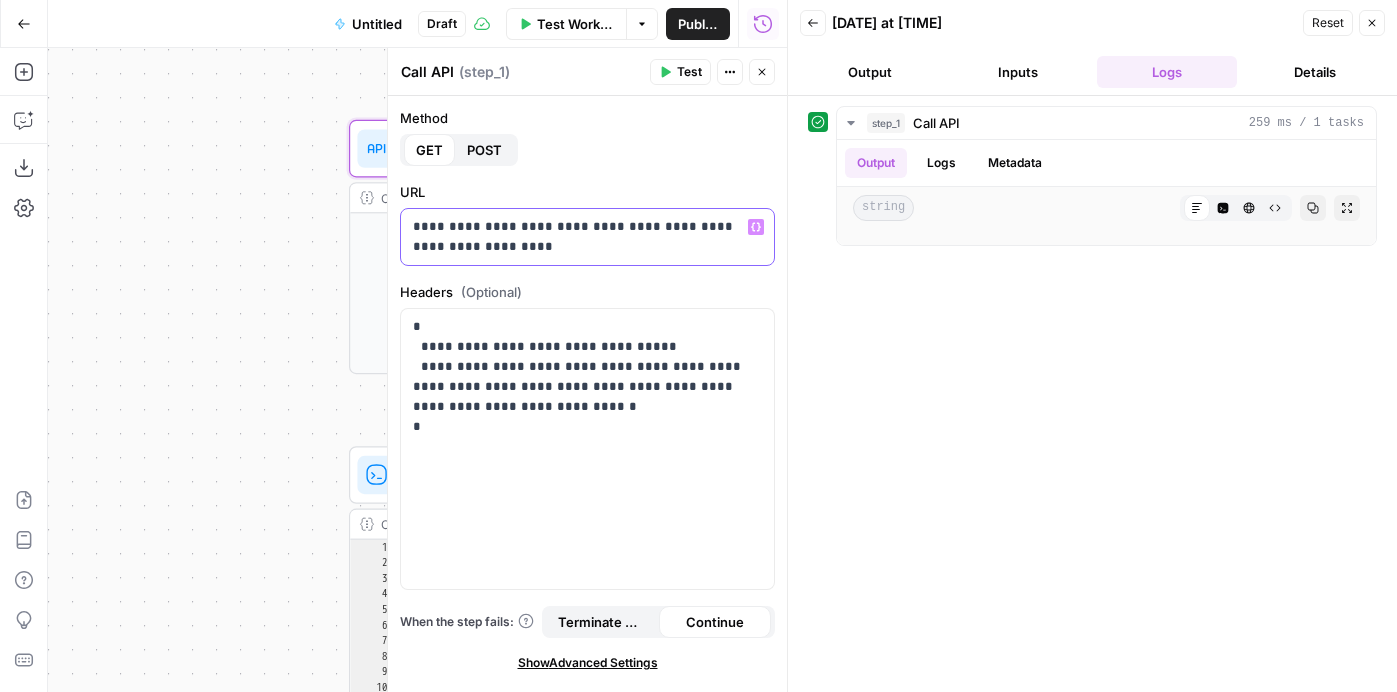 drag, startPoint x: 762, startPoint y: 252, endPoint x: 585, endPoint y: 248, distance: 177.0452 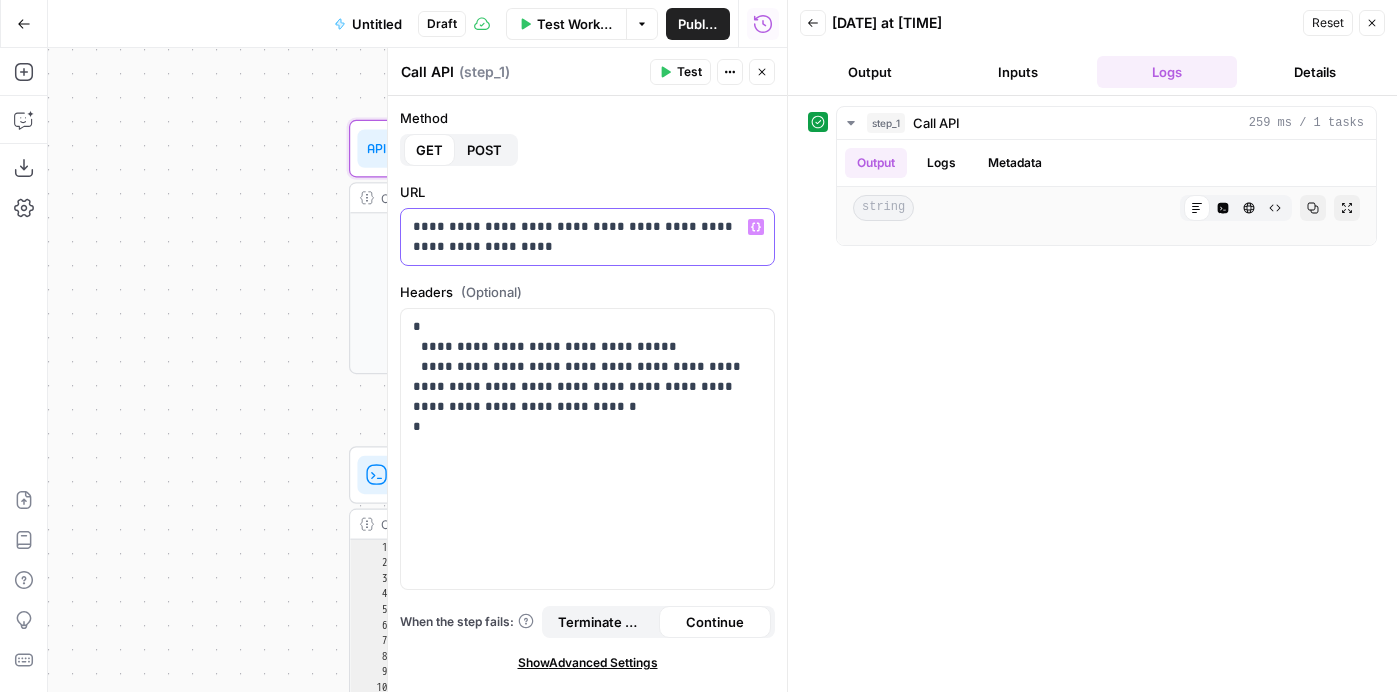 click on "**********" at bounding box center (587, 237) 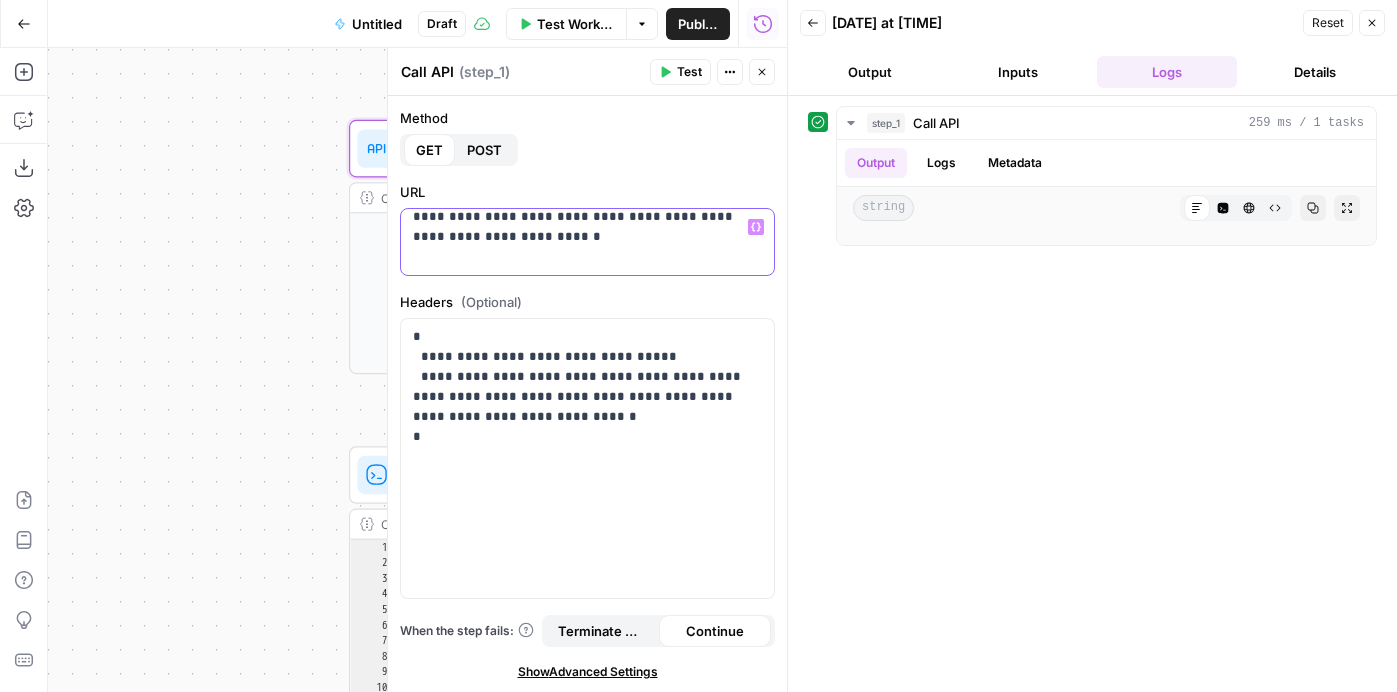 scroll, scrollTop: 8, scrollLeft: 0, axis: vertical 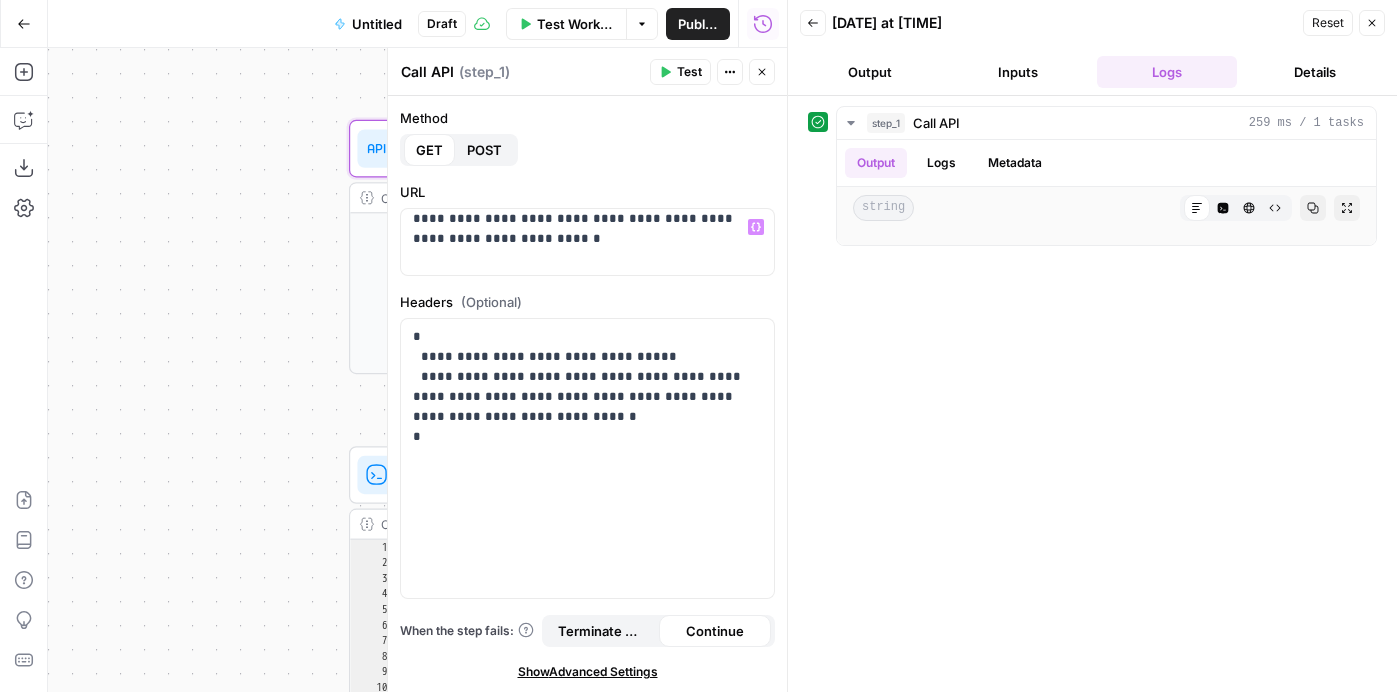 click on "Test" at bounding box center (680, 72) 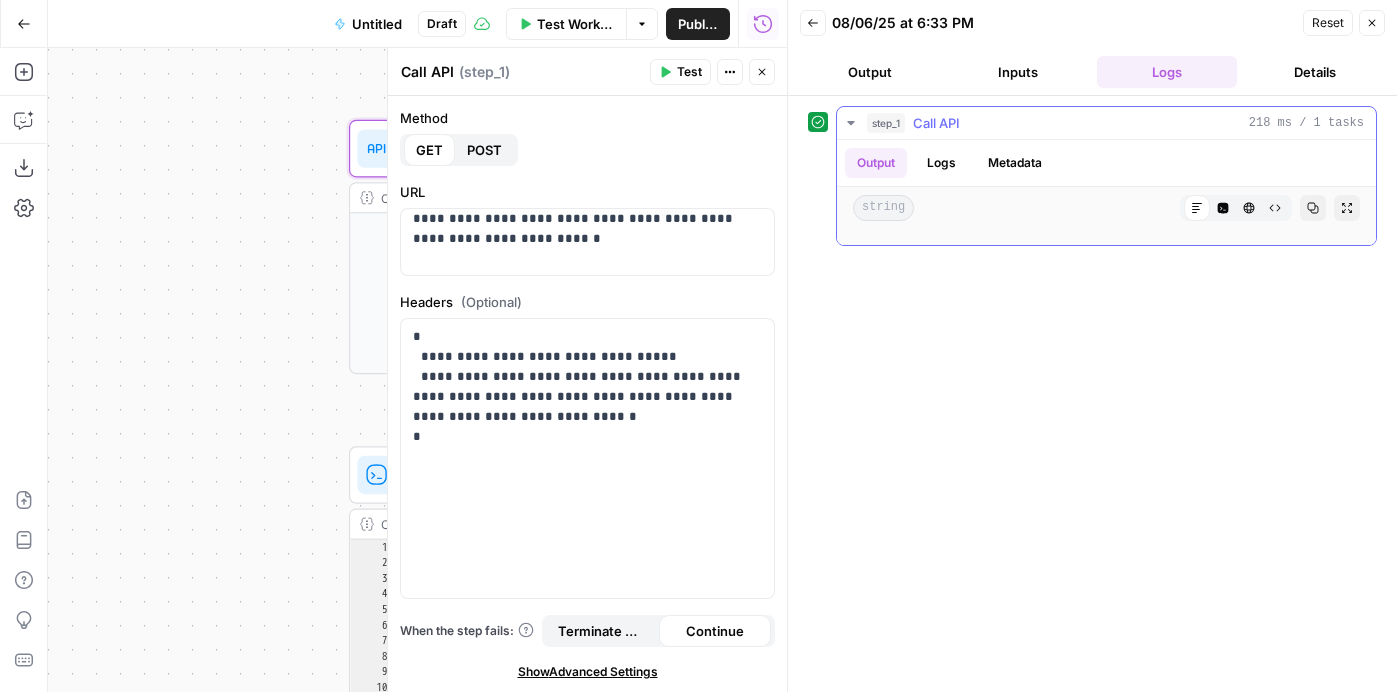 click on "Logs" at bounding box center (941, 163) 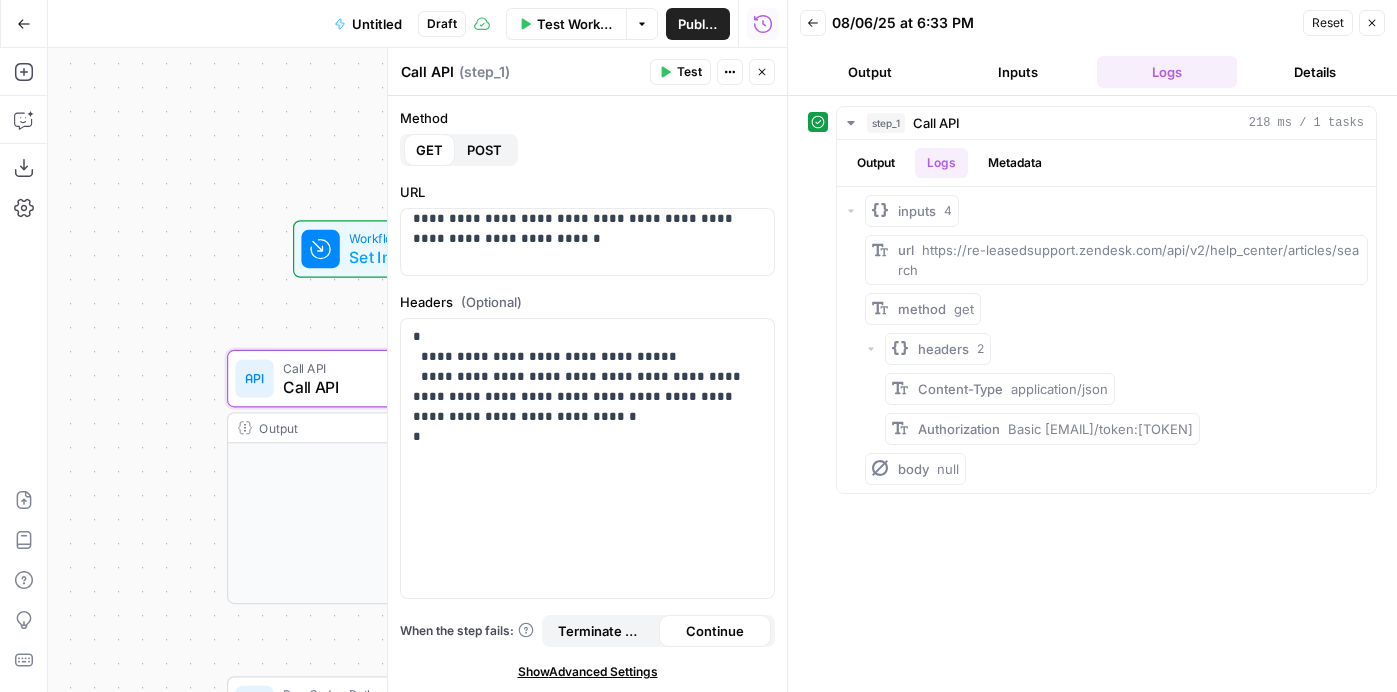 drag, startPoint x: 311, startPoint y: 261, endPoint x: 187, endPoint y: 490, distance: 260.41696 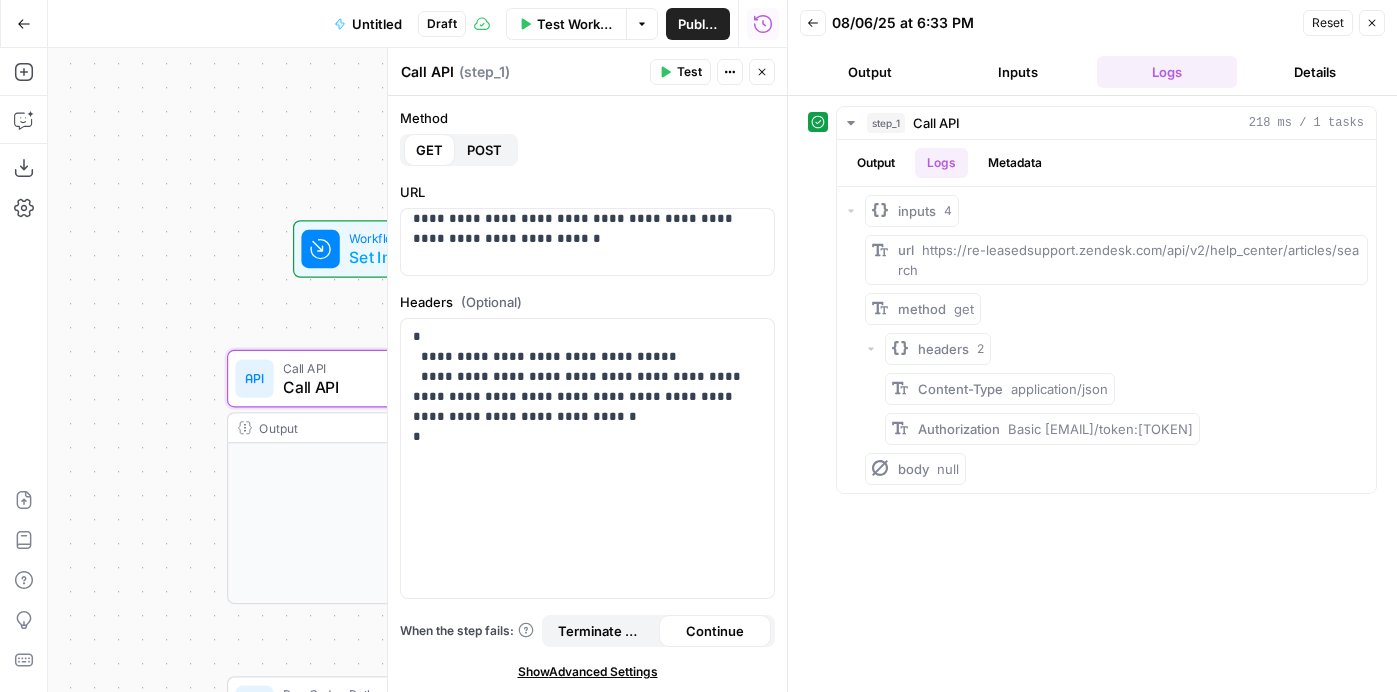 click on "Workflow Set Inputs Inputs Call API Call API Step 1 Output Expand Output Copy Run Code · Python Debug API Response Step 2 Output Expand Output Copy 1 2 3 4 5 6 7 8 9 10 11 12 {
"summary" :  {
"total_articles" :  0 ,
"locales_processed" :  [
"en-gb" ,
"en-us"
]
} ,
"results" :  {
"en-gb" :  {
"status" :  "success" ,
"locale" :  "en-gb" ,
XXXXXXXXXXXXXXXXXXXXXXXXXXXXXXXXXXXXXXXXXXXXXXXXXXXXXXXXXXXXXXXXXXXXXXXXXXXXXXXXXXXXXXXXXXXXXXXXXXXXXXXXXXXXXXXXXXXXXXXXXXXXXXXXXXXXXXXXXXXXXXXXXXXXXXXXXXXXXXXXXXXXXXXXXXXXXXXXXXXXXXXXXXXXXXXXXXXXXXXXXXXXXXXXXXXXXXXXXXXXXXXXXXXXXXXXXXXXXXXXXXXXXXXXXXXXXXXXXXXXXXXXXXXXXXXXXXXXXXXXXXXXXXXXXXXXXXXXXXXXXXXXXXXXXXXXXXXXXXXXXXXXXXXXXXXXXXXXXXXXXXXXXXXXXXXXXXXXXXXXXXXXXXXXXXXXXXXXXXXXXXXXXXXXXXXXXXXXXXXXXXXXXXXXXXXXXXXXXXXXXXXXXXXXXXXXXXXXXXXXXXXXXXXXXXXXXXXXXXXXXXXXXXXXXXXXXXXXXXXXXXXXXXXXXXXXXXXXXXXXXXXXXXXXXXXX End Output" at bounding box center (417, 370) 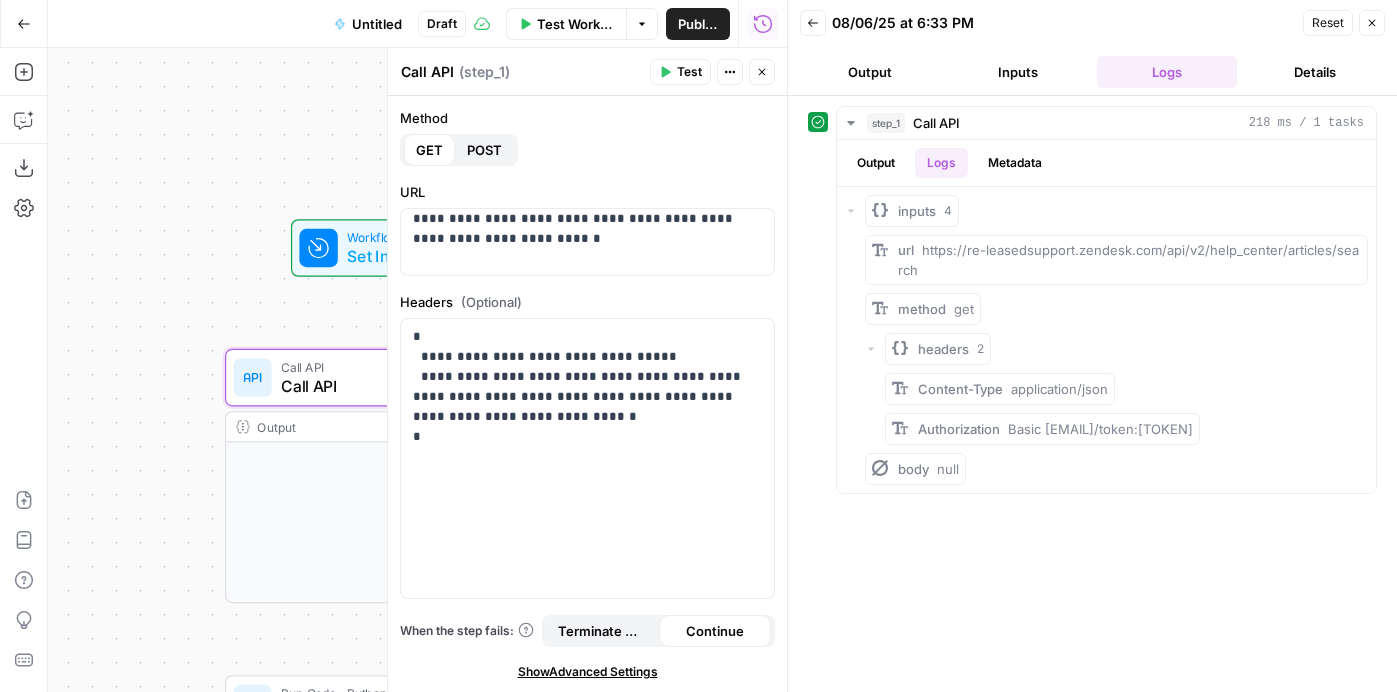 click on "Set Inputs" at bounding box center [406, 256] 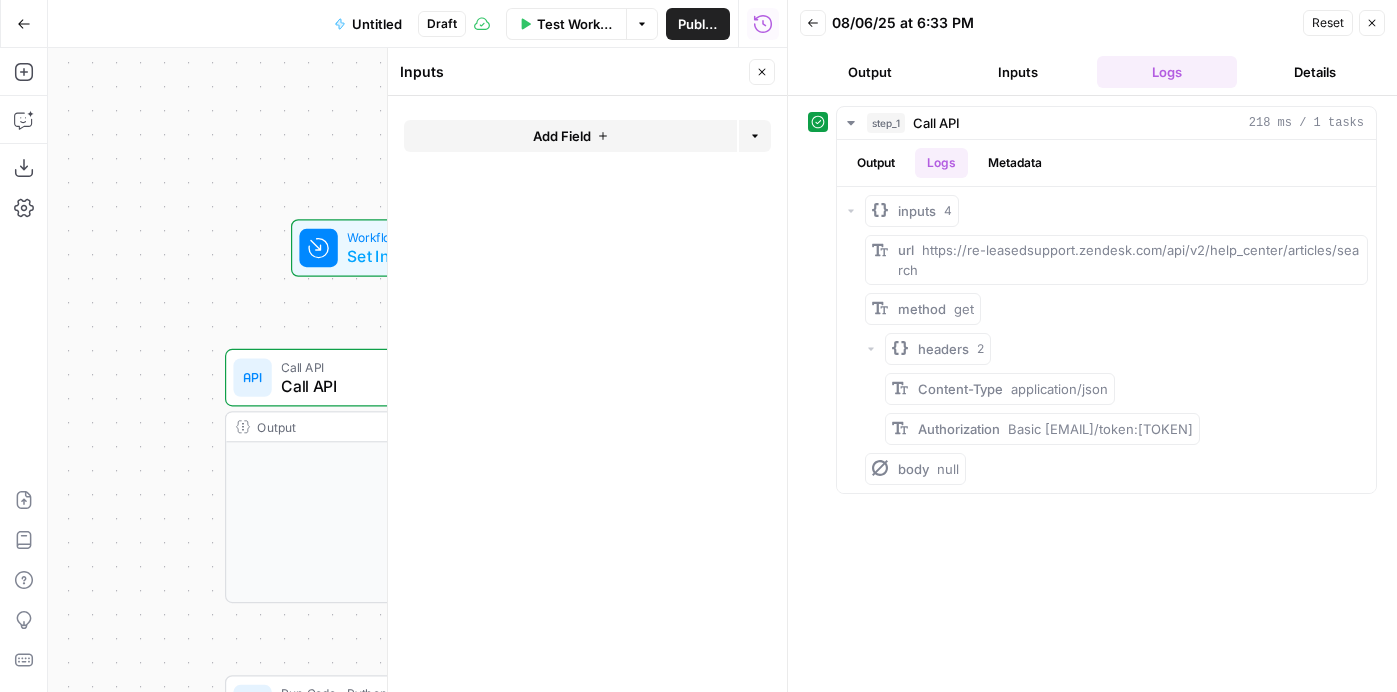 click on "Add Field" at bounding box center (570, 136) 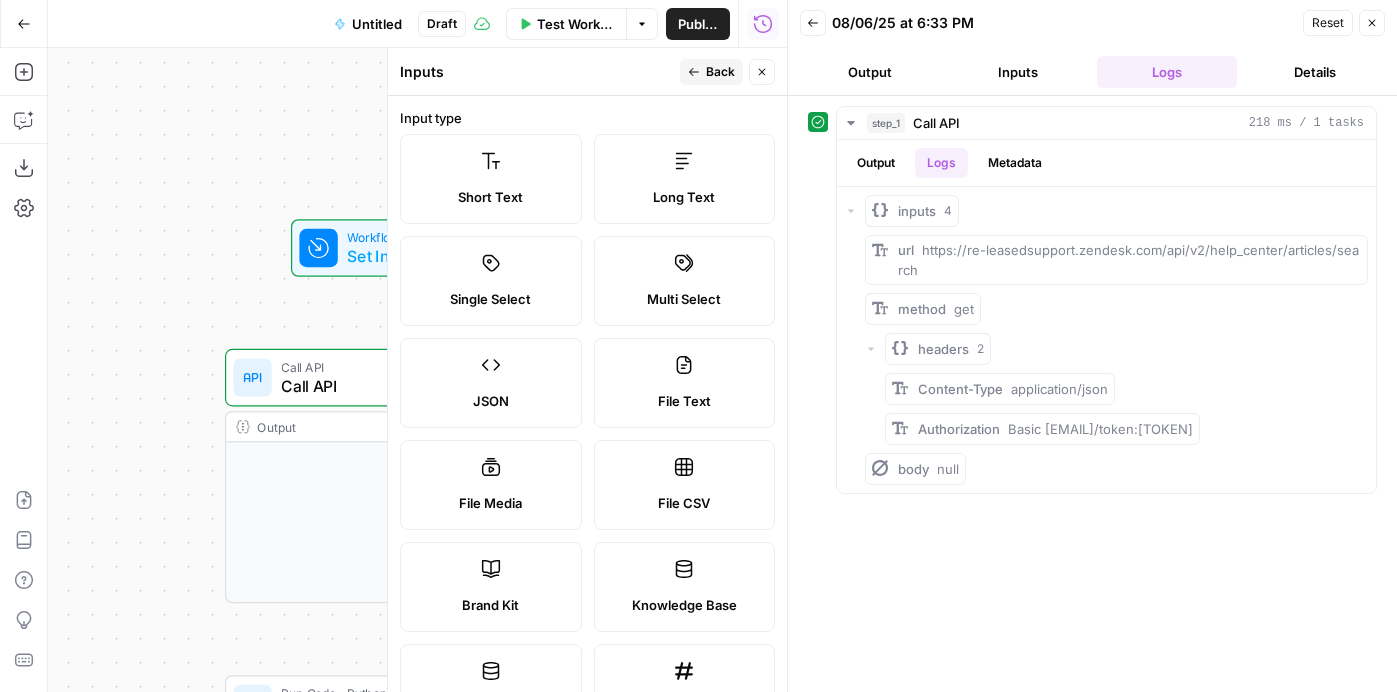 scroll, scrollTop: 321, scrollLeft: 0, axis: vertical 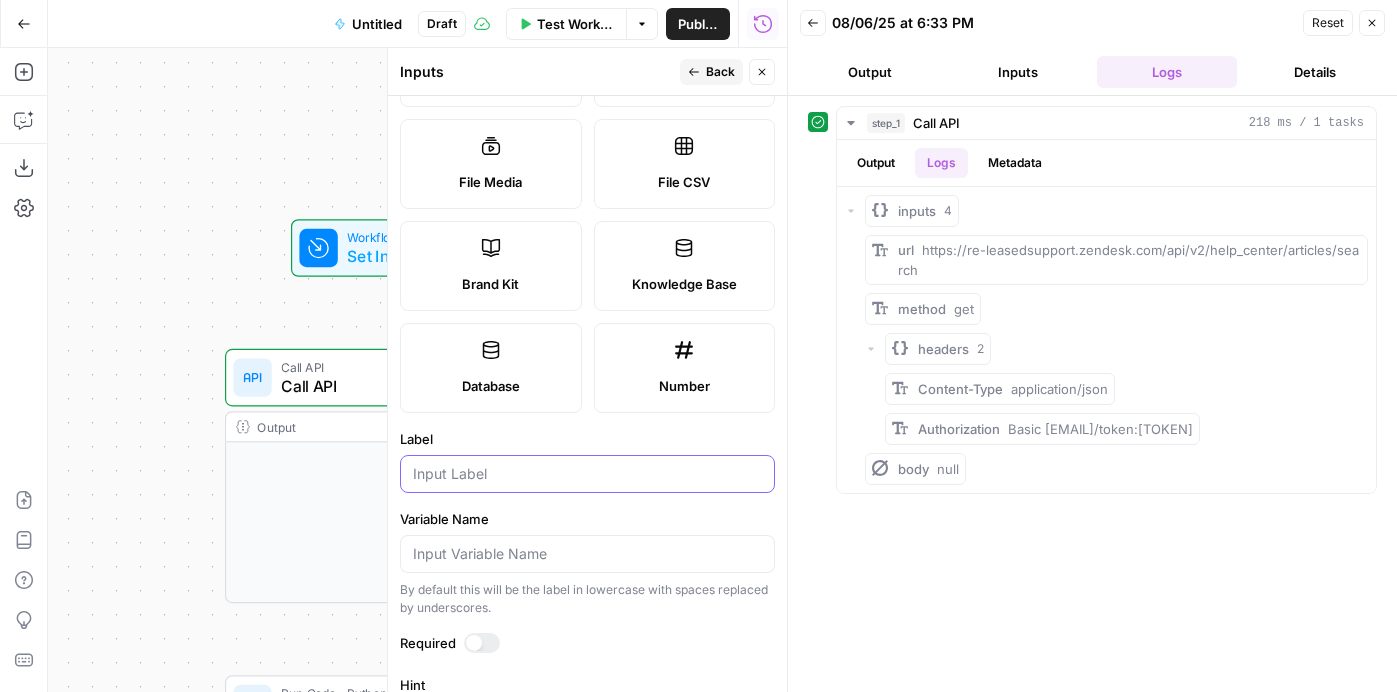 click on "Label" at bounding box center (587, 474) 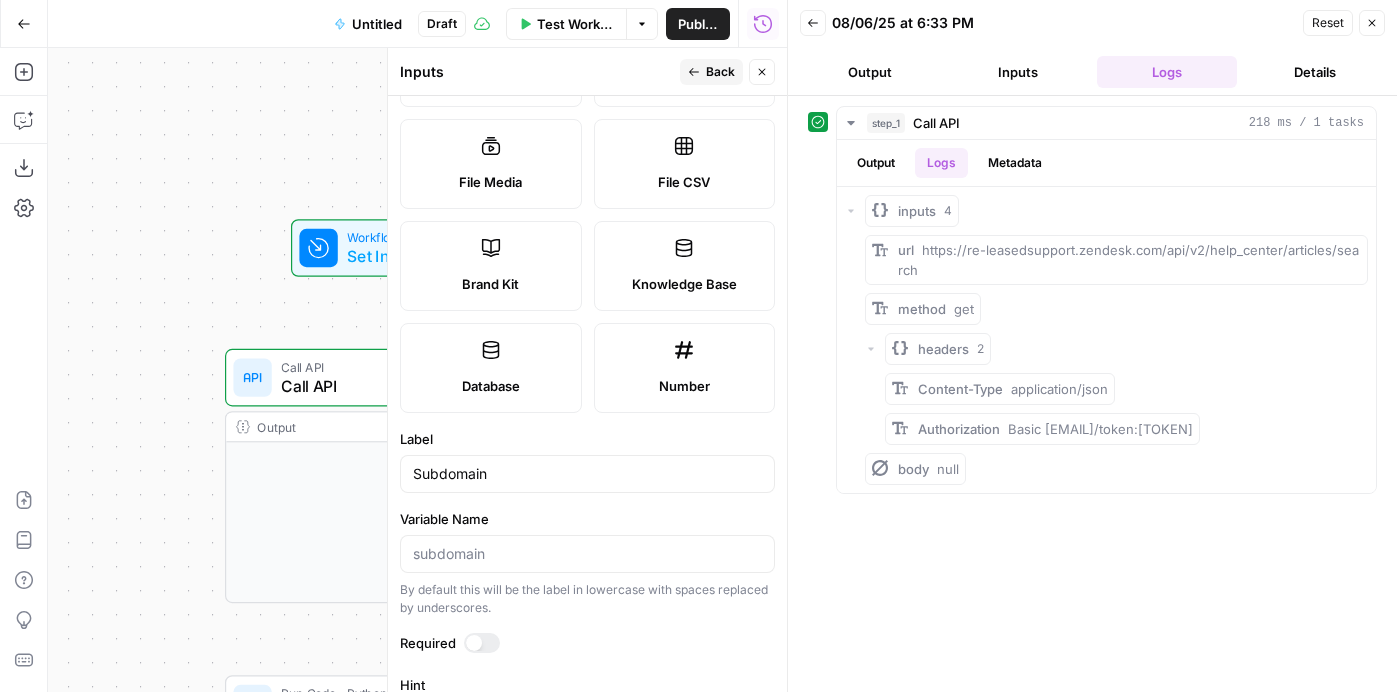 click on "Subdomain" at bounding box center [587, 474] 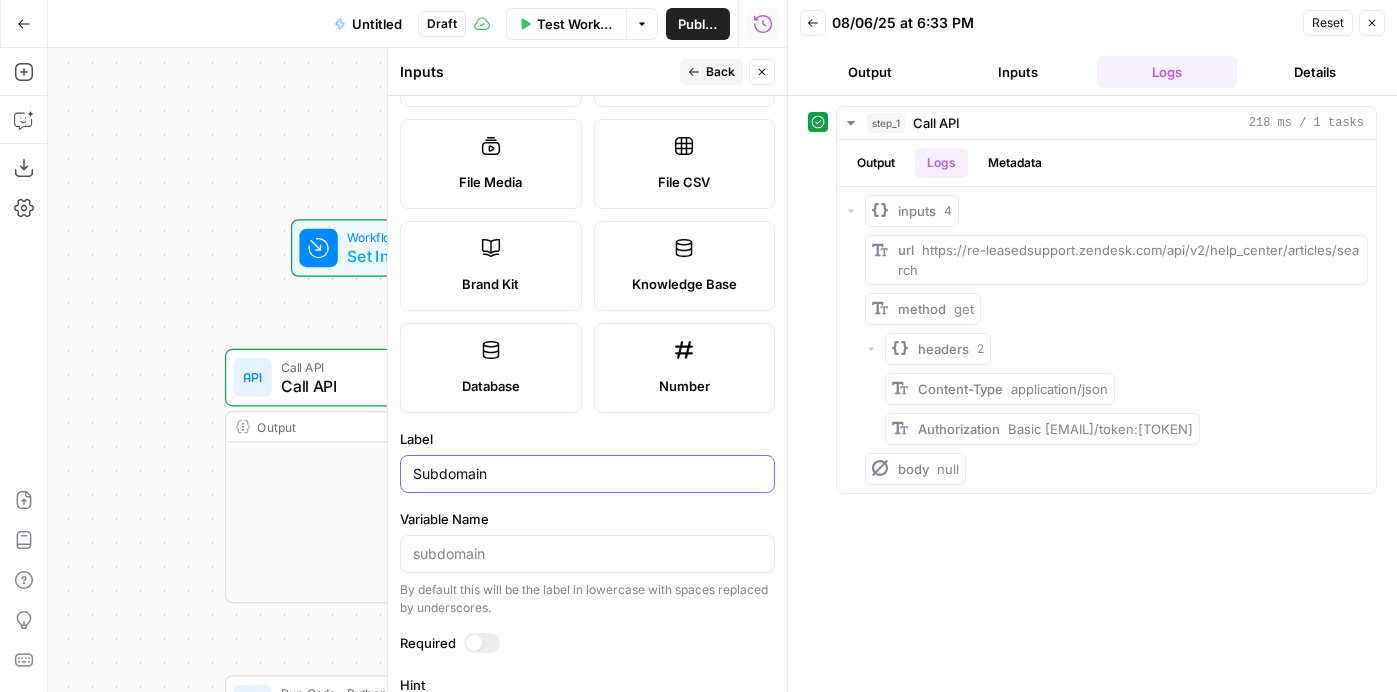 click on "Subdomain" at bounding box center [587, 474] 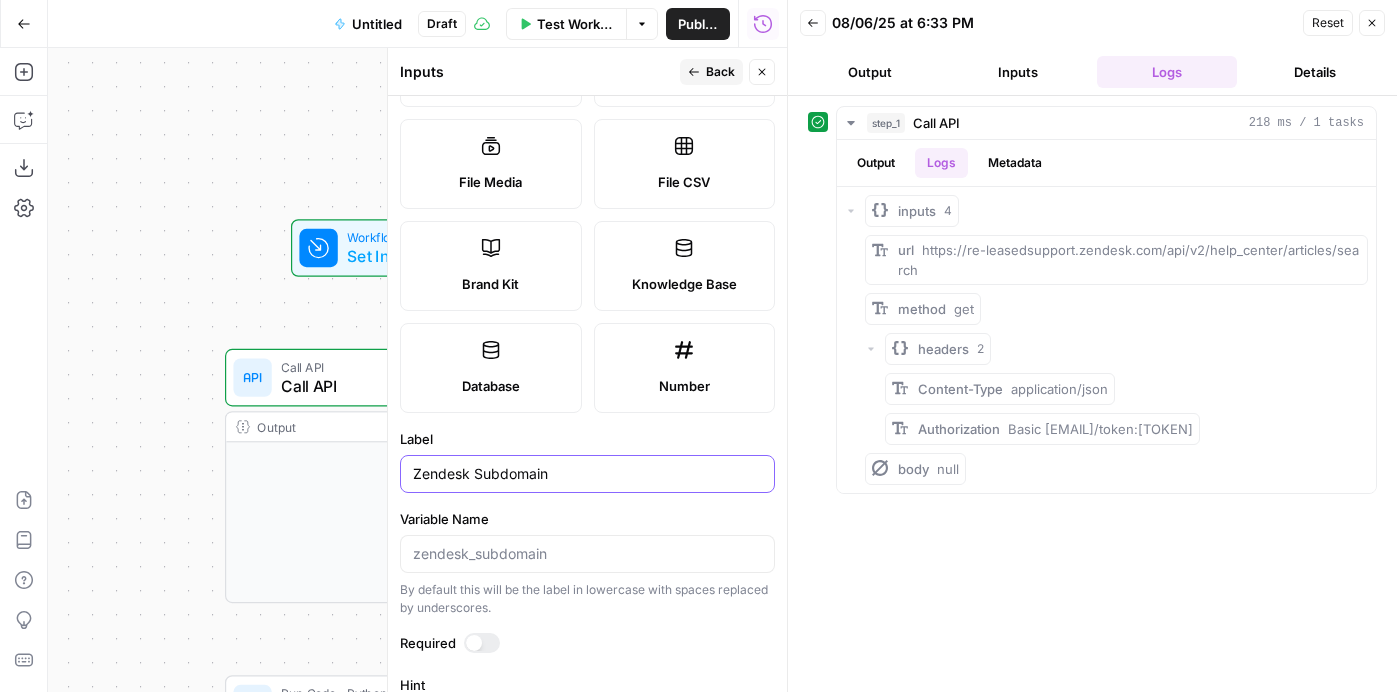 type on "Zendesk Subdomain" 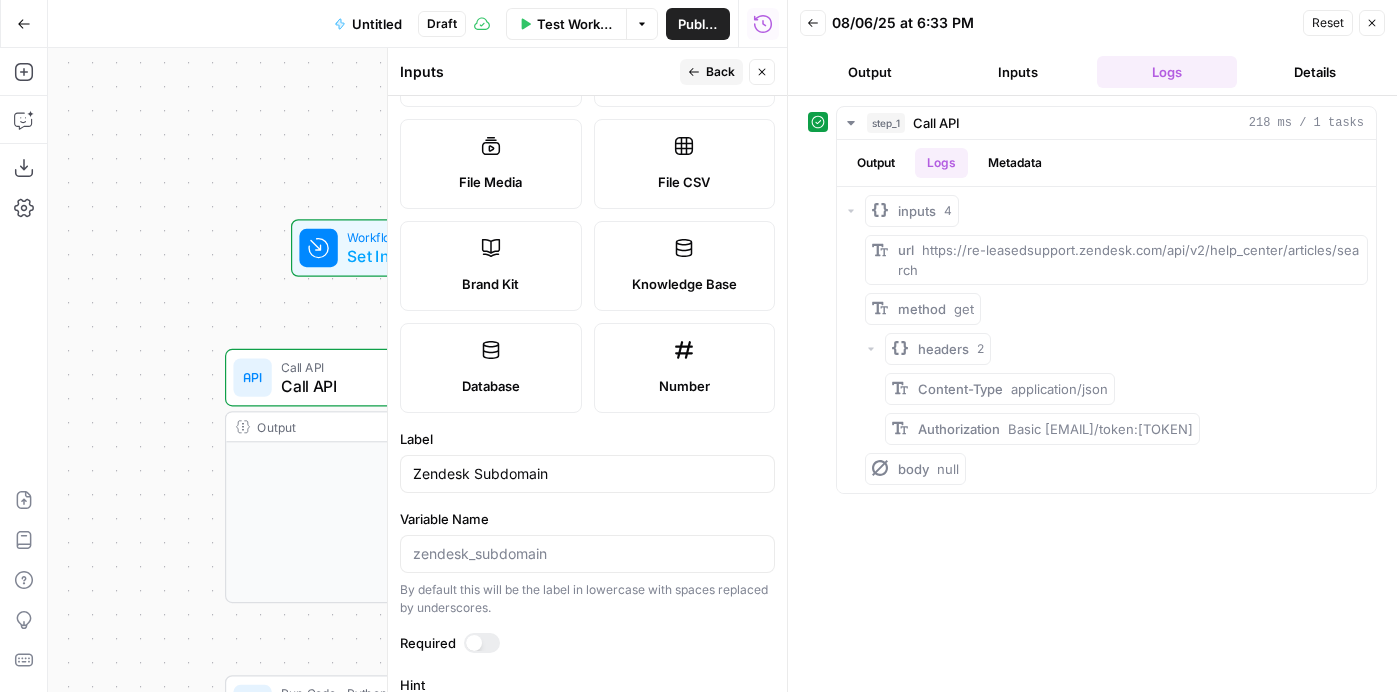 click on "Back" at bounding box center [711, 72] 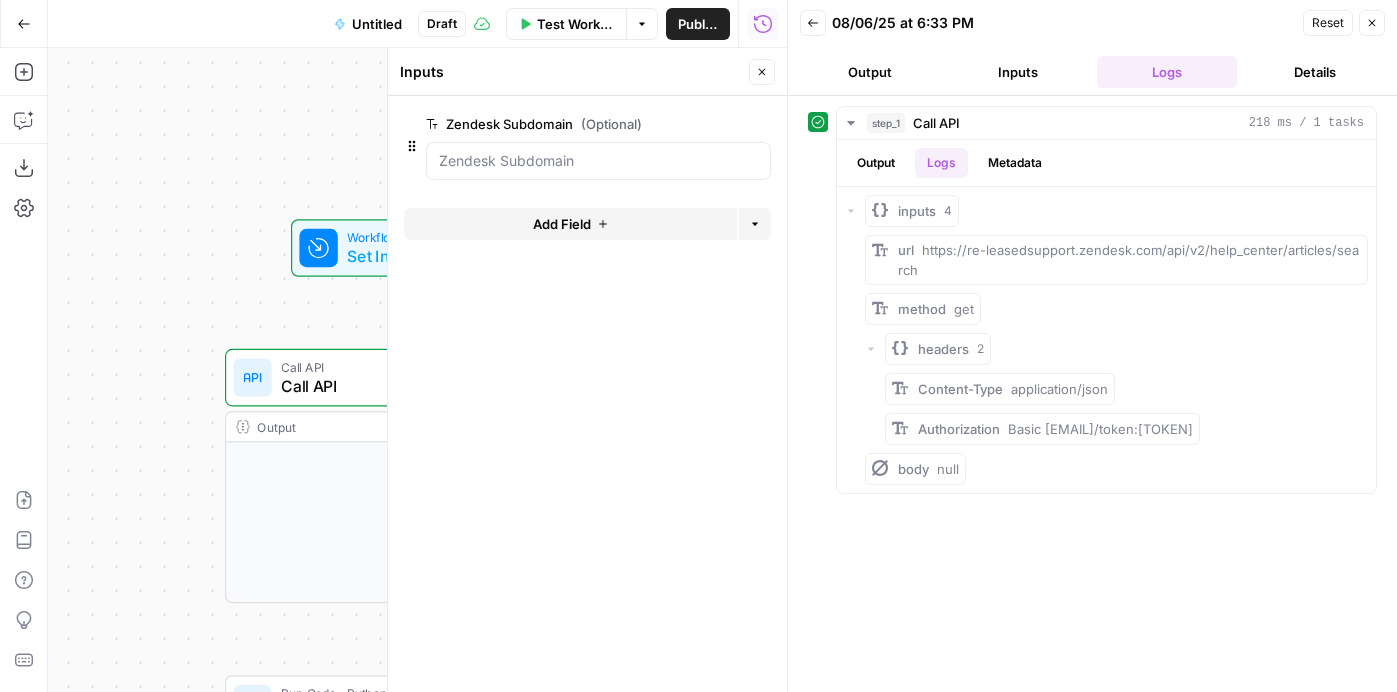 click on "Test Workflow" at bounding box center [567, 24] 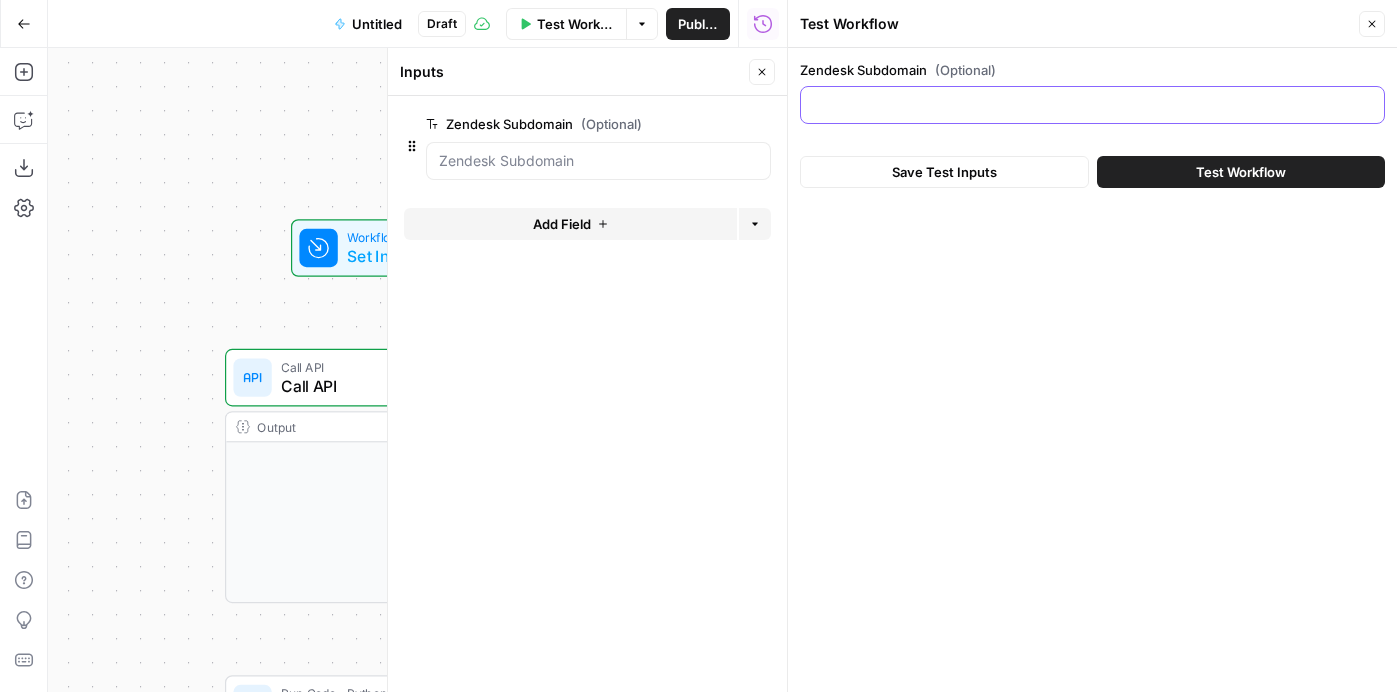 click on "Zendesk Subdomain   (Optional)" at bounding box center (1092, 105) 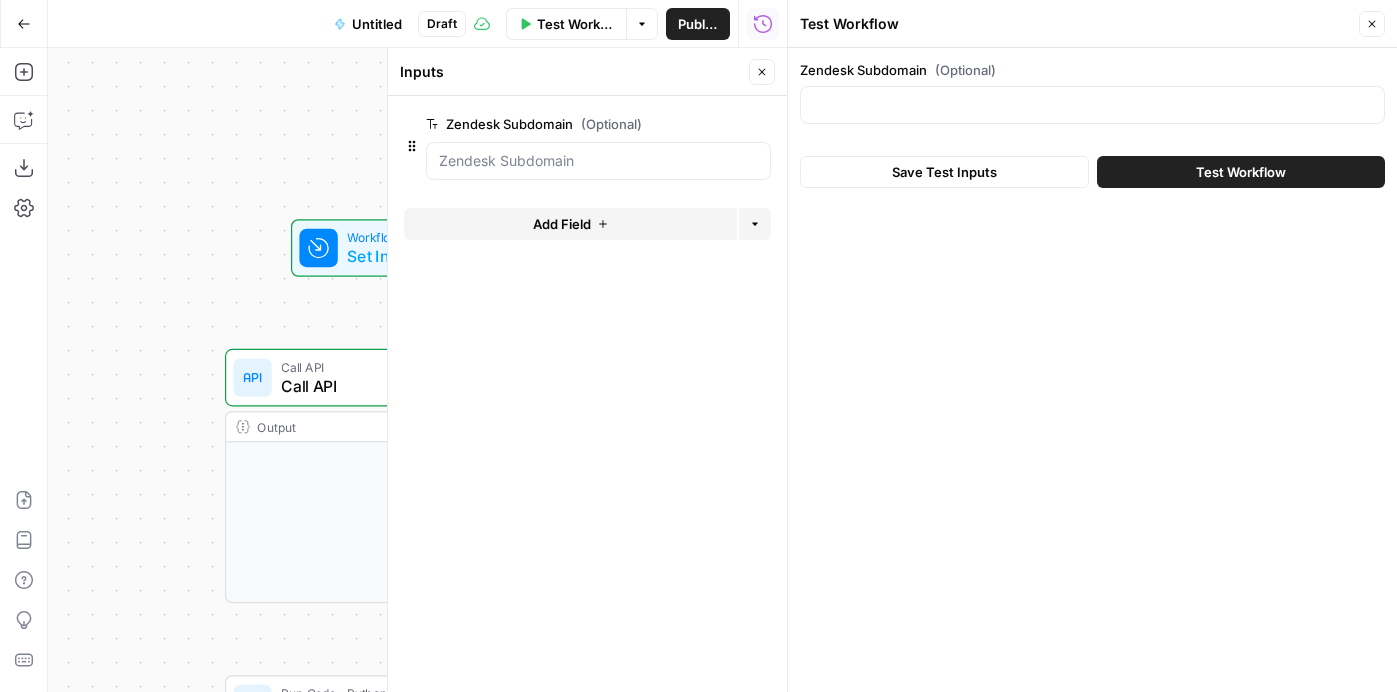 click on "Workflow Set Inputs Inputs Call API Call API Step 1 Output Expand Output Copy Run Code · Python Debug API Response Step 2 Output Expand Output Copy 1 2 3 4 5 6 7 8 9 10 11 12 {
"summary" :  {
"total_articles" :  0 ,
"locales_processed" :  [
"en-gb" ,
"en-us"
]
} ,
"results" :  {
"en-gb" :  {
"status" :  "success" ,
"locale" :  "en-gb" ,
XXXXXXXXXXXXXXXXXXXXXXXXXXXXXXXXXXXXXXXXXXXXXXXXXXXXXXXXXXXXXXXXXXXXXXXXXXXXXXXXXXXXXXXXXXXXXXXXXXXXXXXXXXXXXXXXXXXXXXXXXXXXXXXXXXXXXXXXXXXXXXXXXXXXXXXXXXXXXXXXXXXXXXXXXXXXXXXXXXXXXXXXXXXXXXXXXXXXXXXXXXXXXXXXXXXXXXXXXXXXXXXXXXXXXXXXXXXXXXXXXXXXXXXXXXXXXXXXXXXXXXXXXXXXXXXXXXXXXXXXXXXXXXXXXXXXXXXXXXXXXXXXXXXXXXXXXXXXXXXXXXXXXXXXXXXXXXXXXXXXXXXXXXXXXXXXXXXXXXXXXXXXXXXXXXXXXXXXXXXXXXXXXXXXXXXXXXXXXXXXXXXXXXXXXXXXXXXXXXXXXXXXXXXXXXXXXXXXXXXXXXXXXXXXXXXXXXXXXXXXXXXXXXXXXXXXXXXXXXXXXXXXXXXXXXXXXXXXXXXXXXXXXXXXXXXX End Output" at bounding box center [417, 370] 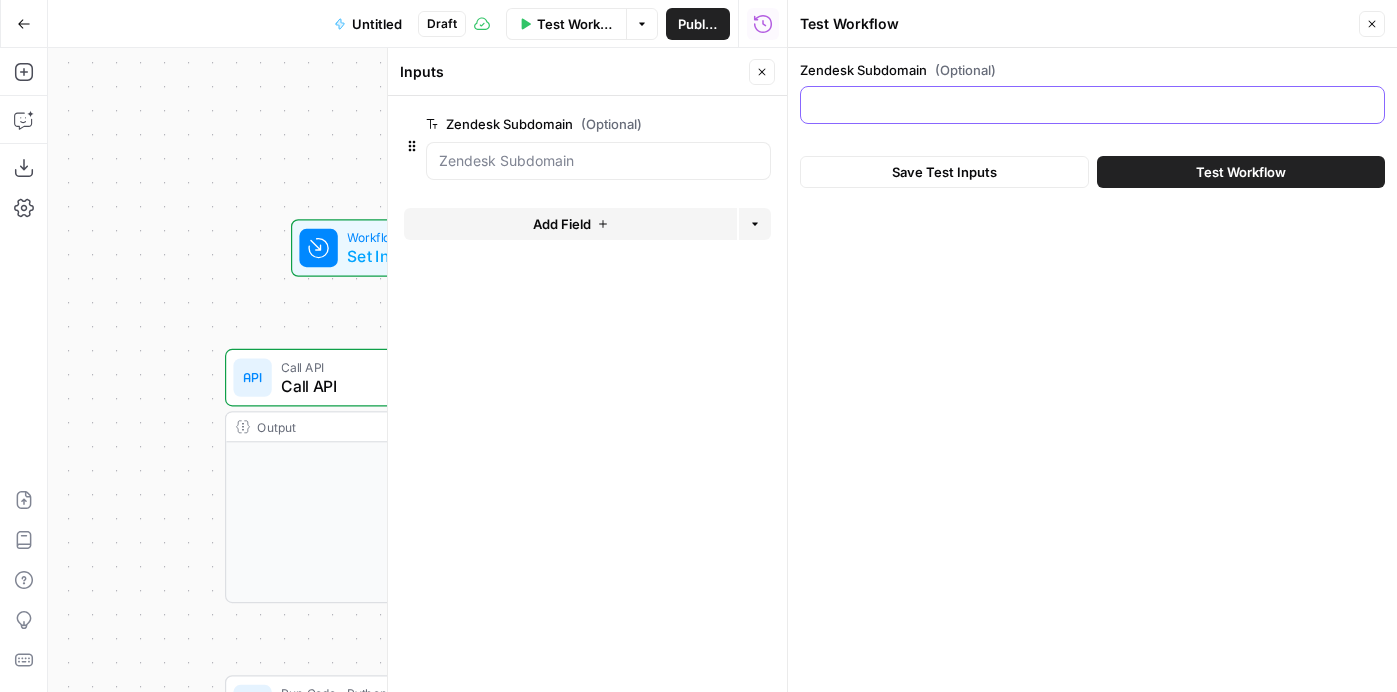 click on "Zendesk Subdomain   (Optional)" at bounding box center [1092, 105] 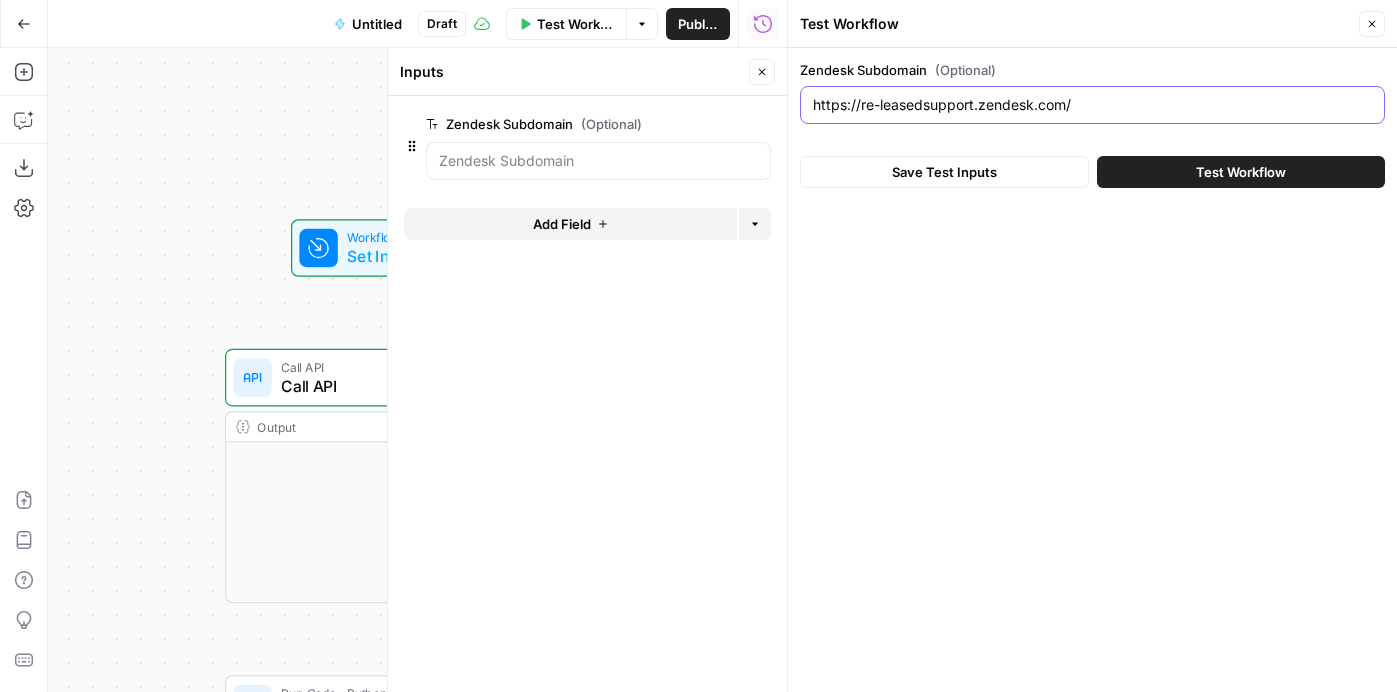 type on "https://re-leasedsupport.zendesk.com/" 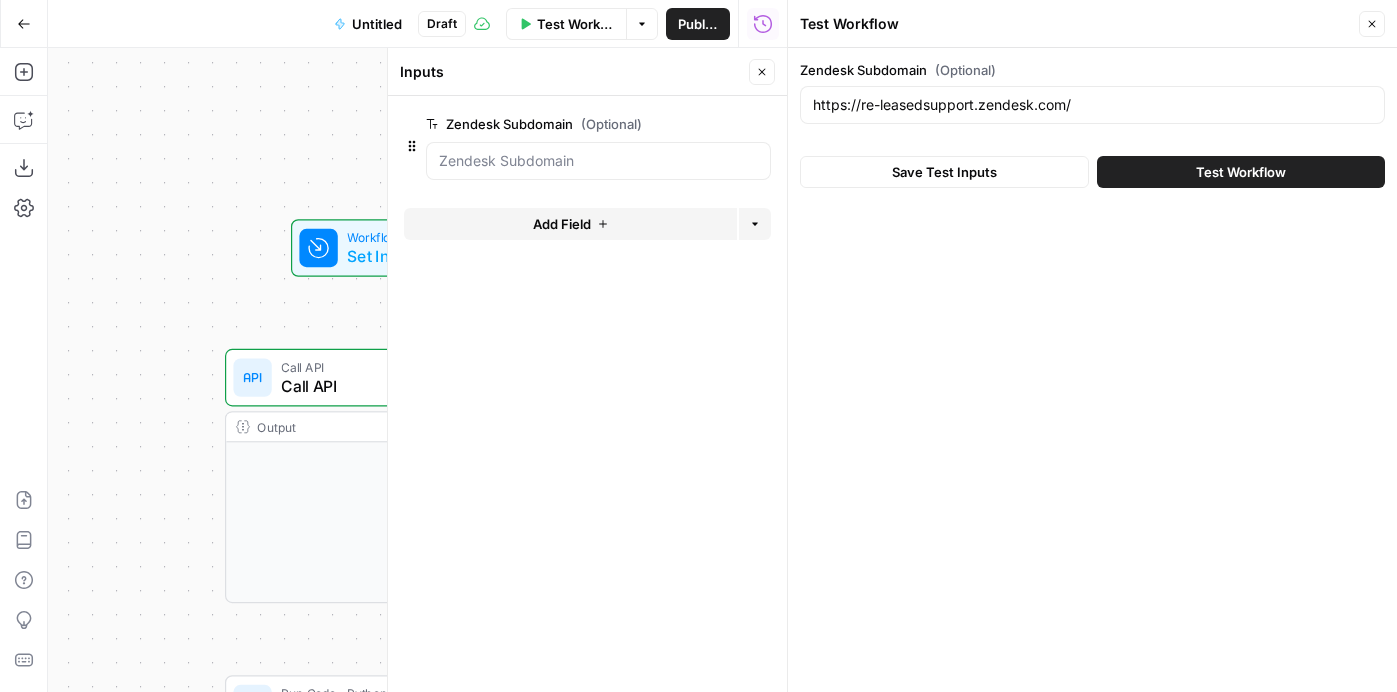 click on "Save Test Inputs" at bounding box center (944, 172) 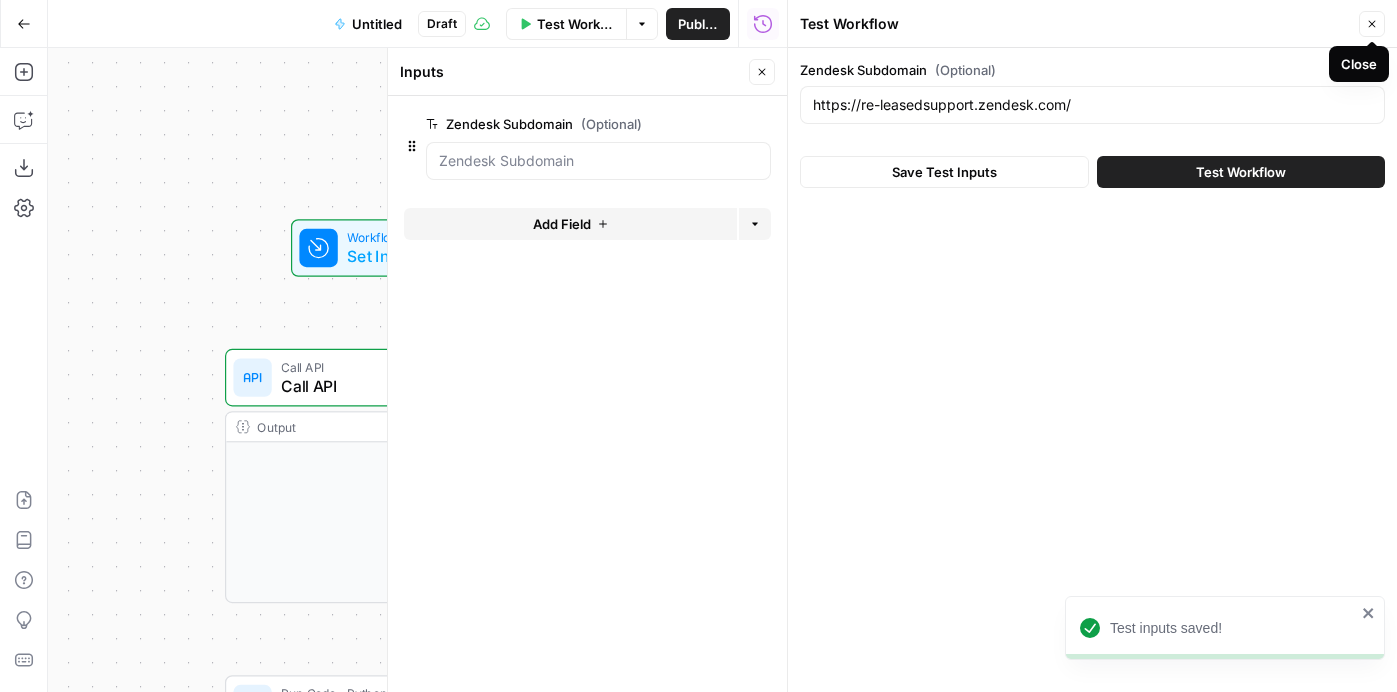 click 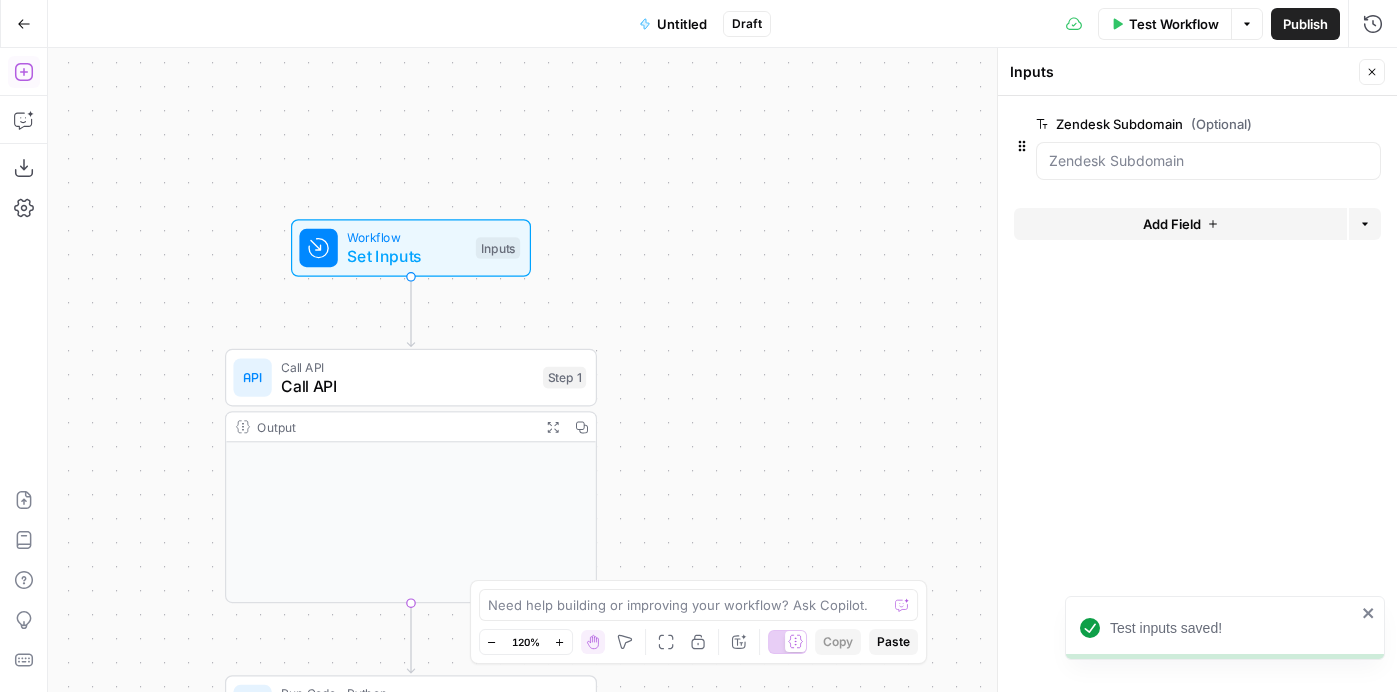 click 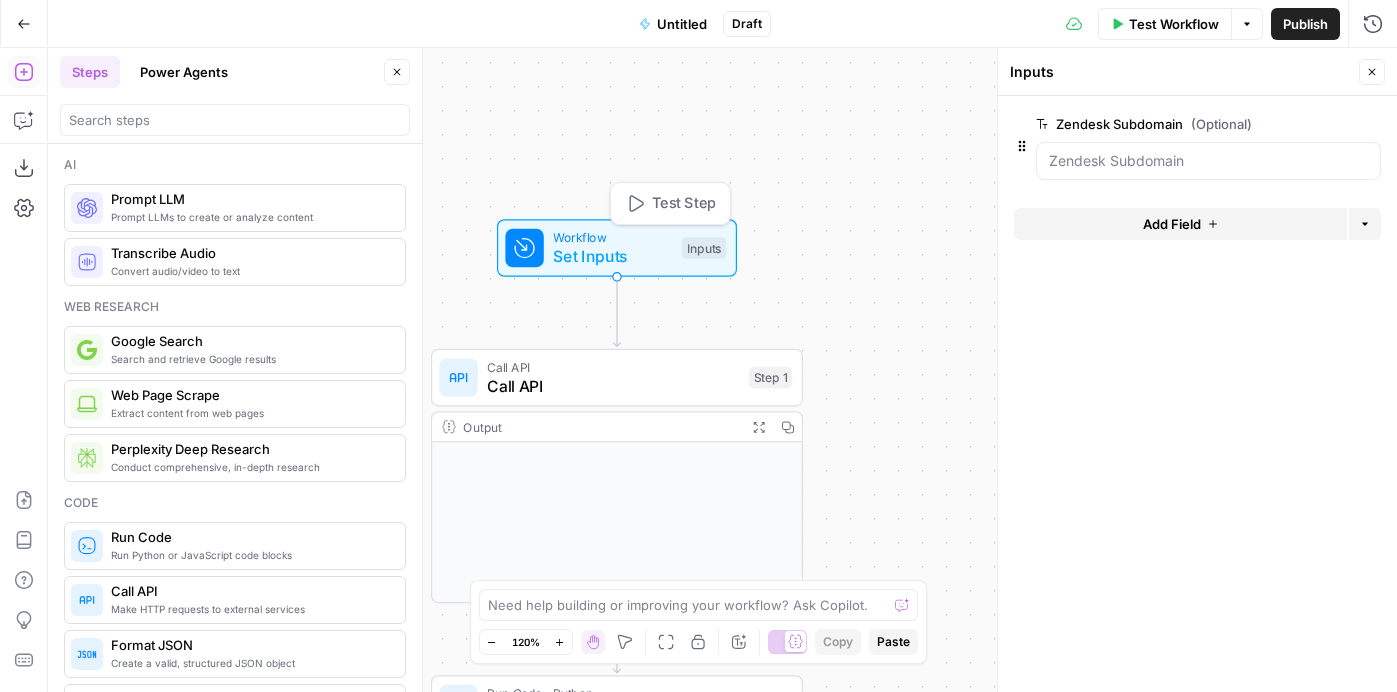 click on "Set Inputs" at bounding box center (612, 256) 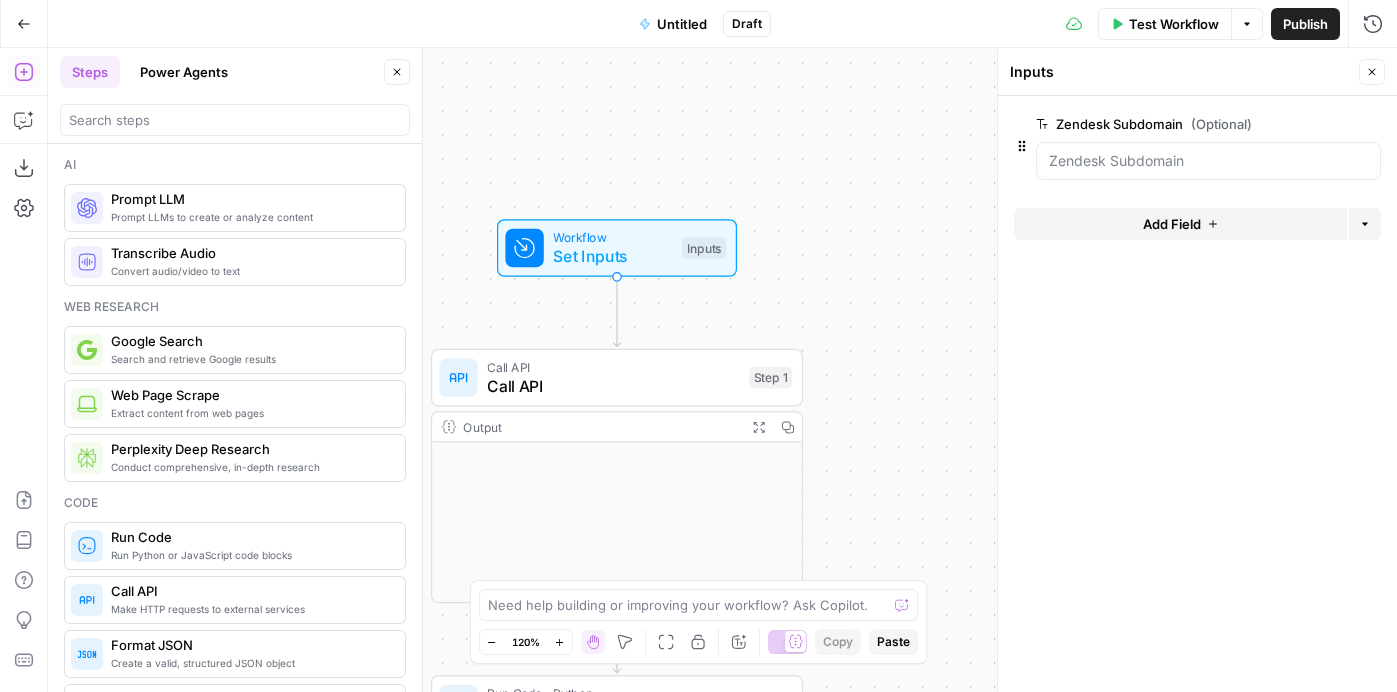 click on "Add Field" at bounding box center (1172, 224) 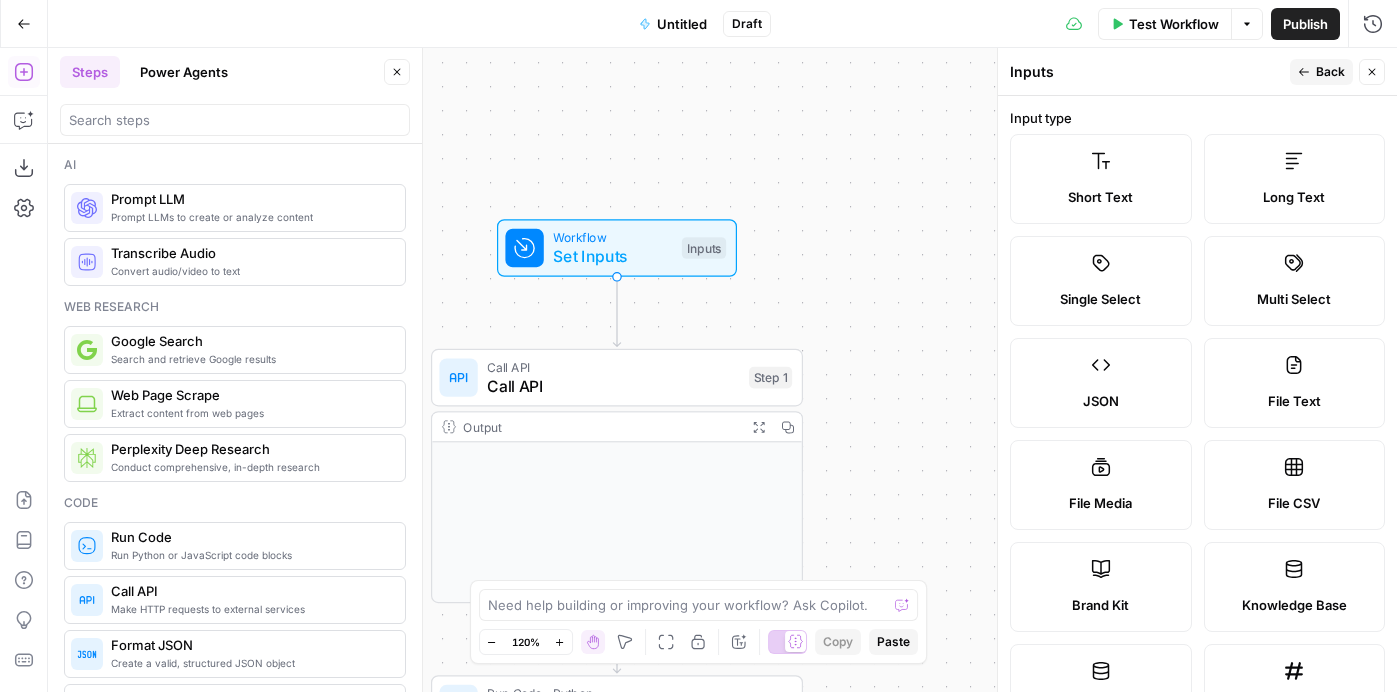 click on "Short Text" at bounding box center [1100, 197] 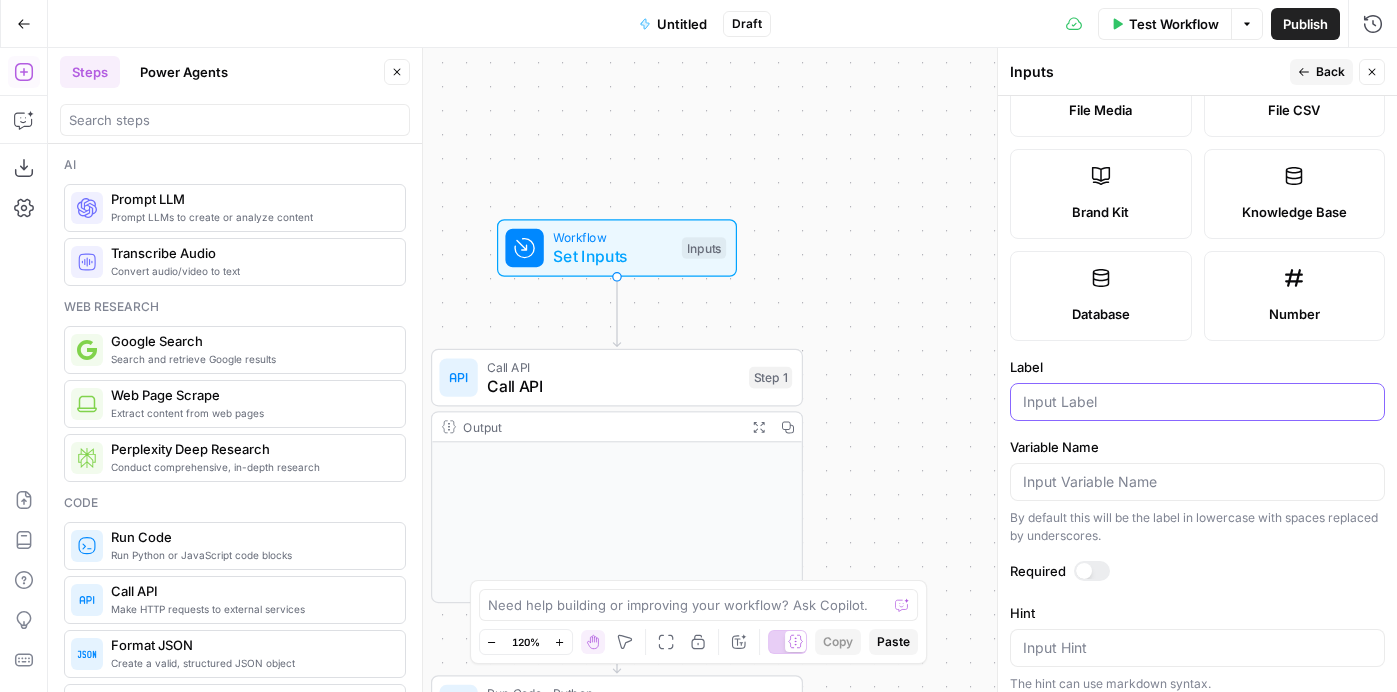click on "Label" at bounding box center (1197, 402) 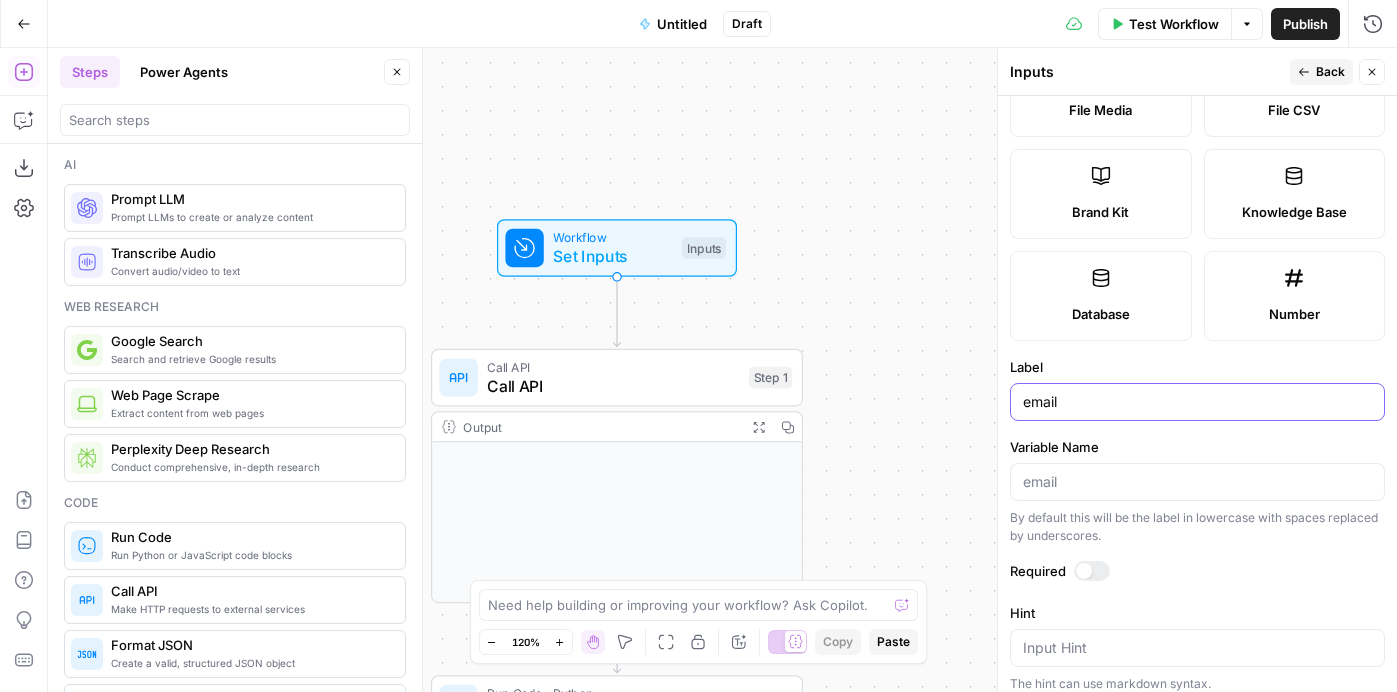 type on "email" 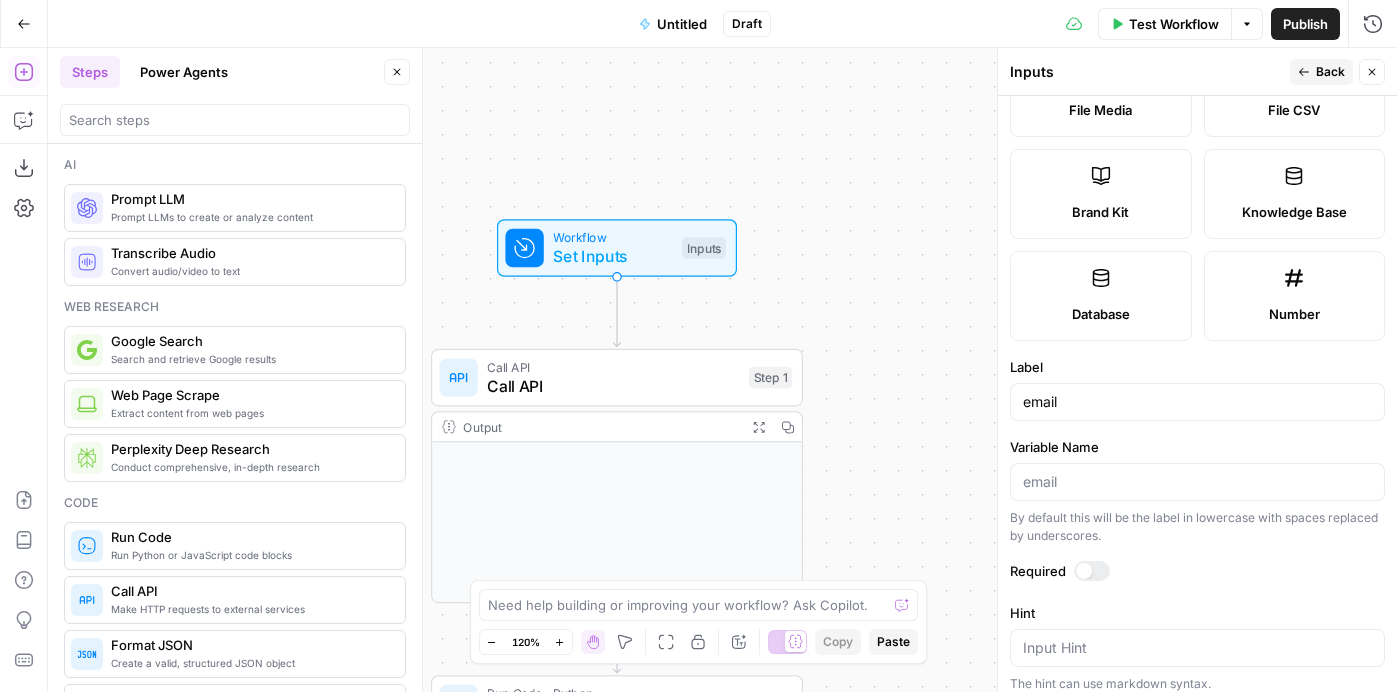 click on "Back" at bounding box center [1330, 72] 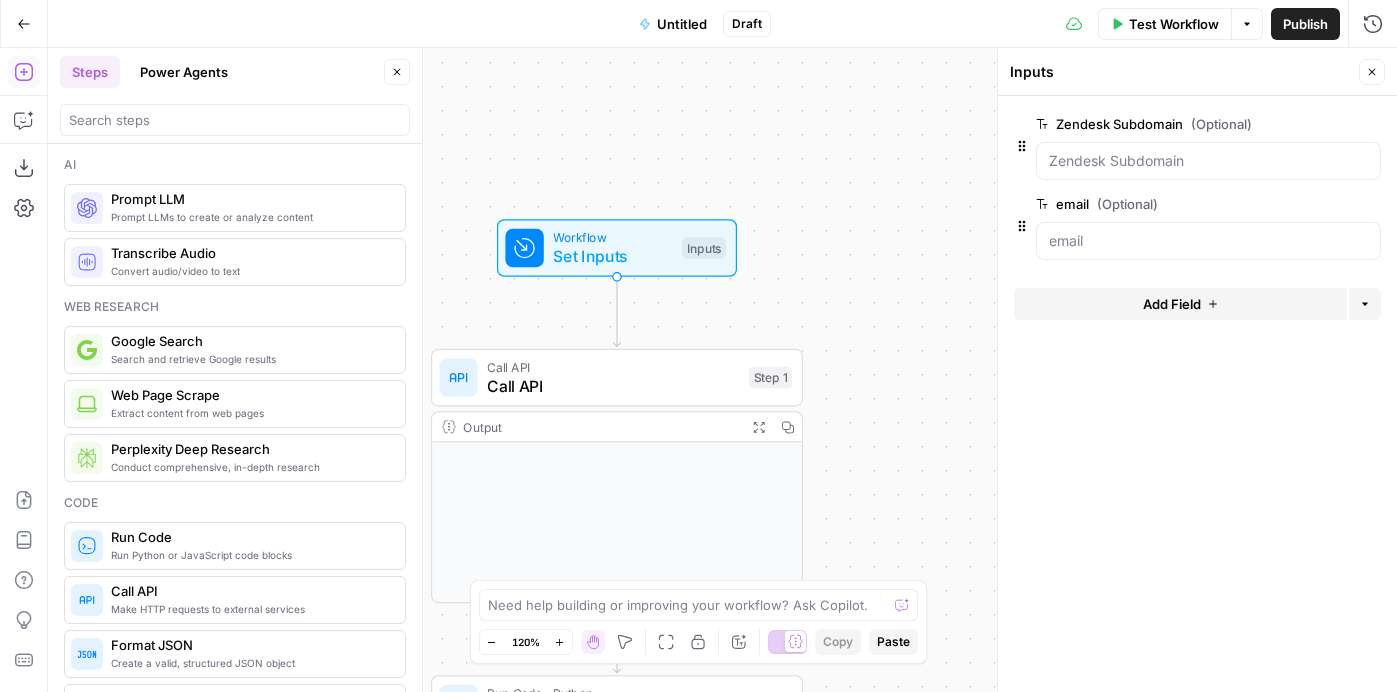 click on "Test Workflow" at bounding box center (1174, 24) 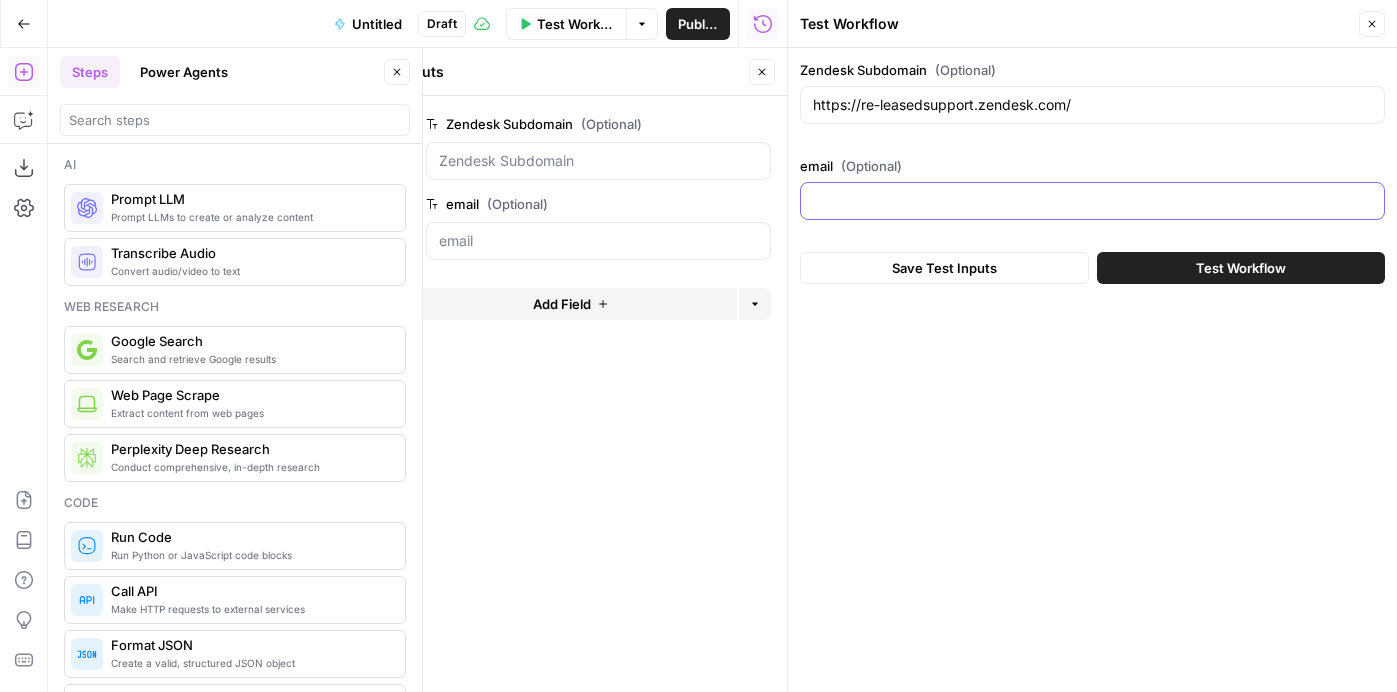 click on "email   (Optional)" at bounding box center [1092, 201] 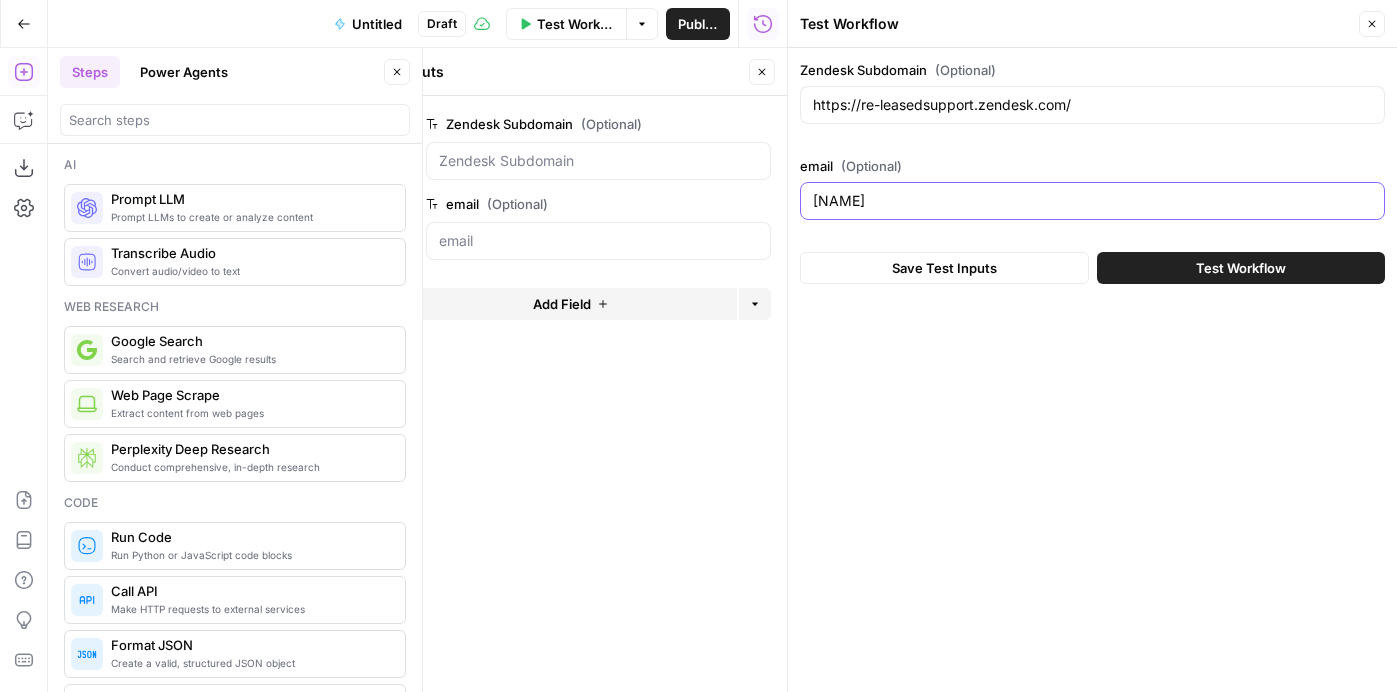 type on "[EMAIL]@[DOMAIN]" 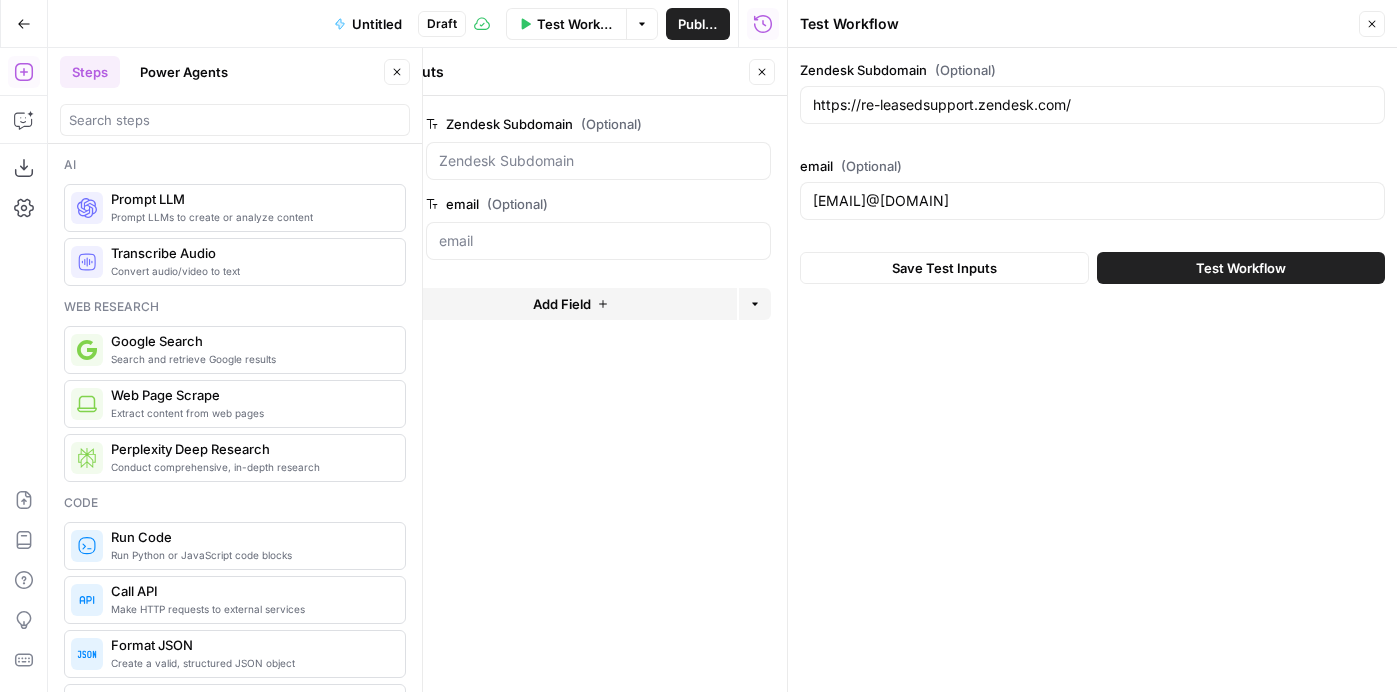 click on "Save Test Inputs" at bounding box center (944, 268) 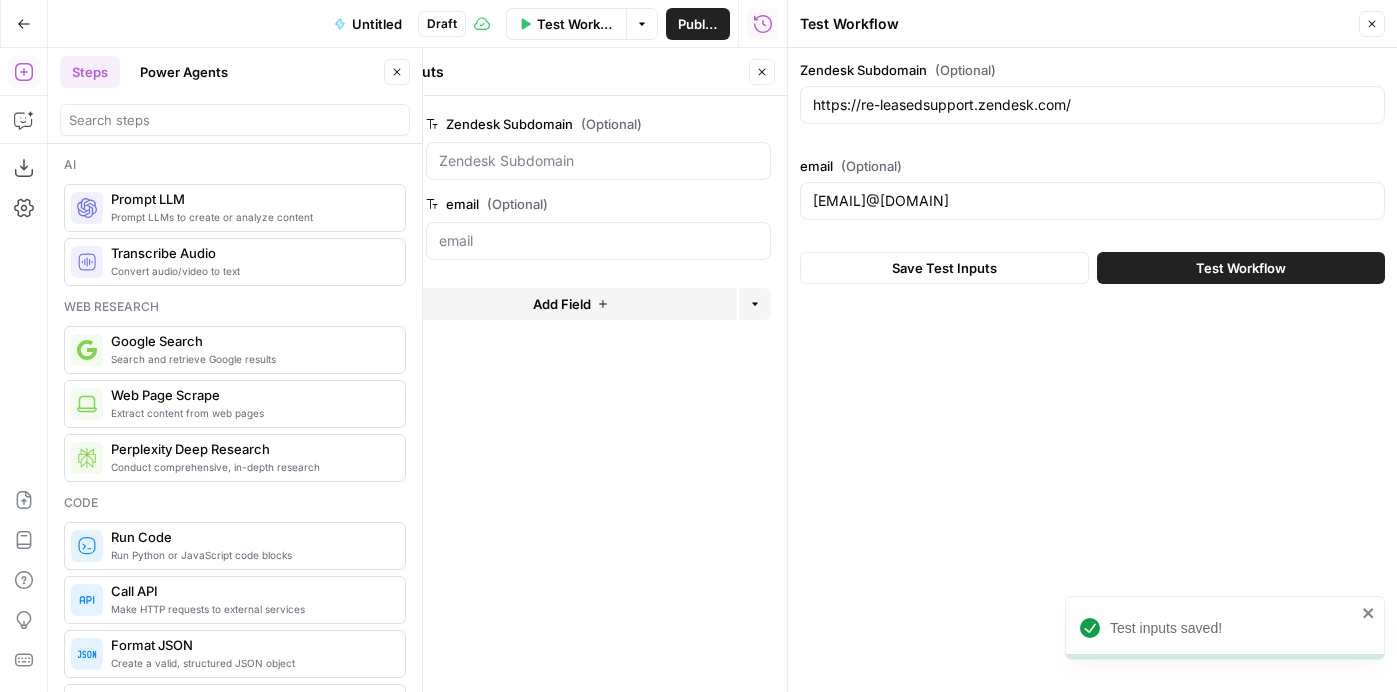 click 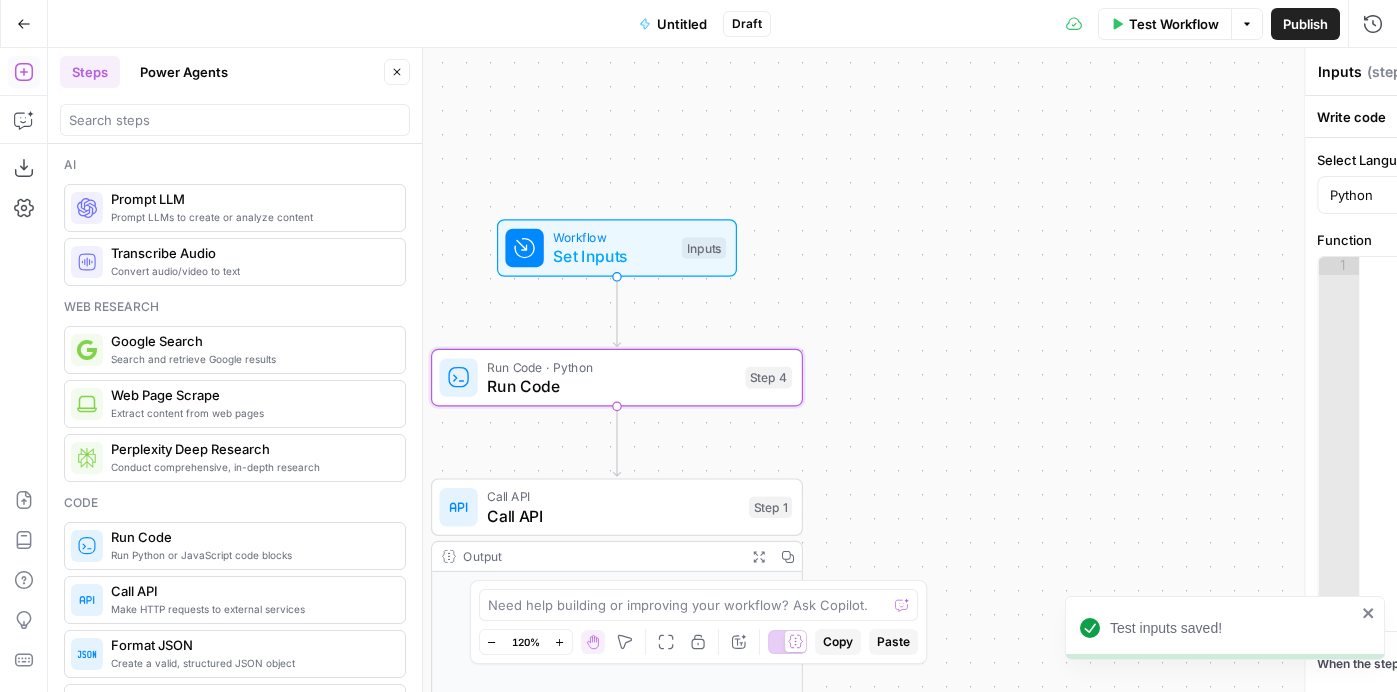 type on "Run Code" 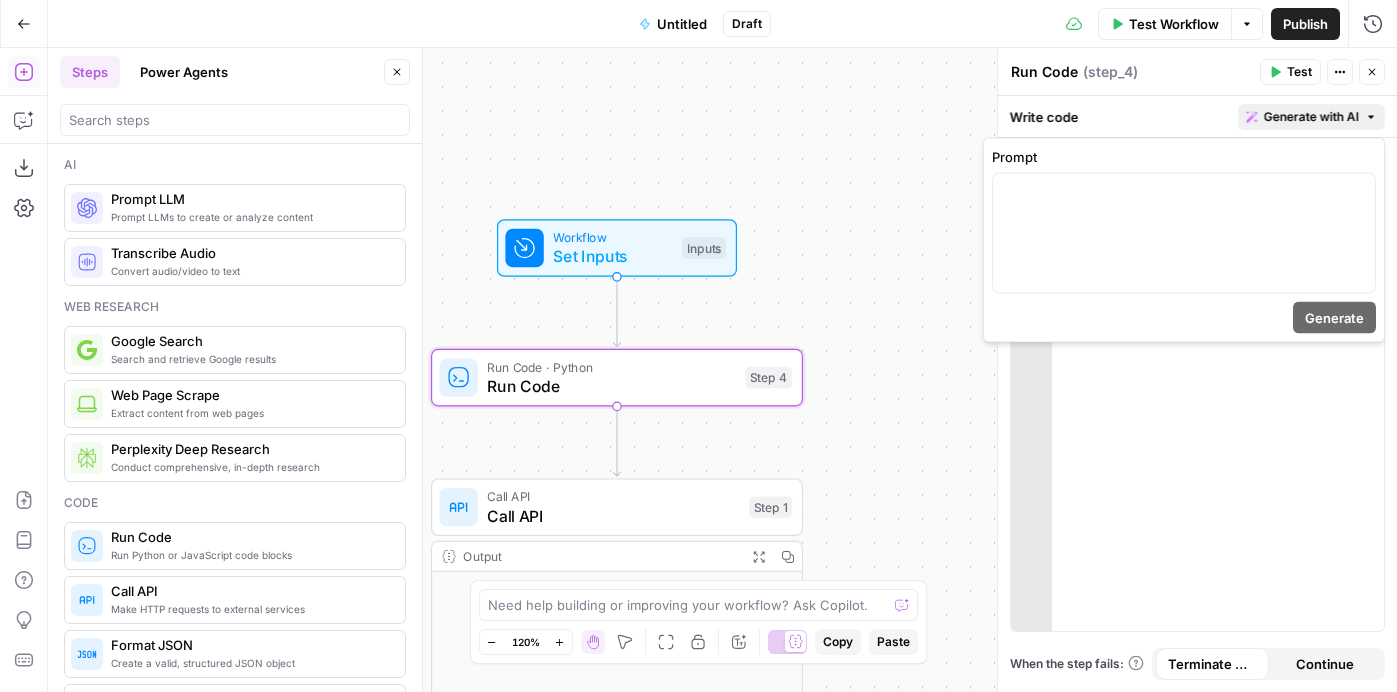 click on "Generate with AI" at bounding box center (1311, 117) 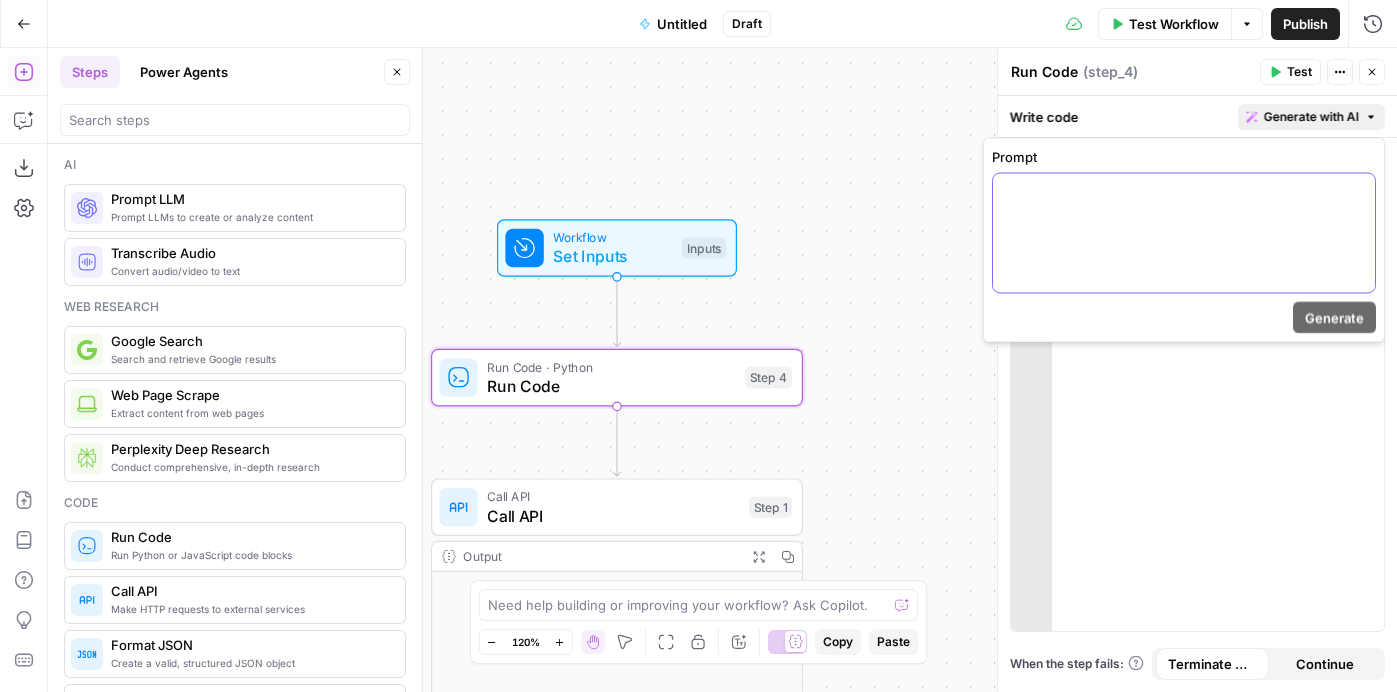 click at bounding box center [1184, 233] 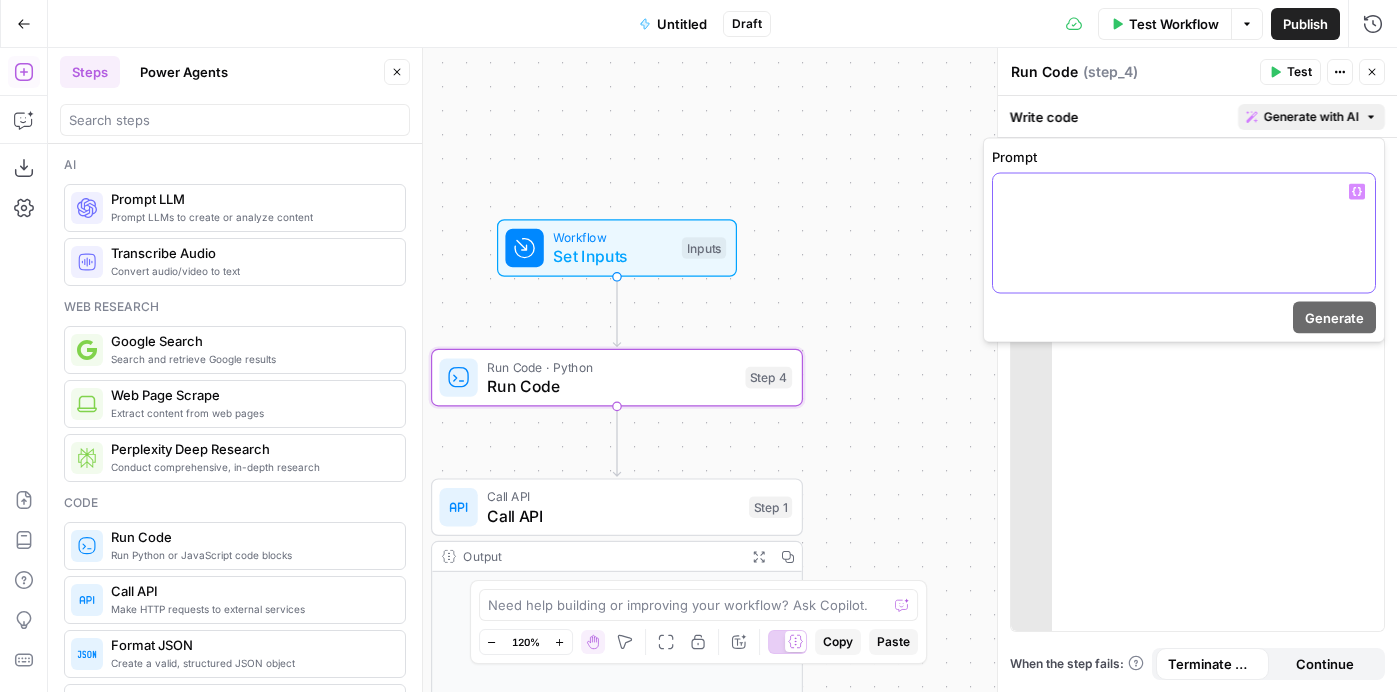 type 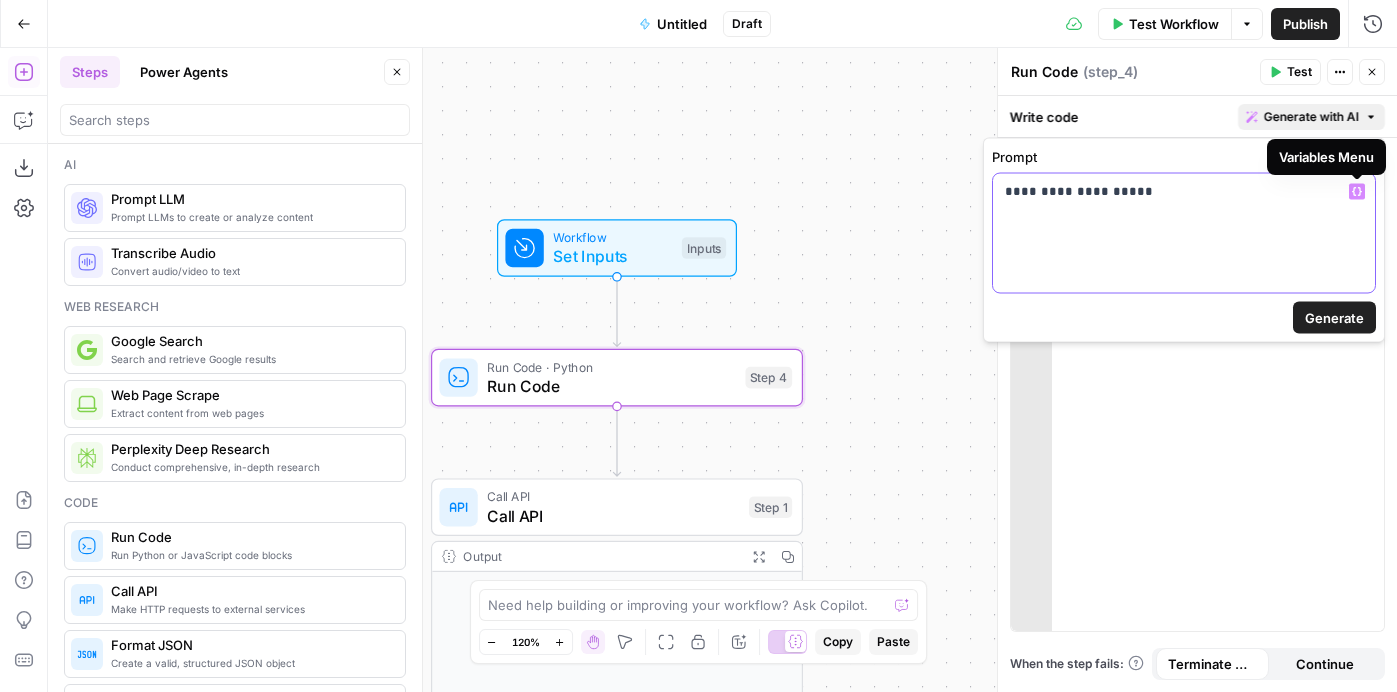 click 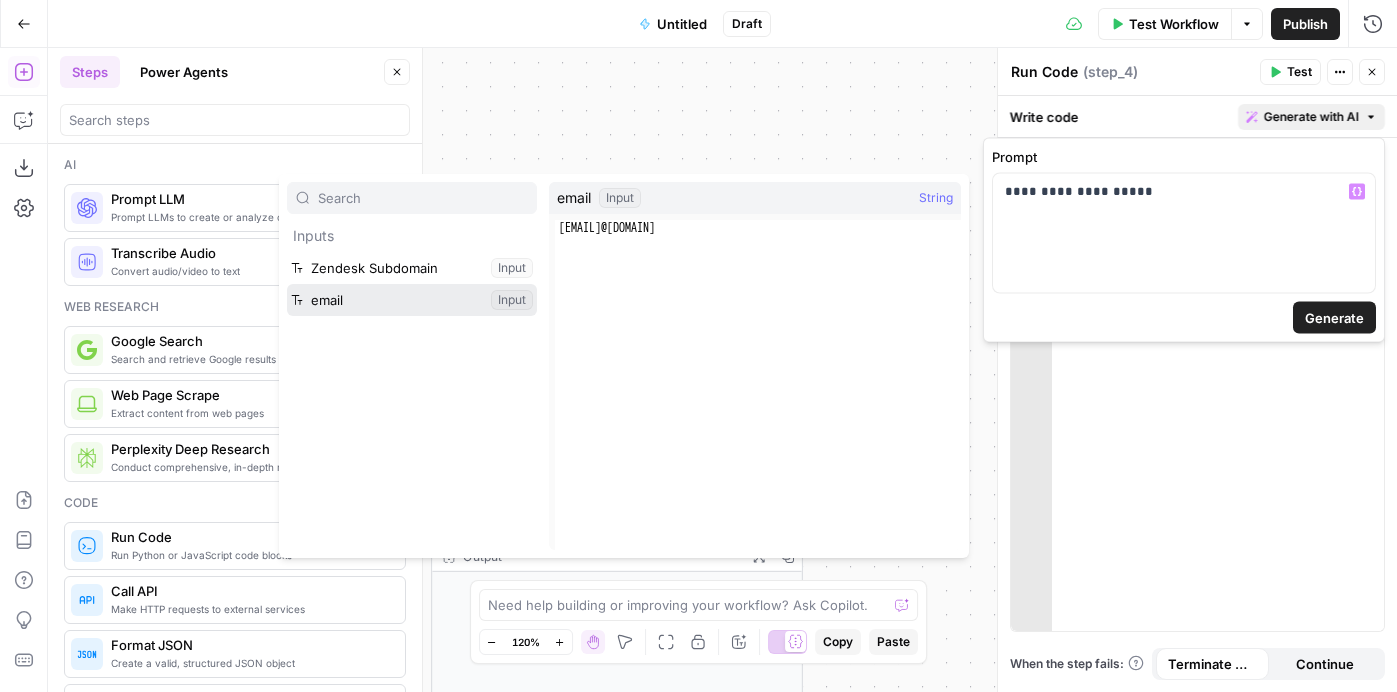 click at bounding box center (412, 300) 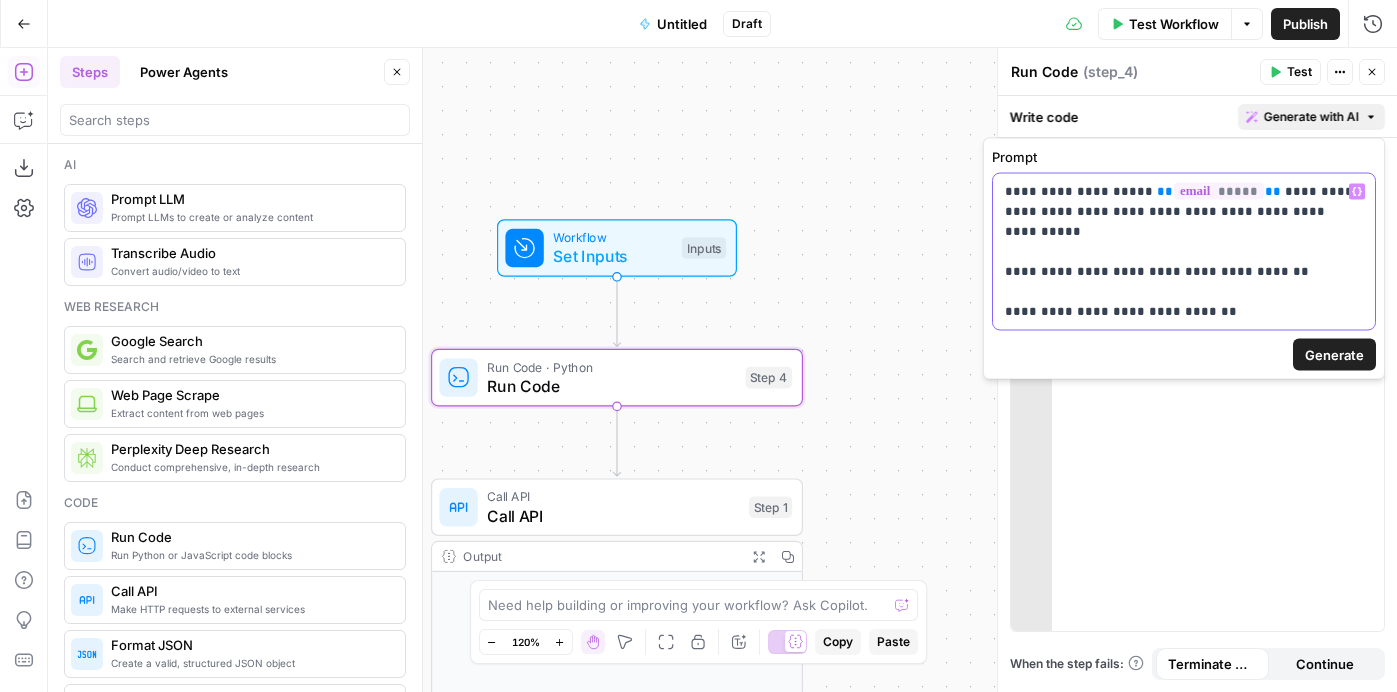 click on "**********" at bounding box center [1184, 252] 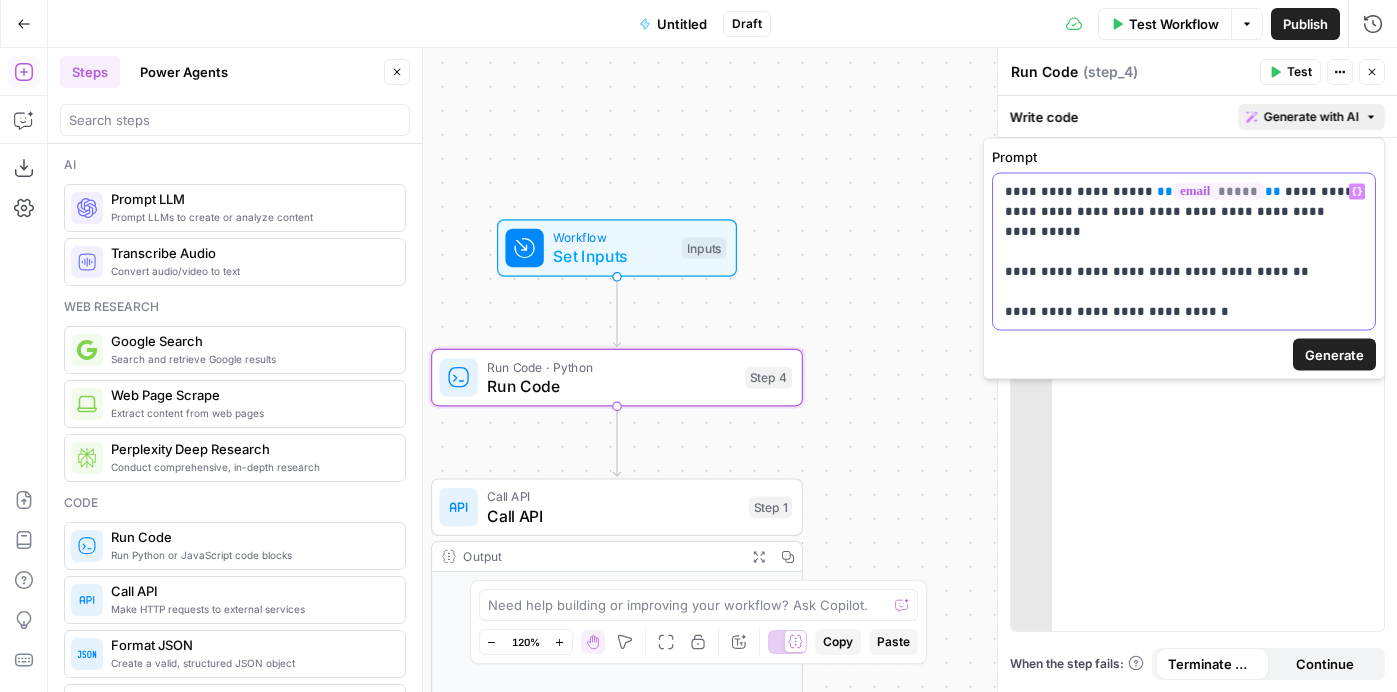 click on "**********" at bounding box center [1184, 252] 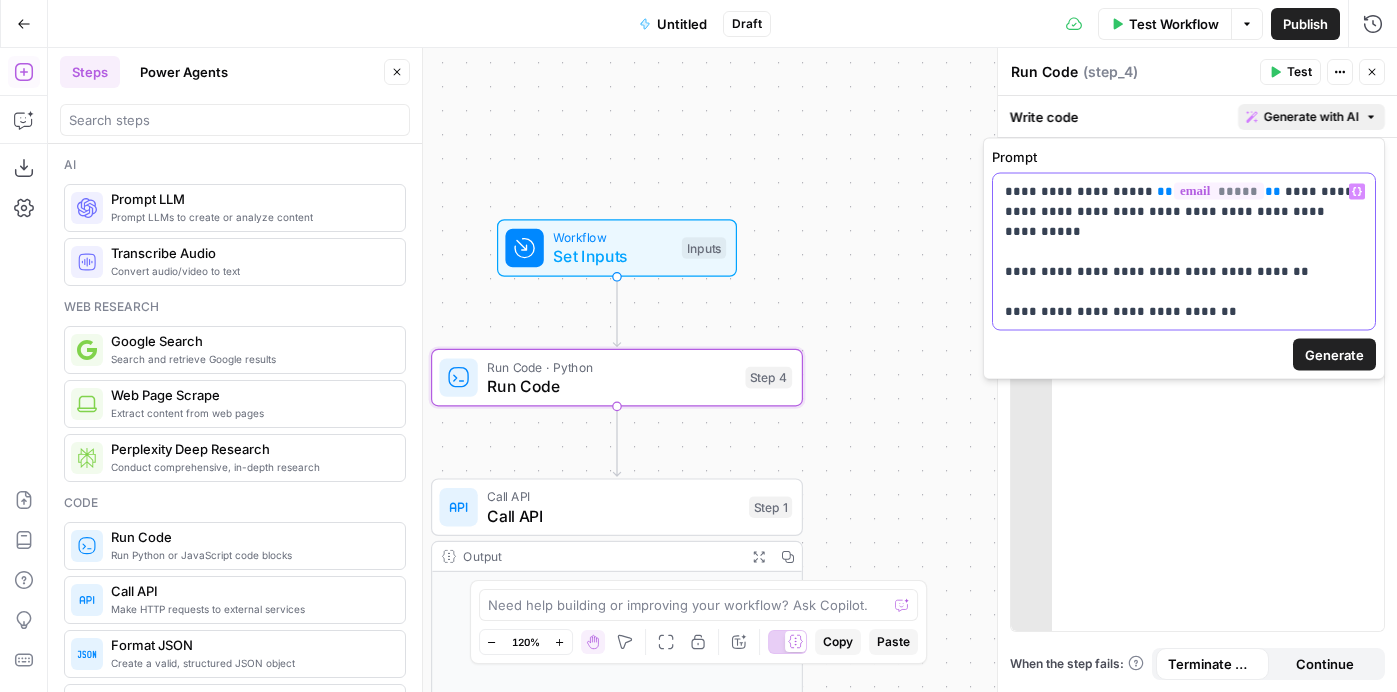 click on "**********" at bounding box center [1184, 252] 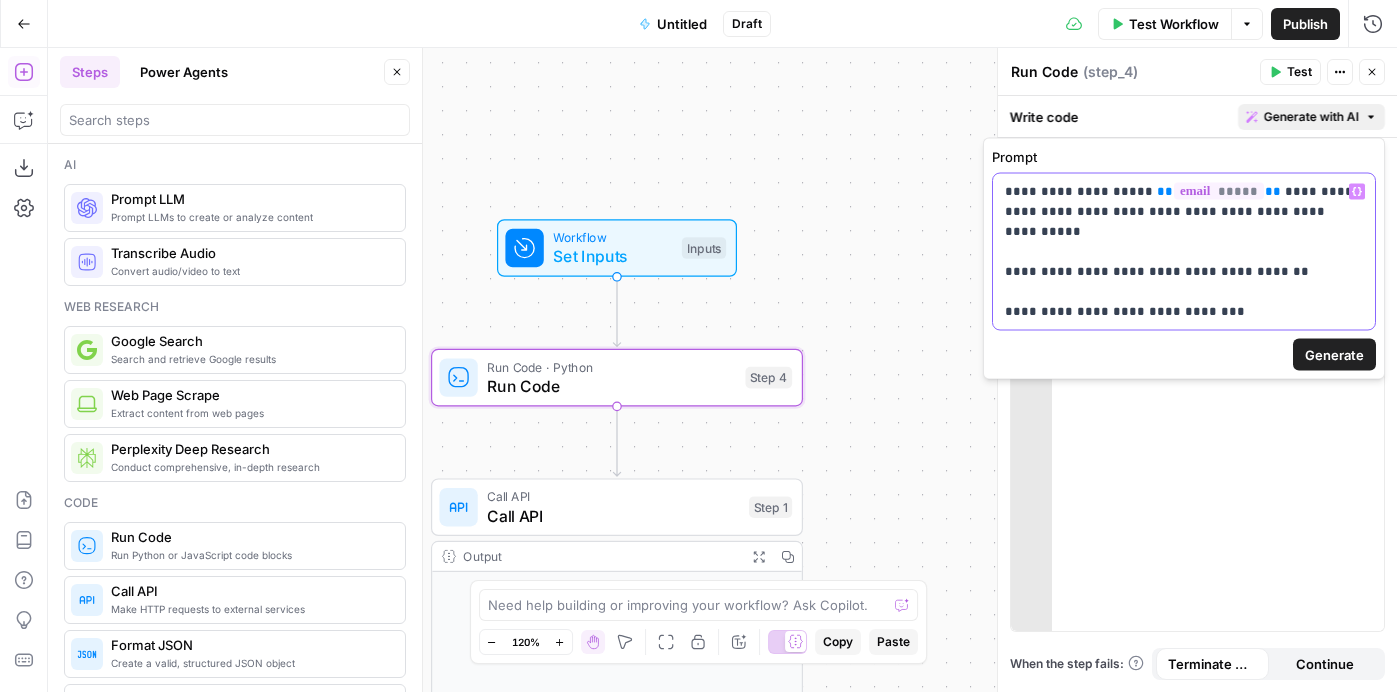 click on "**********" at bounding box center [1184, 252] 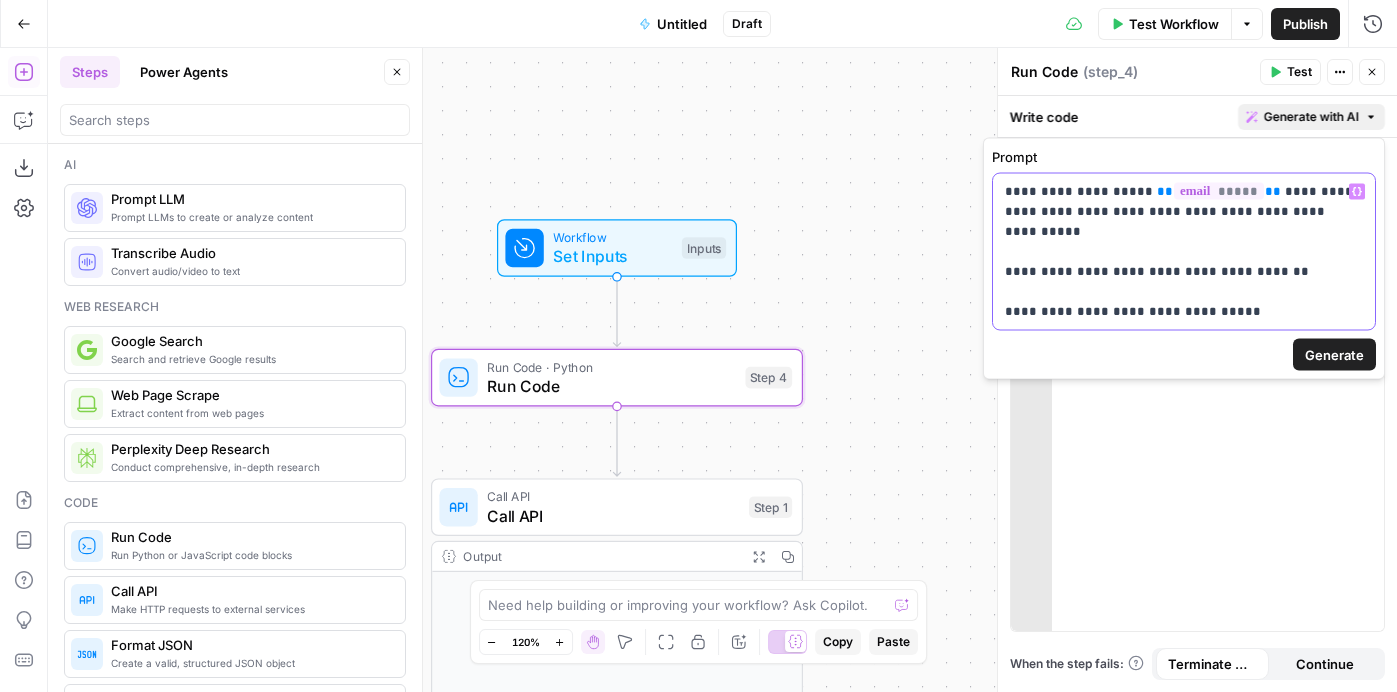 click on "**********" at bounding box center (1184, 252) 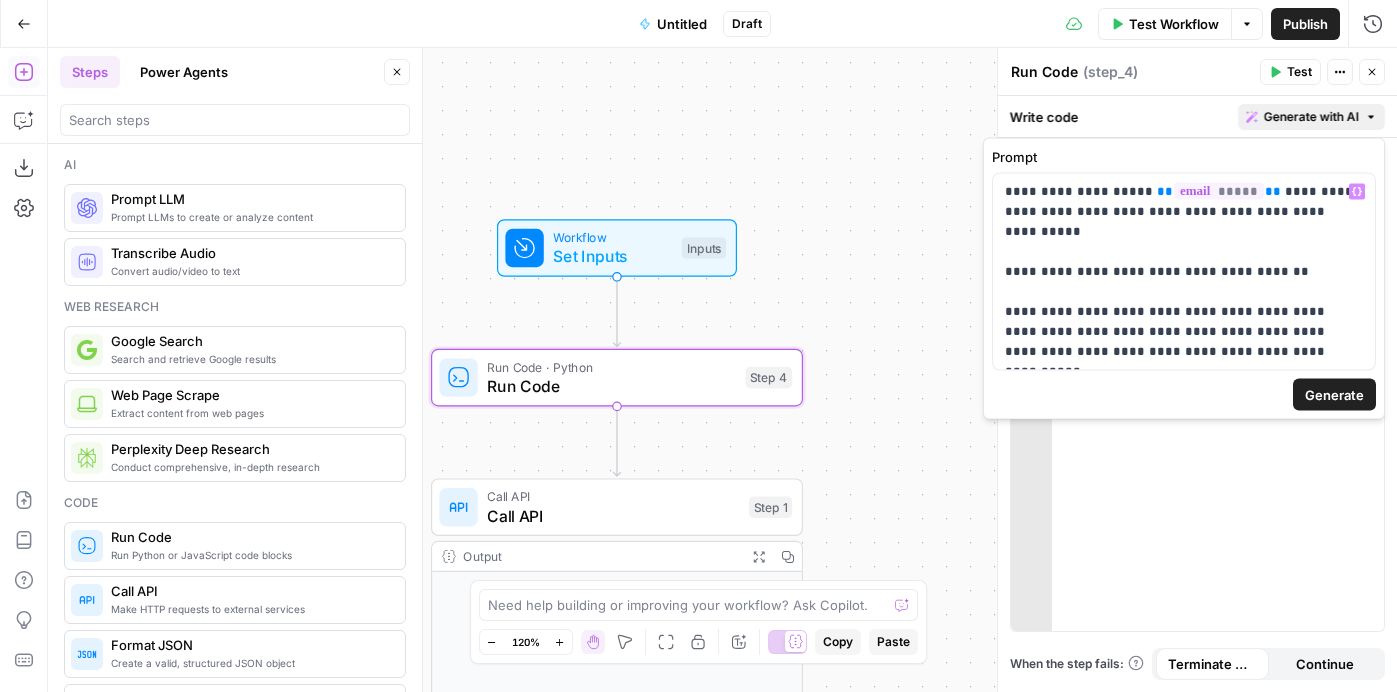 click on "Generate" at bounding box center (1334, 395) 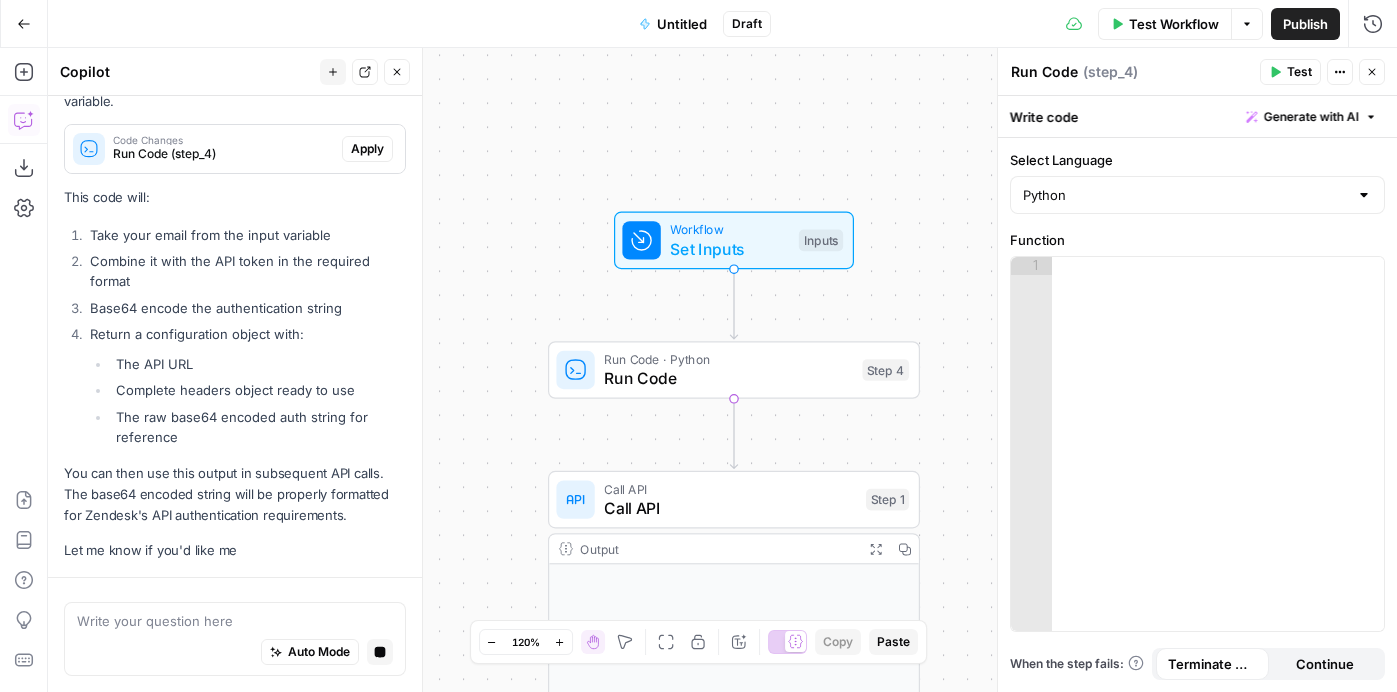 scroll, scrollTop: 6407, scrollLeft: 0, axis: vertical 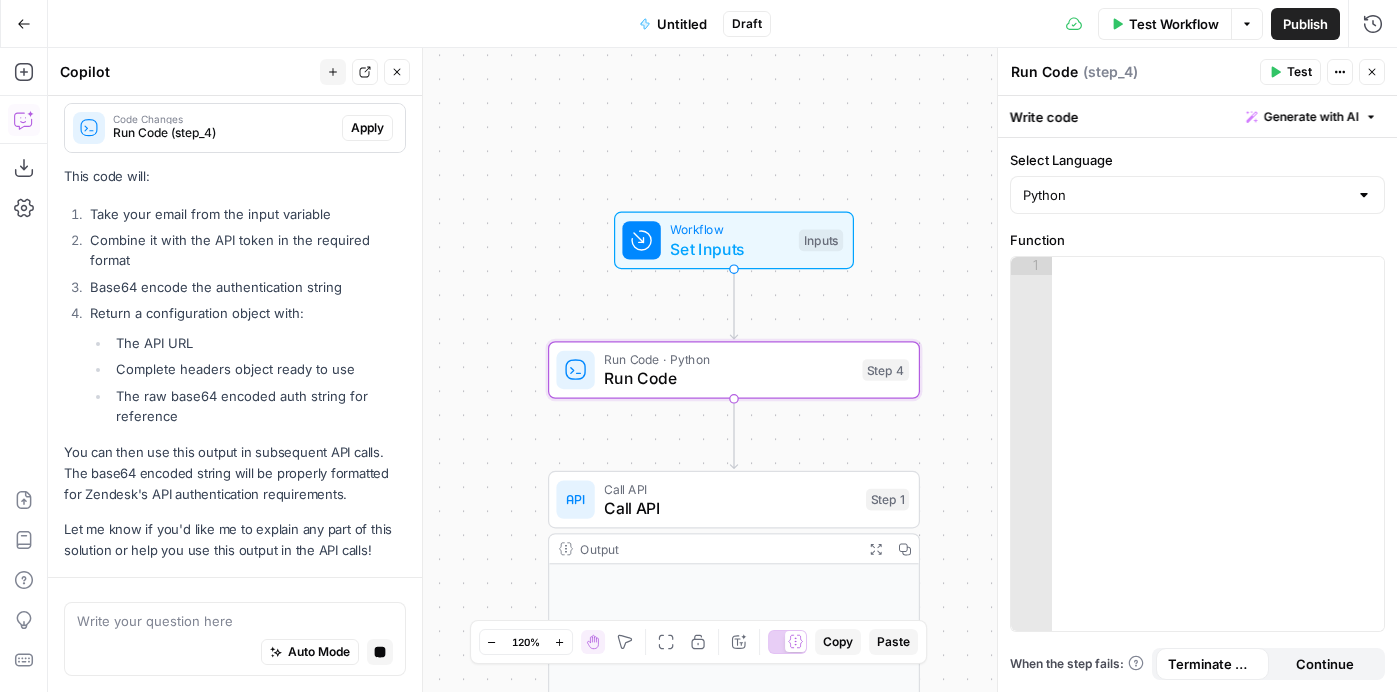 click on "Run Code (step_4)" at bounding box center [223, 133] 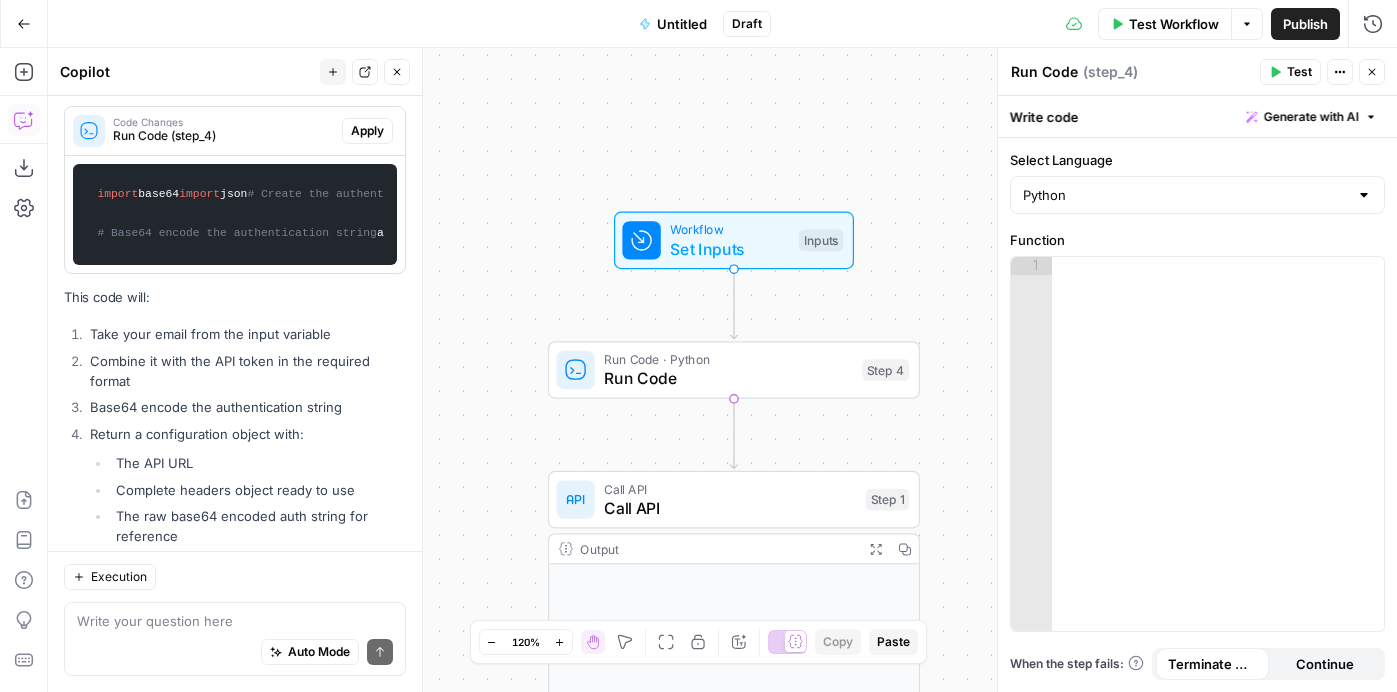 scroll, scrollTop: 6627, scrollLeft: 0, axis: vertical 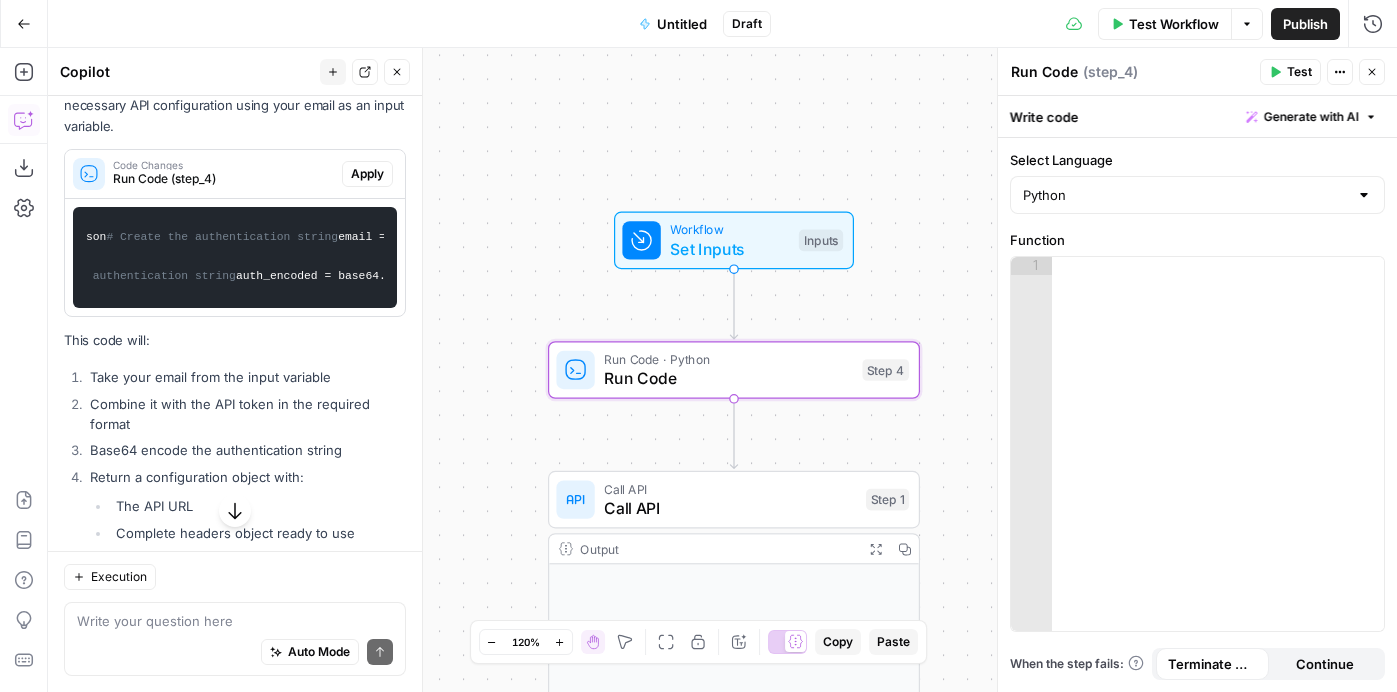 click on "Apply" at bounding box center [367, 174] 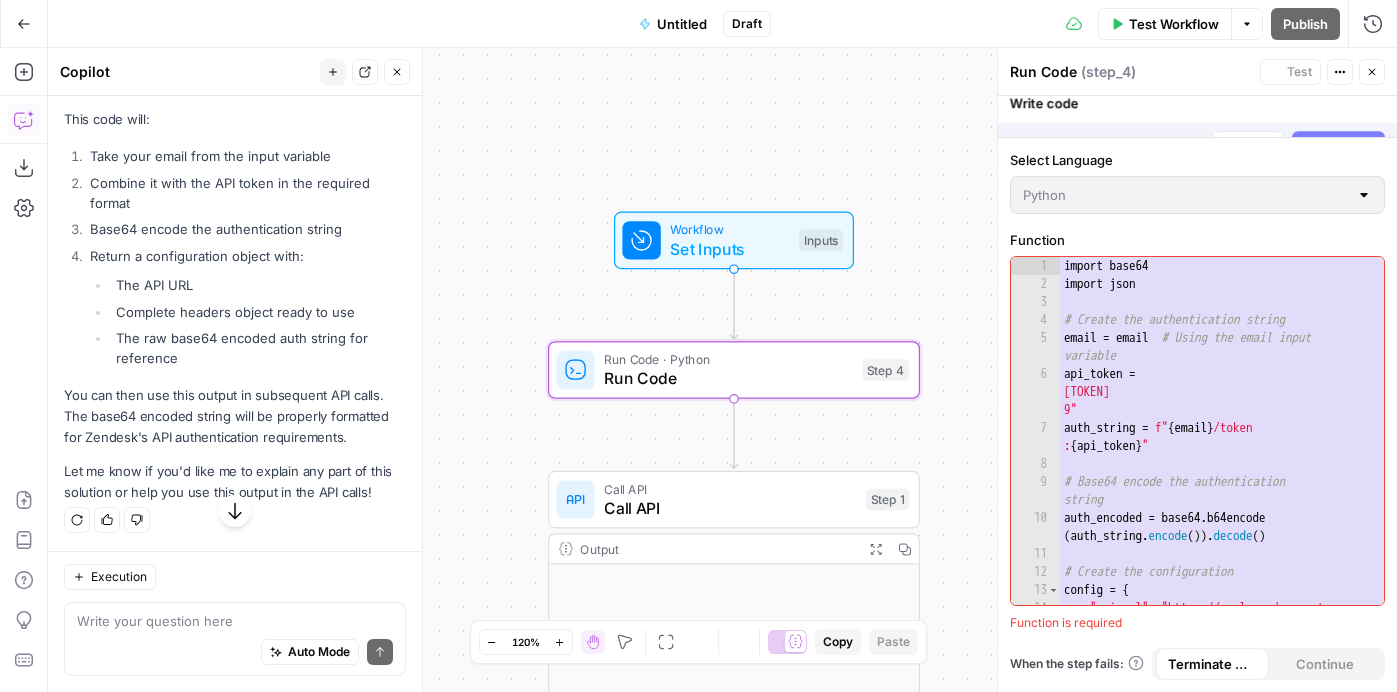scroll, scrollTop: 6339, scrollLeft: 0, axis: vertical 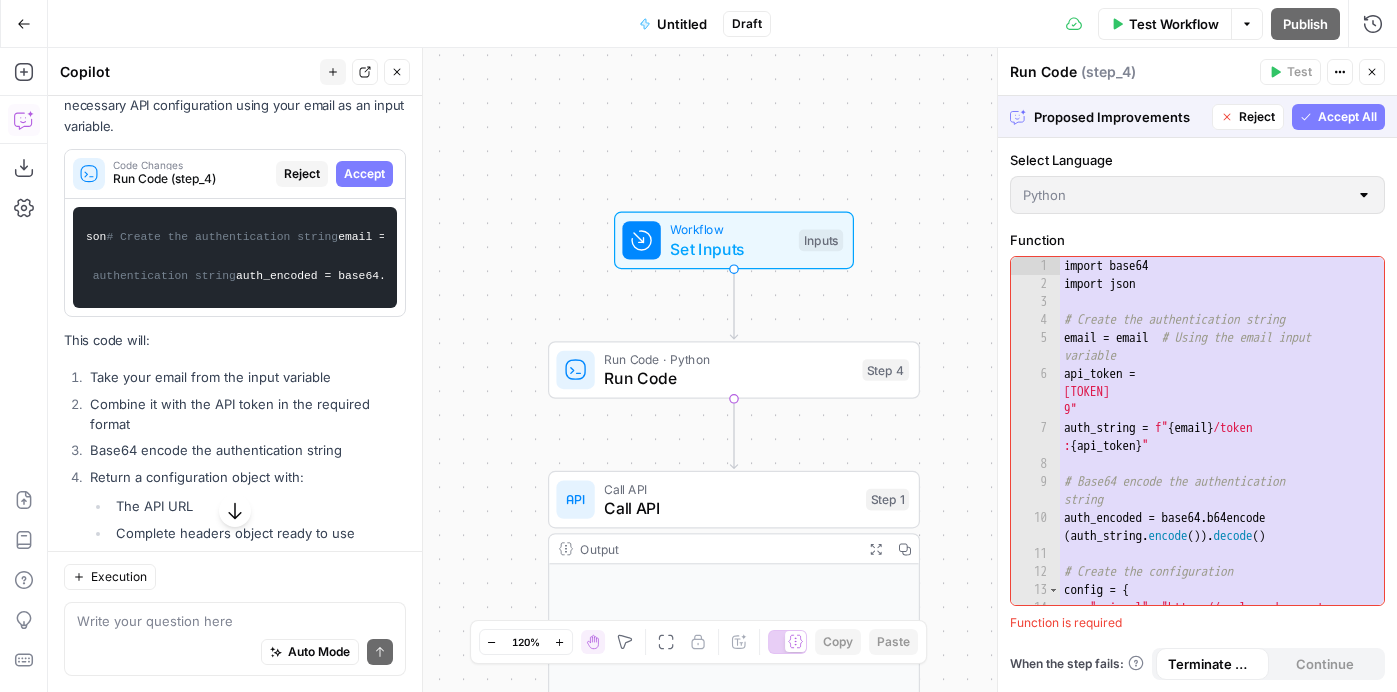 click on "Accept All" at bounding box center [1347, 117] 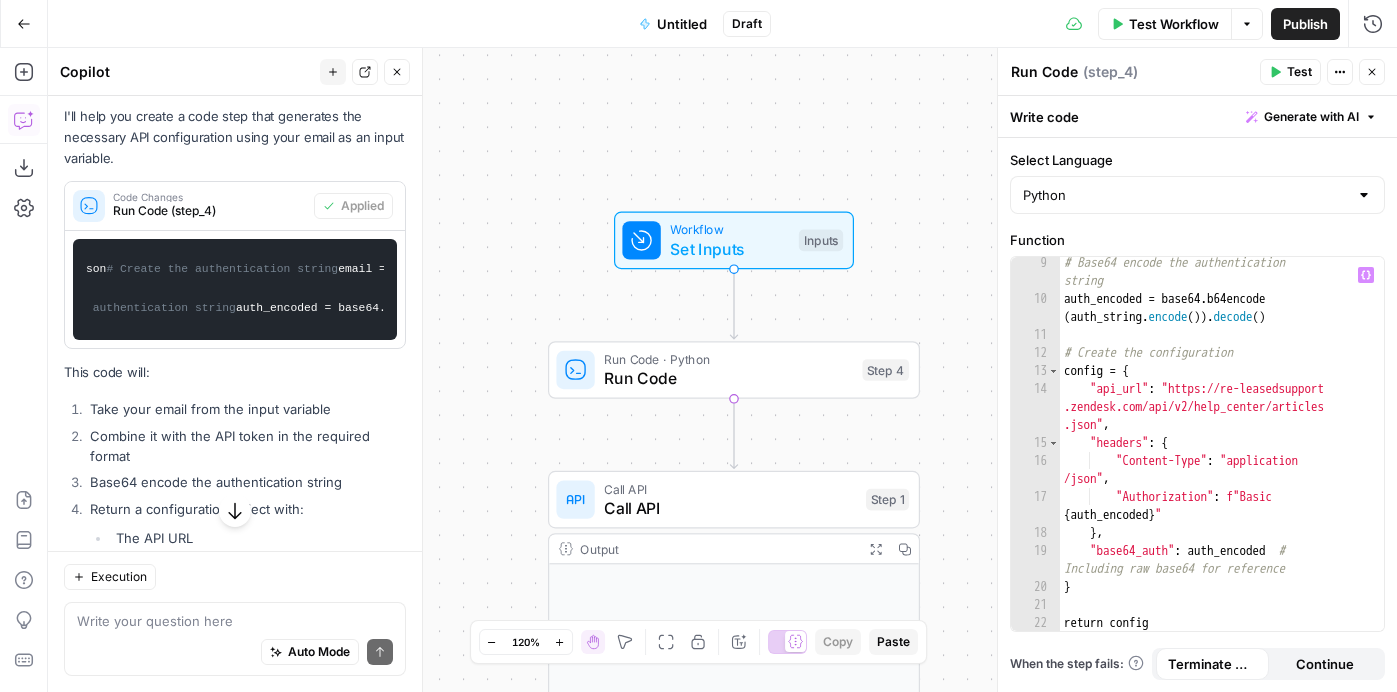 scroll, scrollTop: 219, scrollLeft: 0, axis: vertical 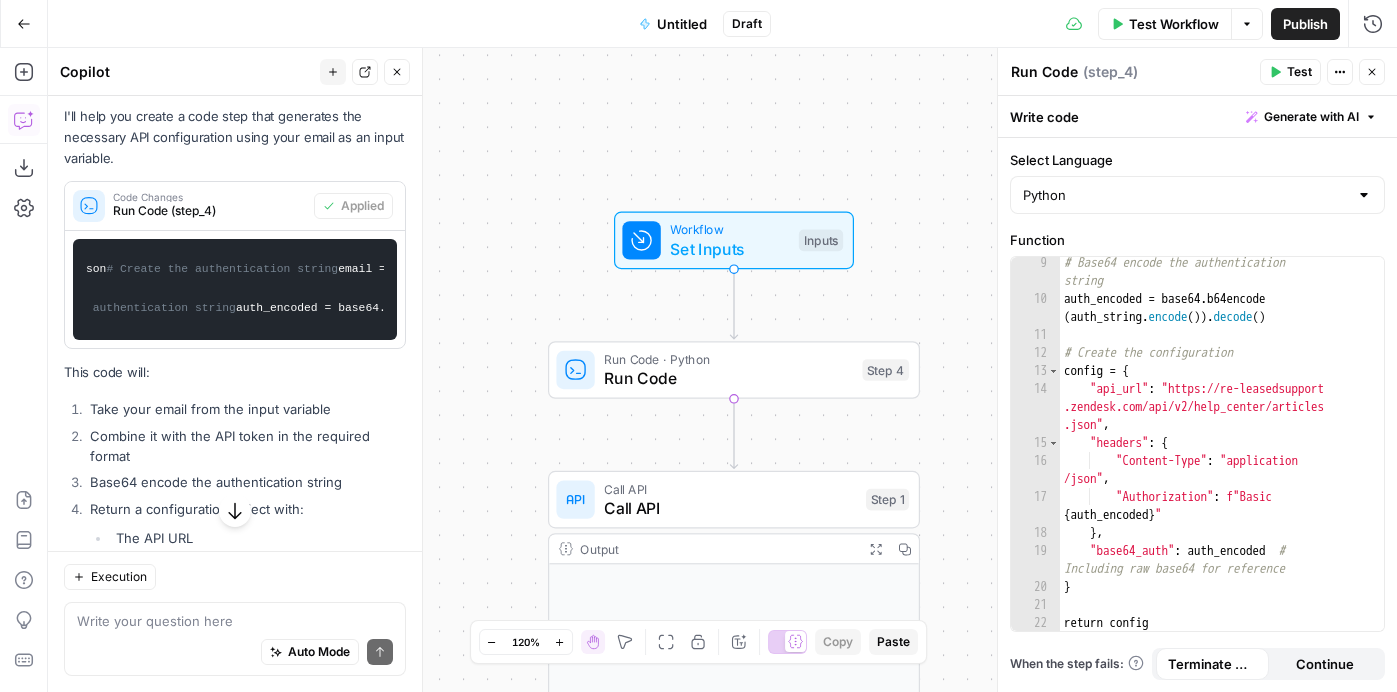 click on "Test" at bounding box center [1299, 72] 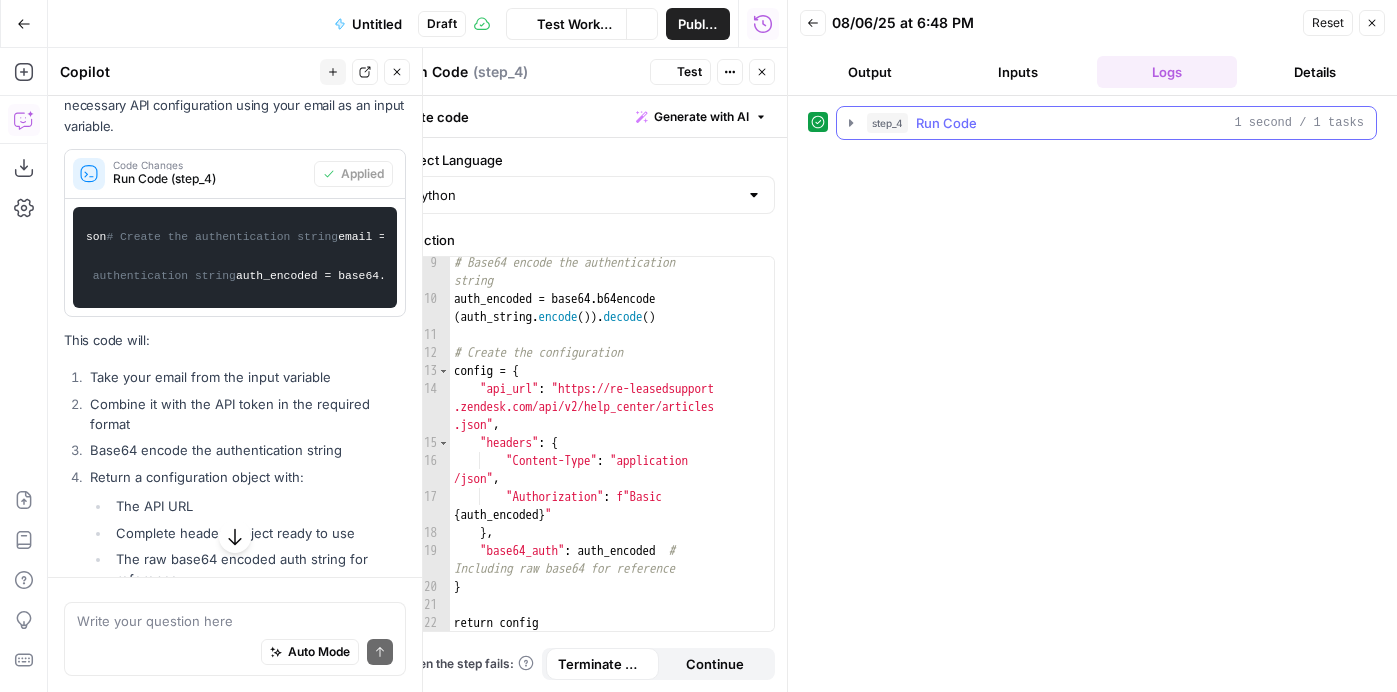 click 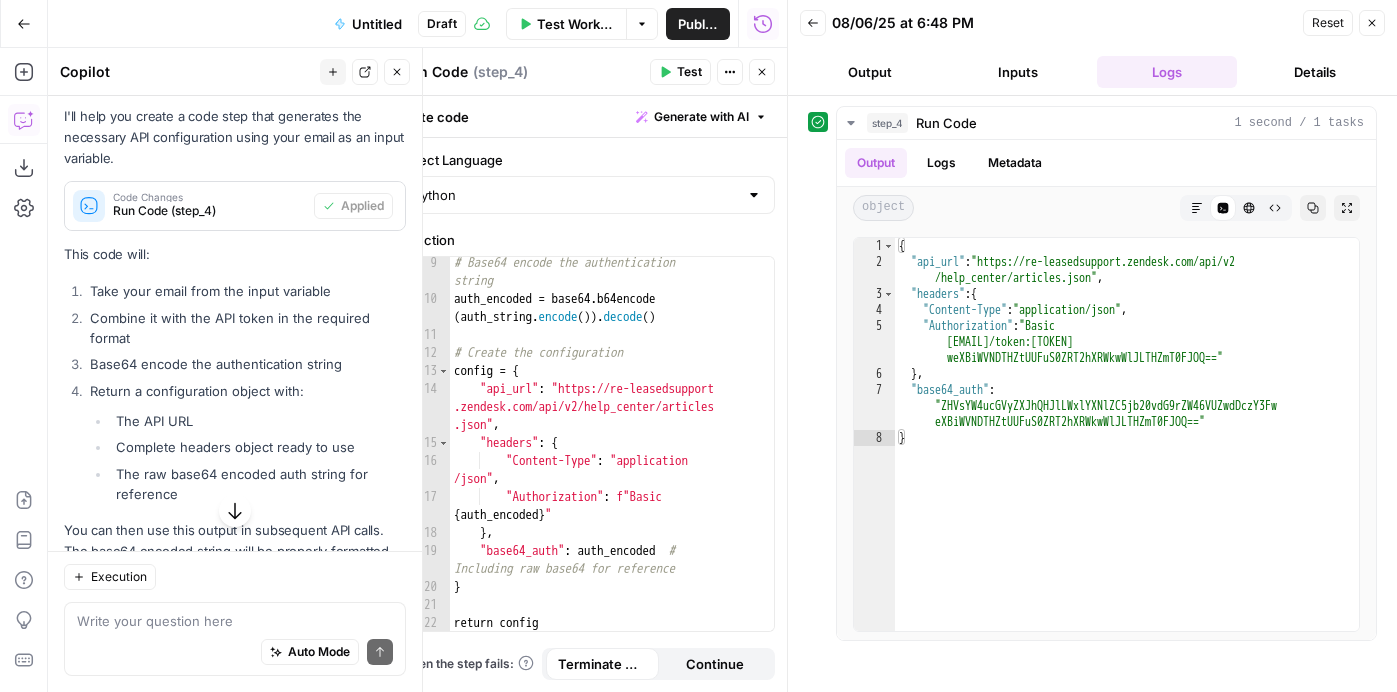 click on "Close" at bounding box center [762, 72] 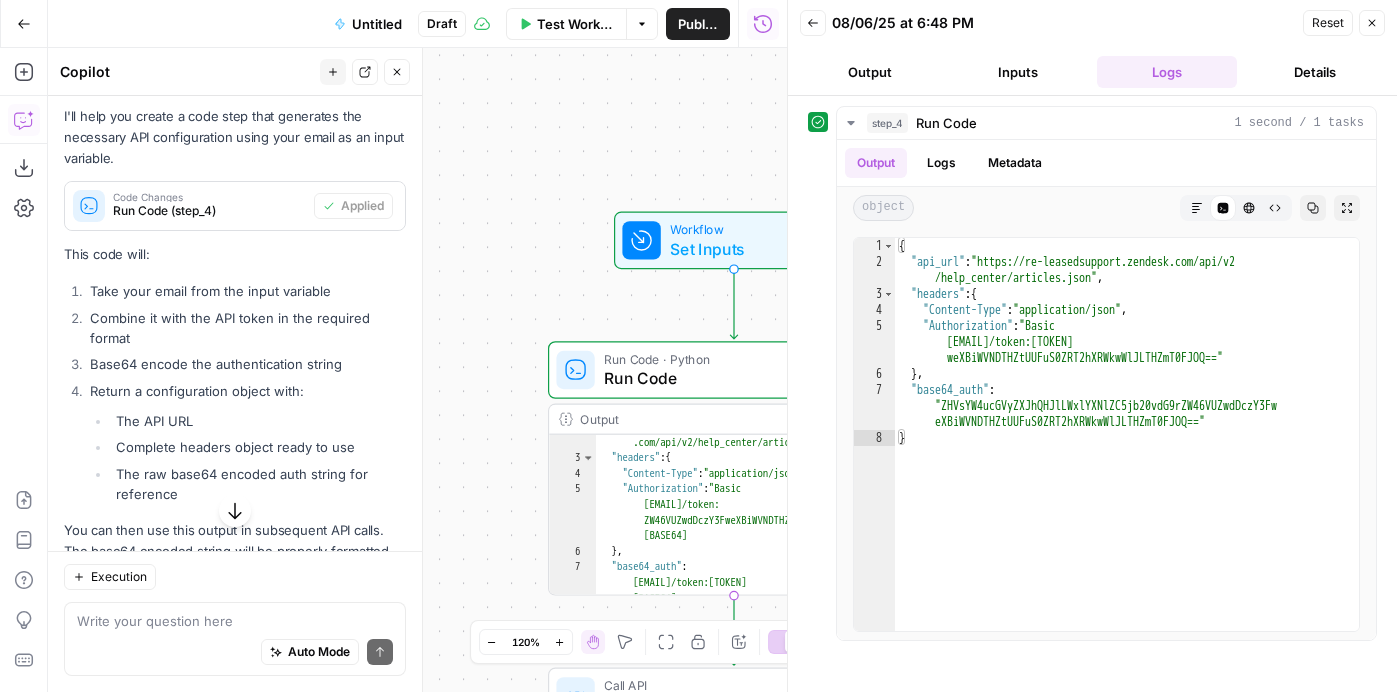 scroll, scrollTop: 60, scrollLeft: 0, axis: vertical 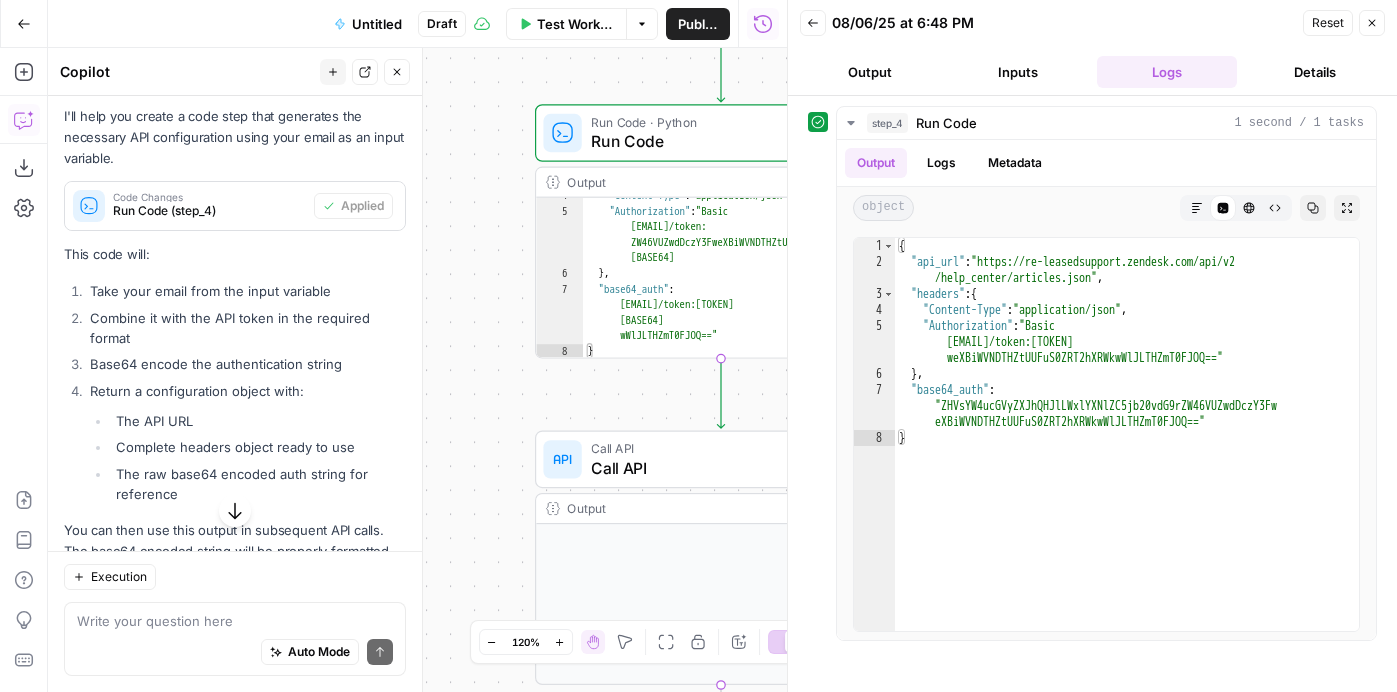 drag, startPoint x: 508, startPoint y: 477, endPoint x: 495, endPoint y: 239, distance: 238.35478 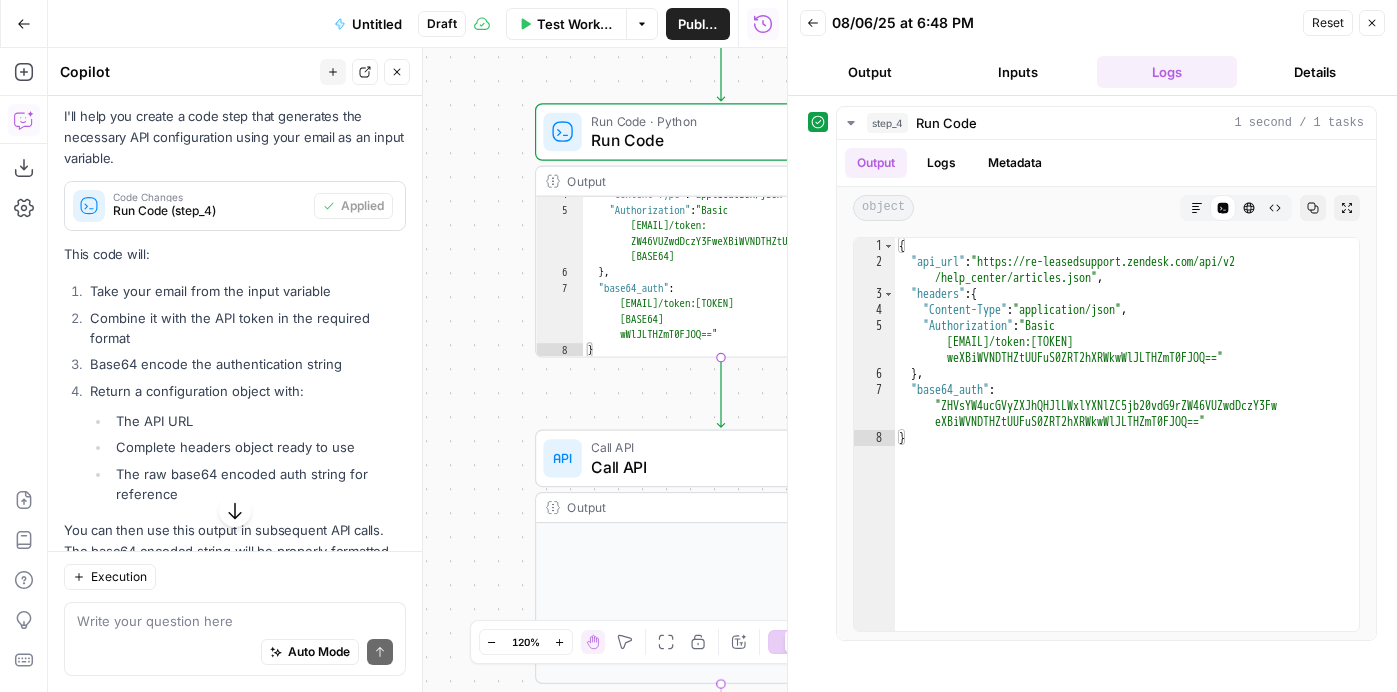 click on "Call API" at bounding box center (717, 467) 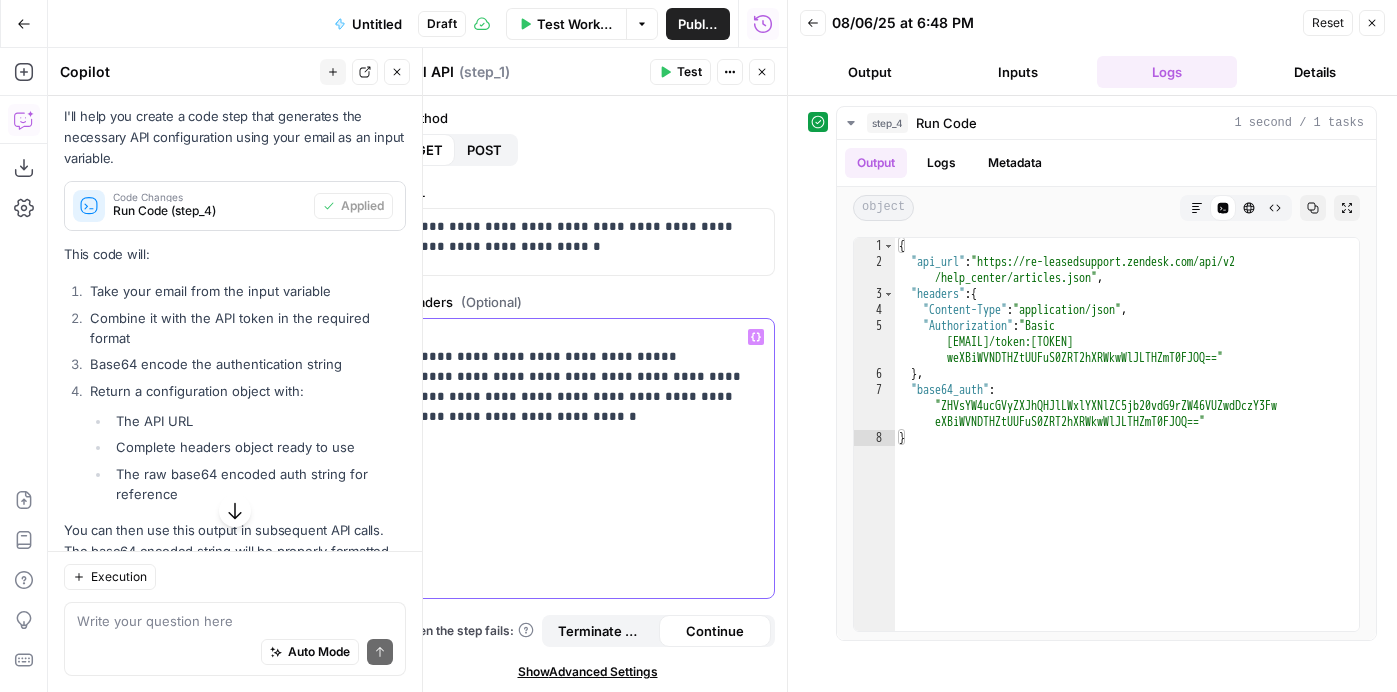 drag, startPoint x: 463, startPoint y: 460, endPoint x: 407, endPoint y: 331, distance: 140.63072 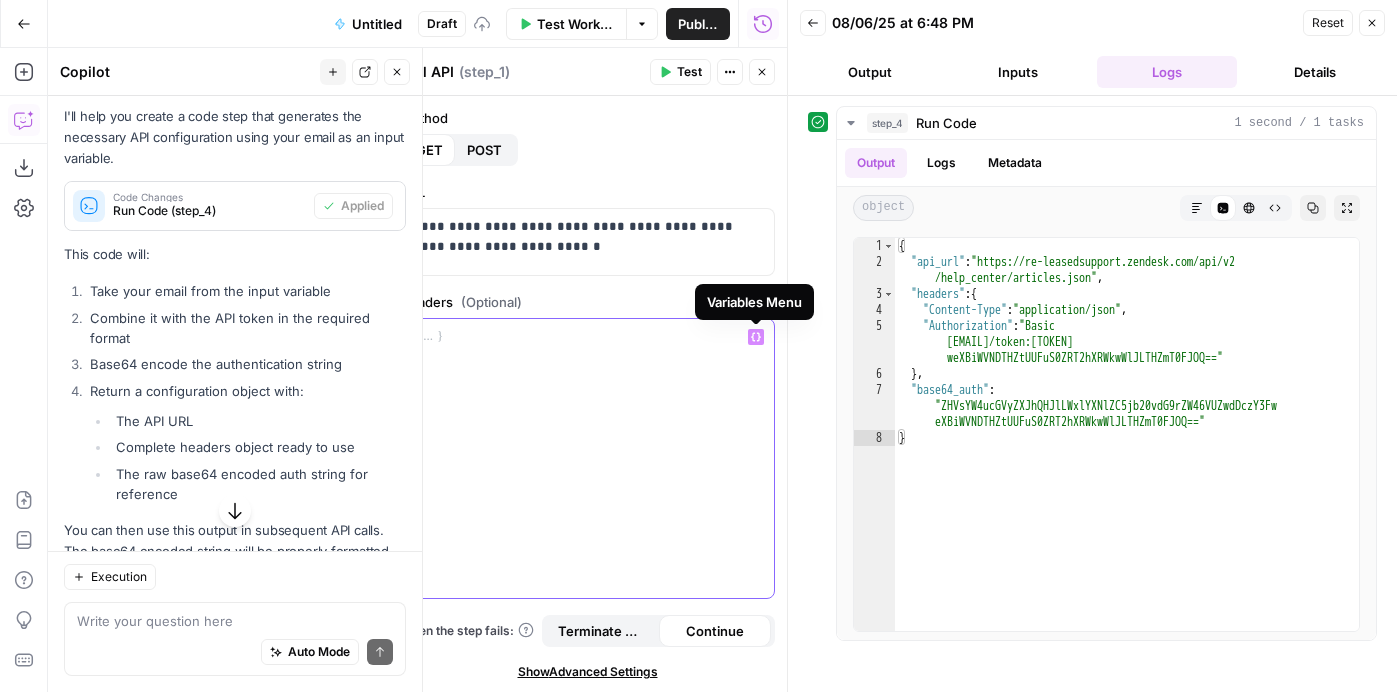 click 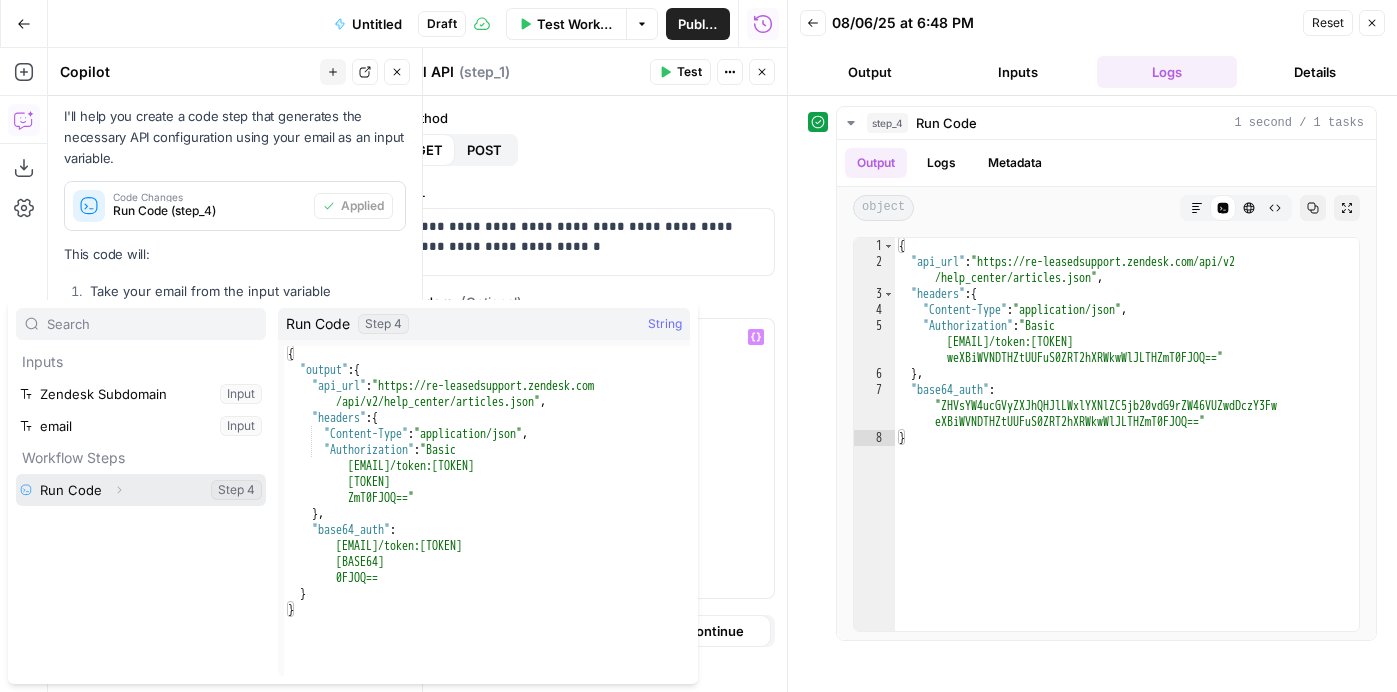 click 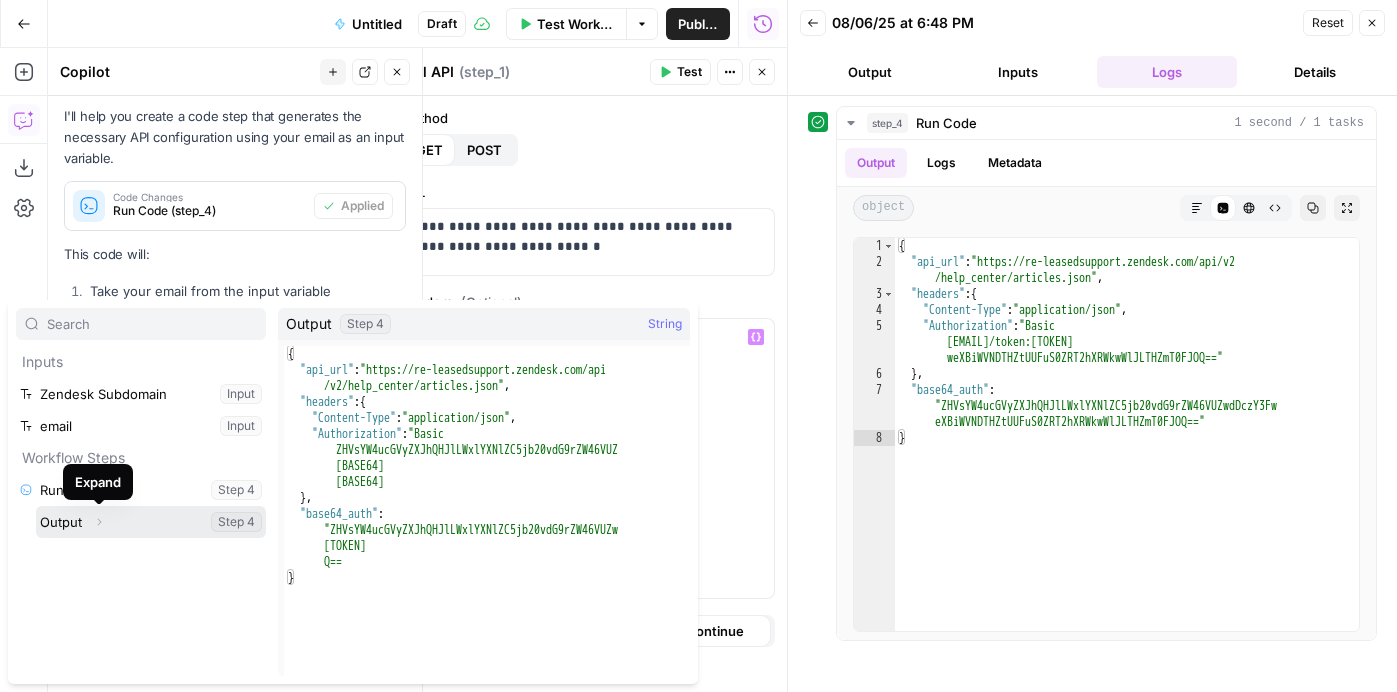 click 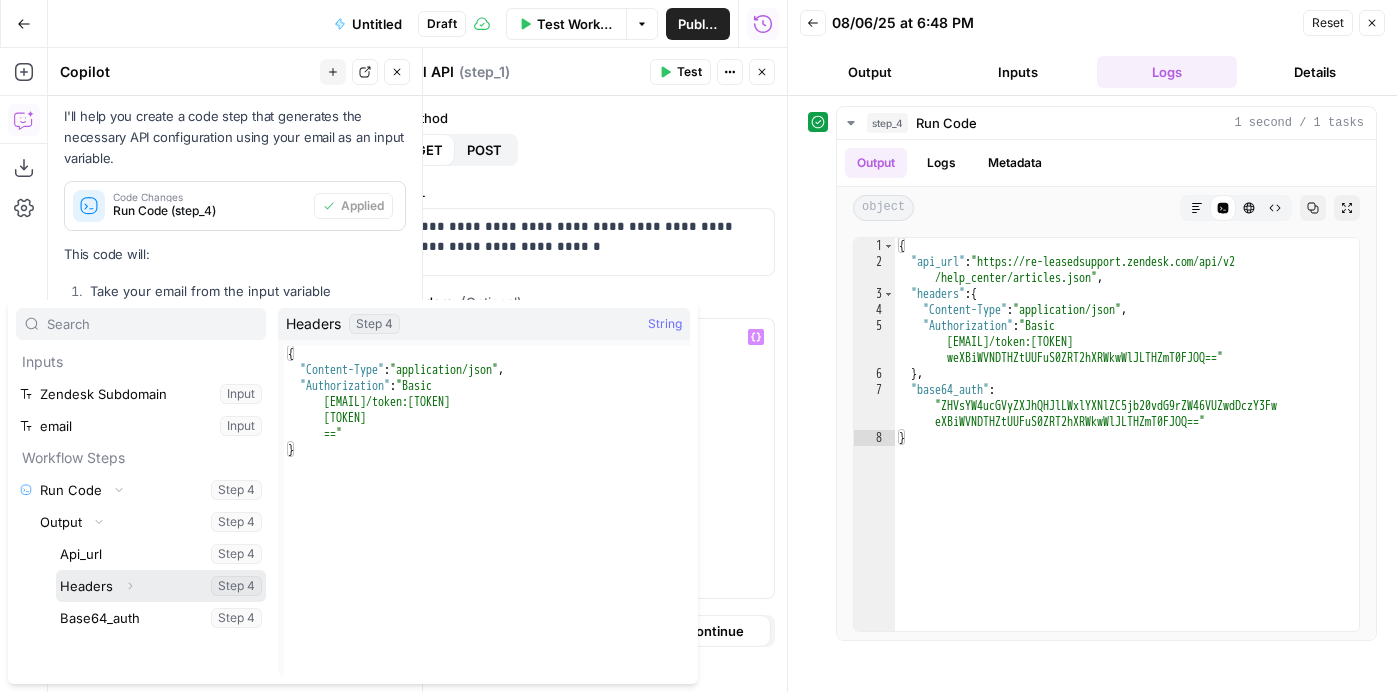click at bounding box center (161, 586) 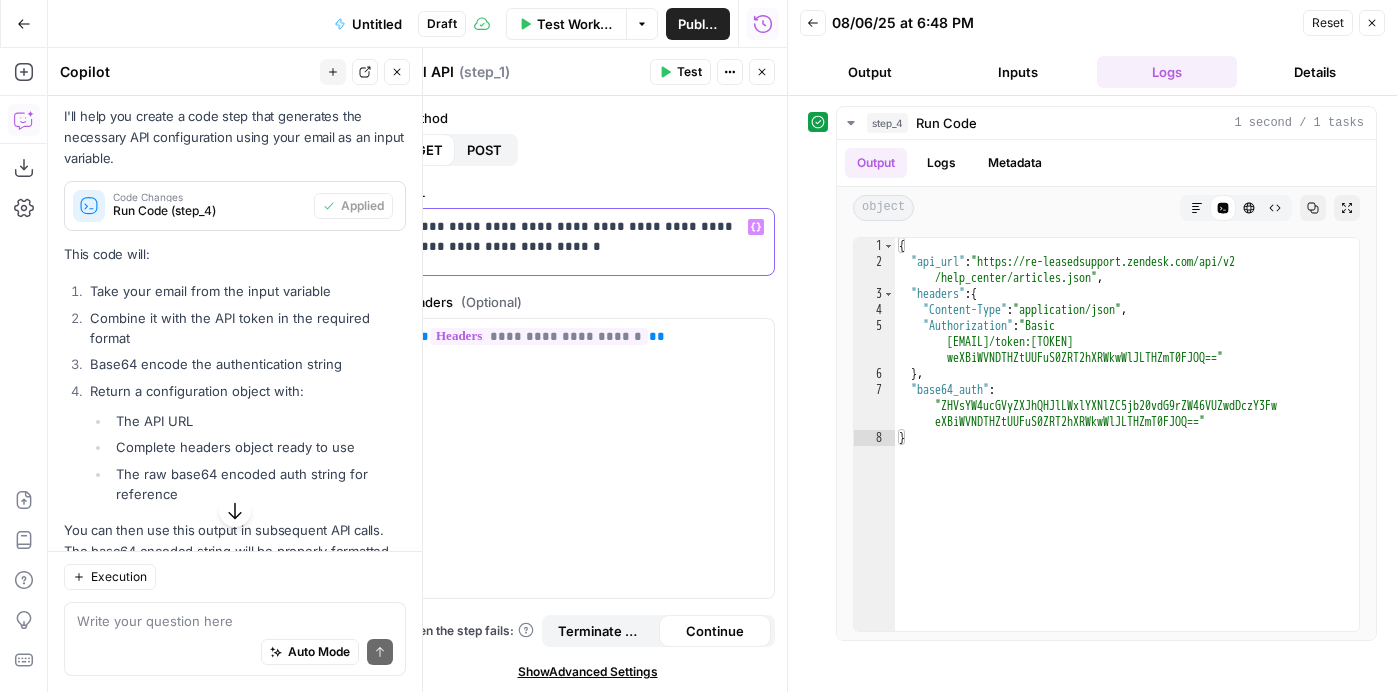 drag, startPoint x: 469, startPoint y: 267, endPoint x: 403, endPoint y: 213, distance: 85.276024 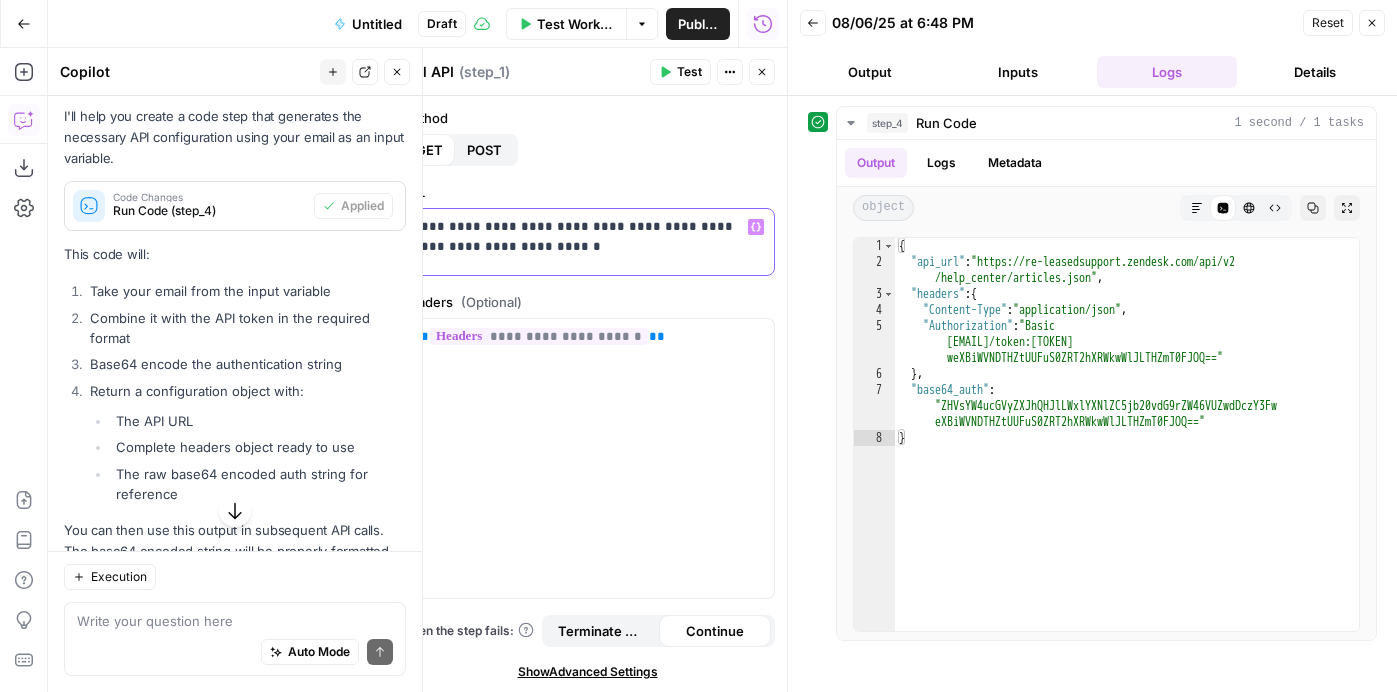 click on "**********" at bounding box center [587, 242] 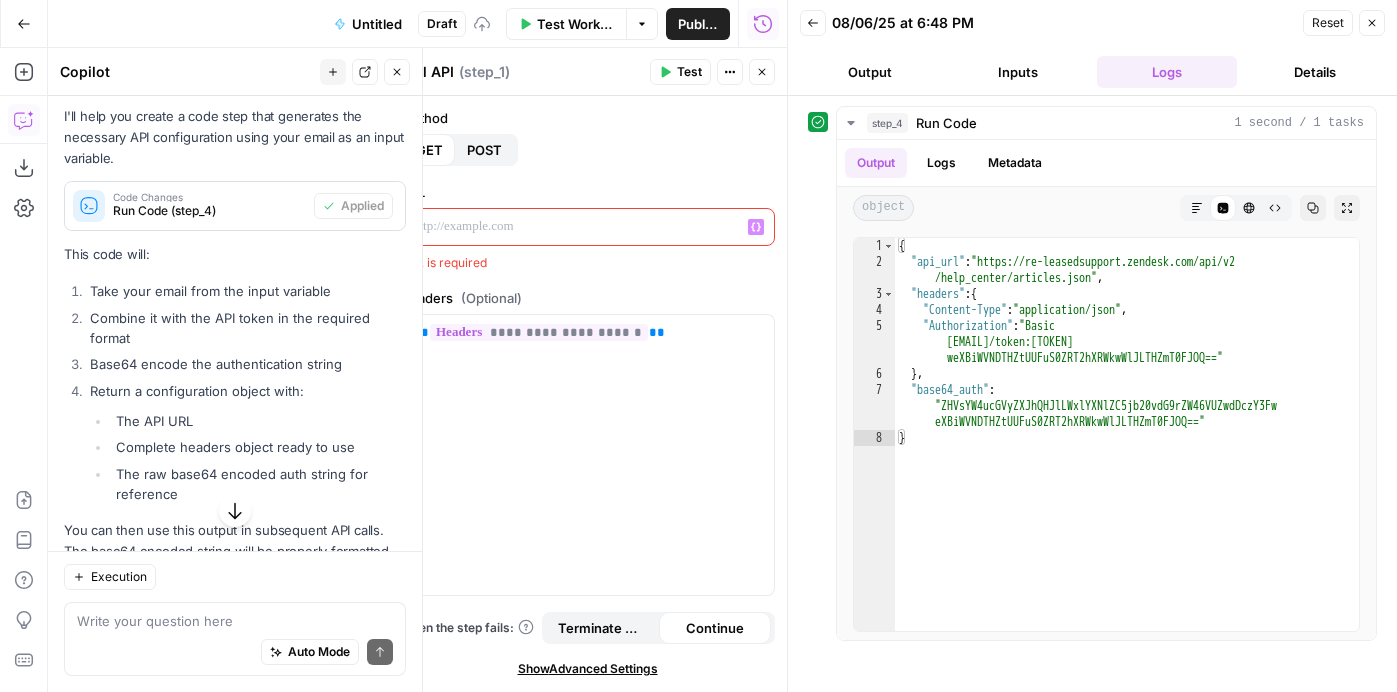 click 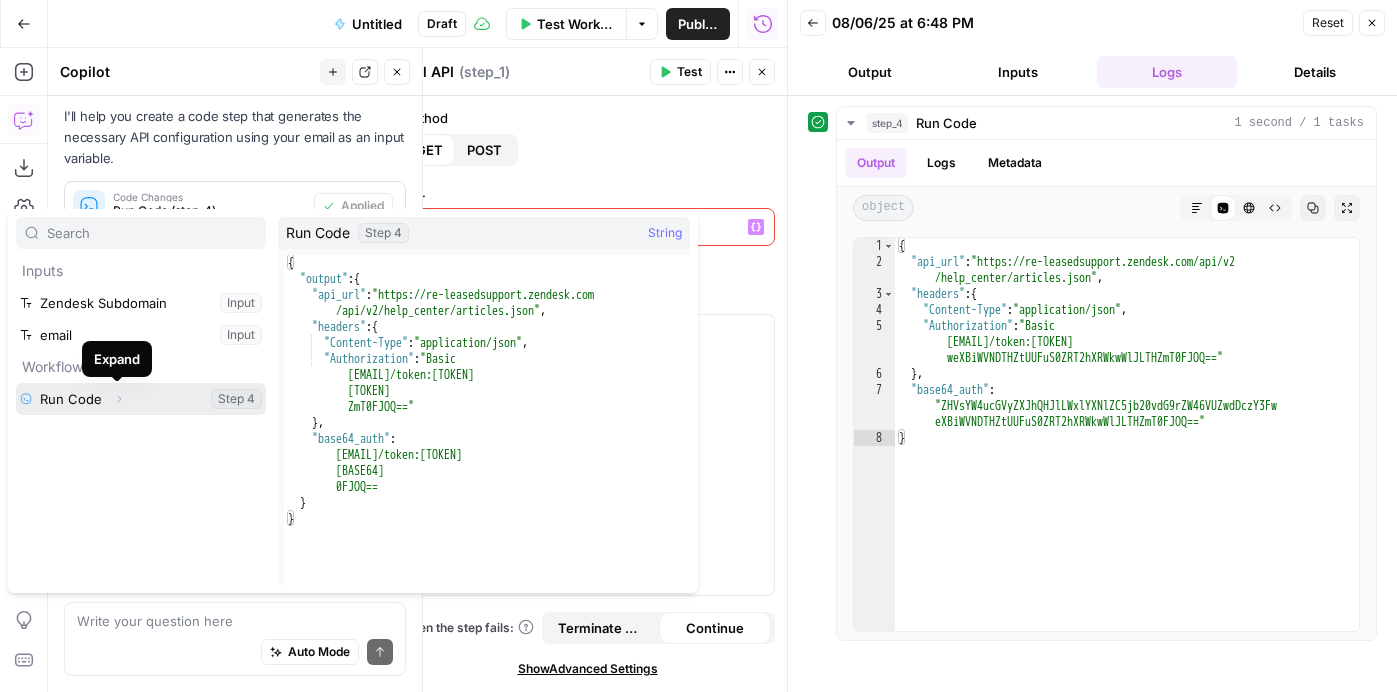 click 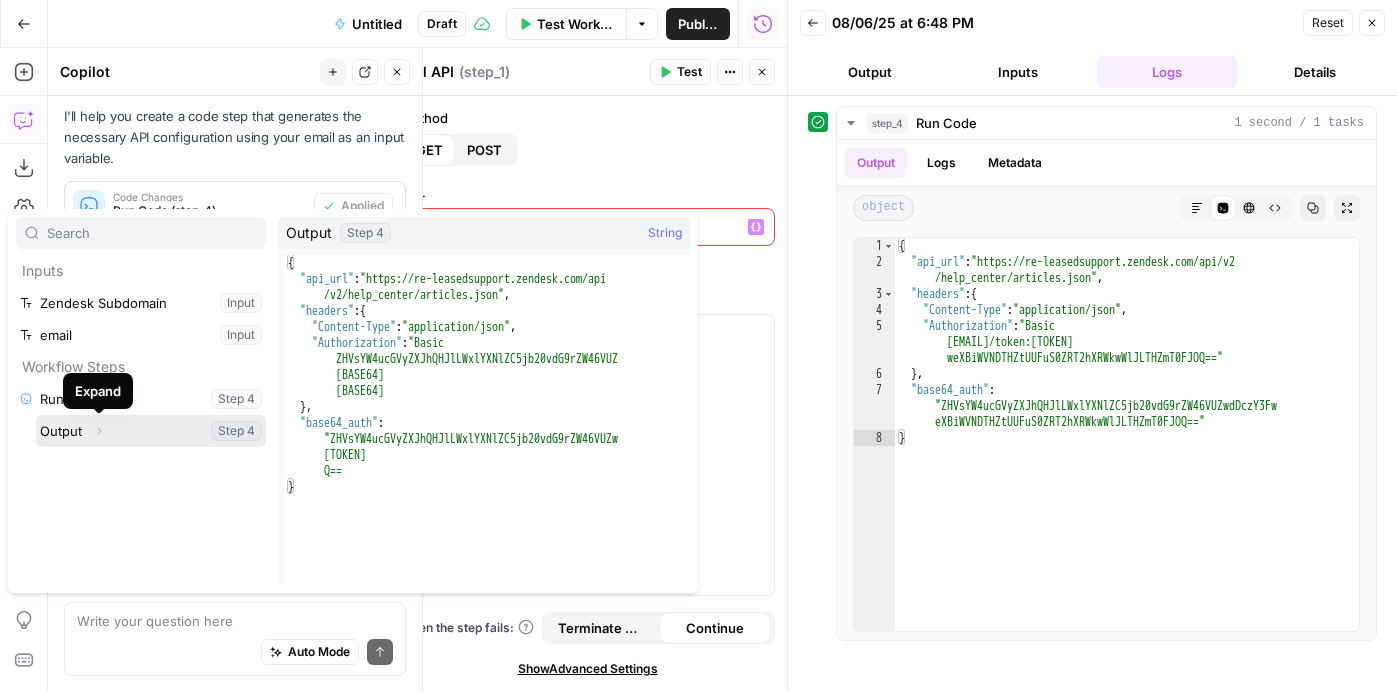click 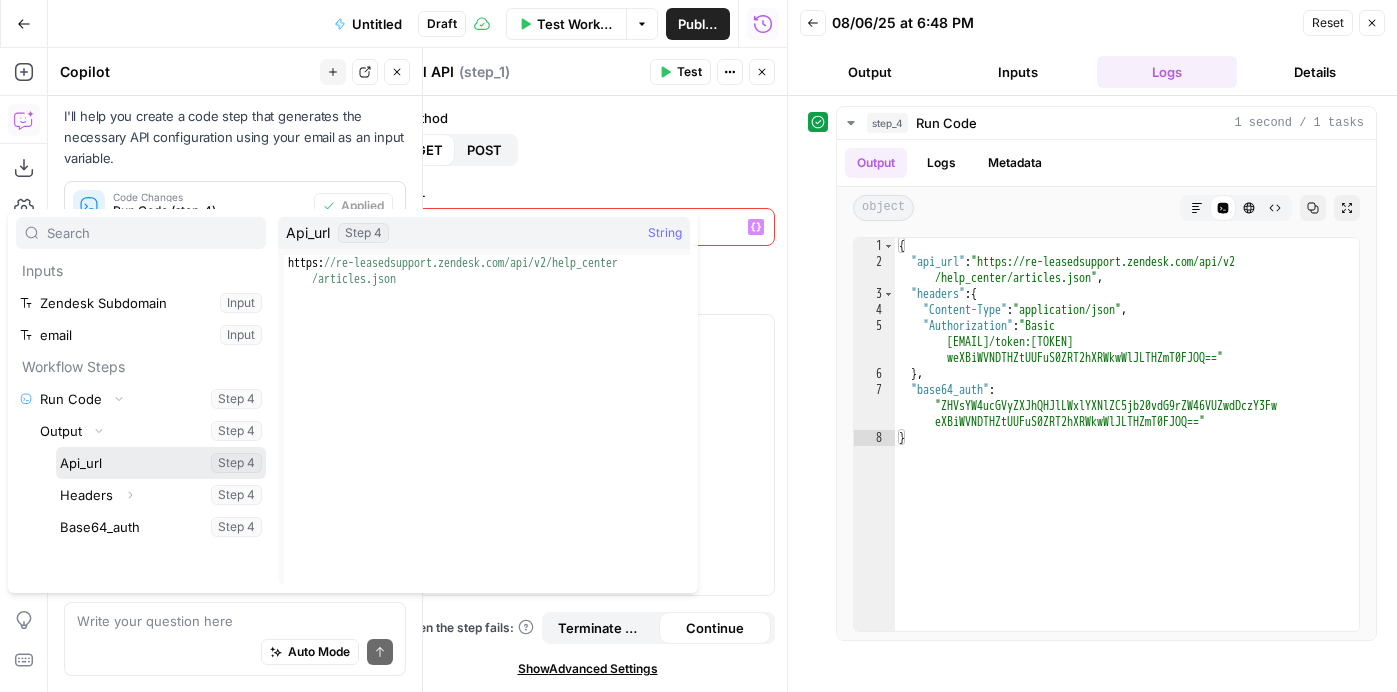 click at bounding box center (161, 463) 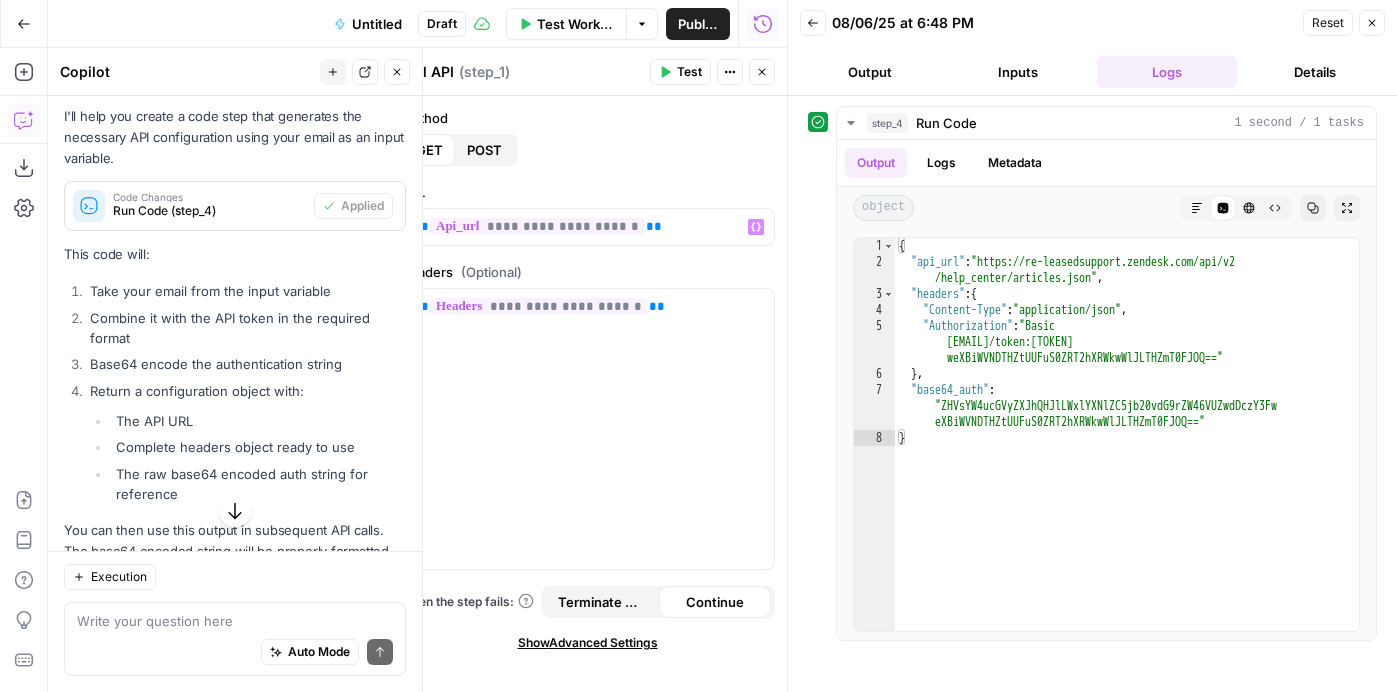 click on "Test" at bounding box center [680, 72] 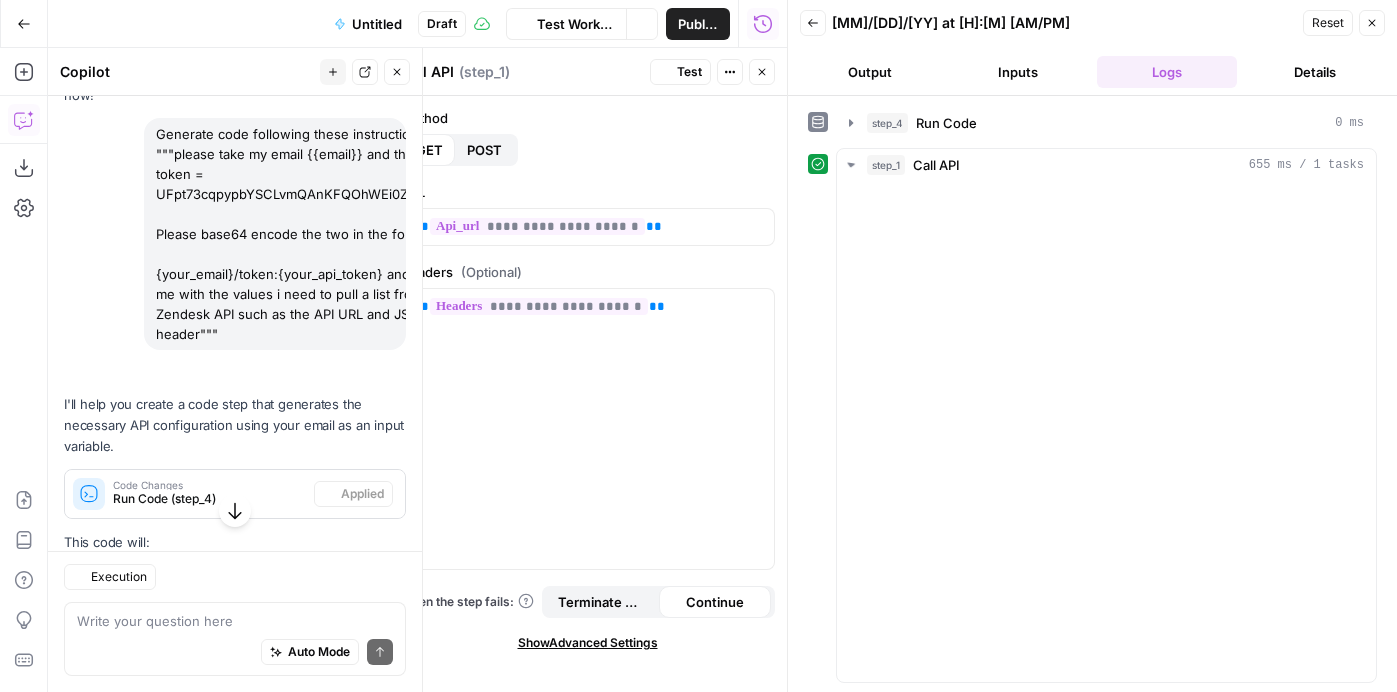 scroll, scrollTop: 6627, scrollLeft: 0, axis: vertical 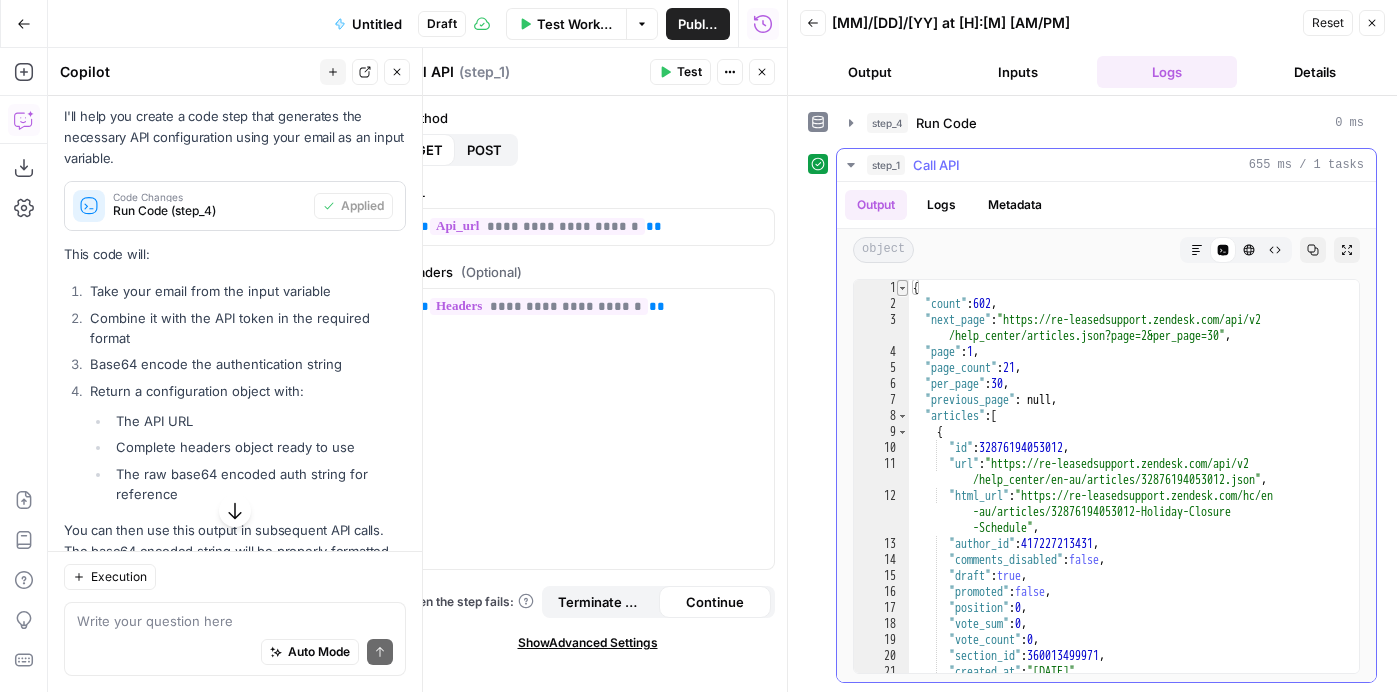 type on "*" 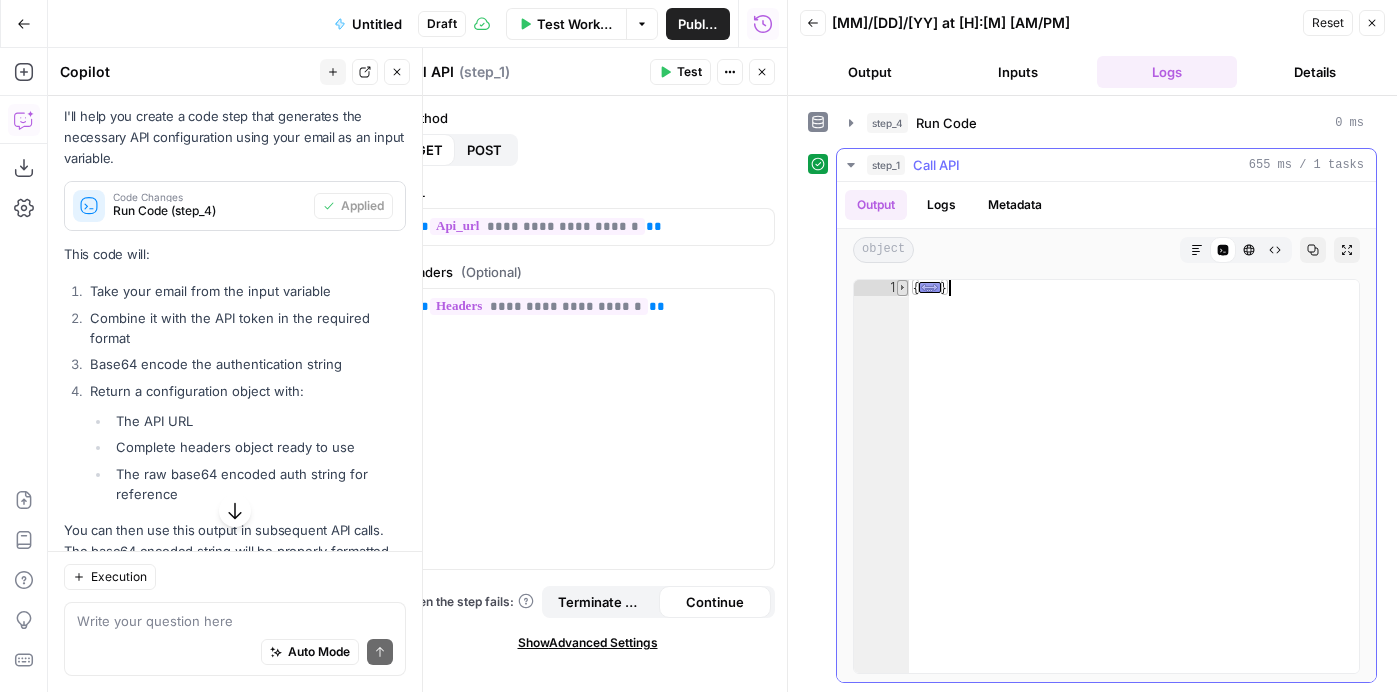 click at bounding box center [902, 288] 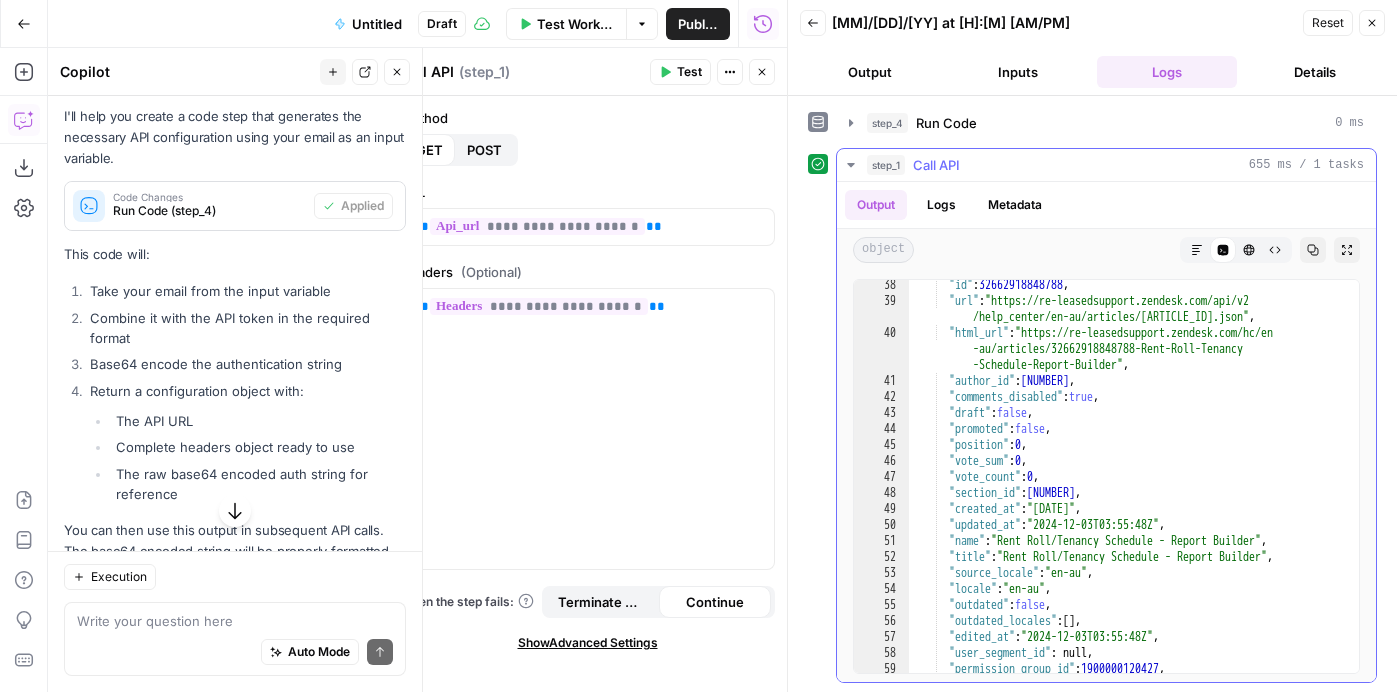 scroll, scrollTop: 913, scrollLeft: 0, axis: vertical 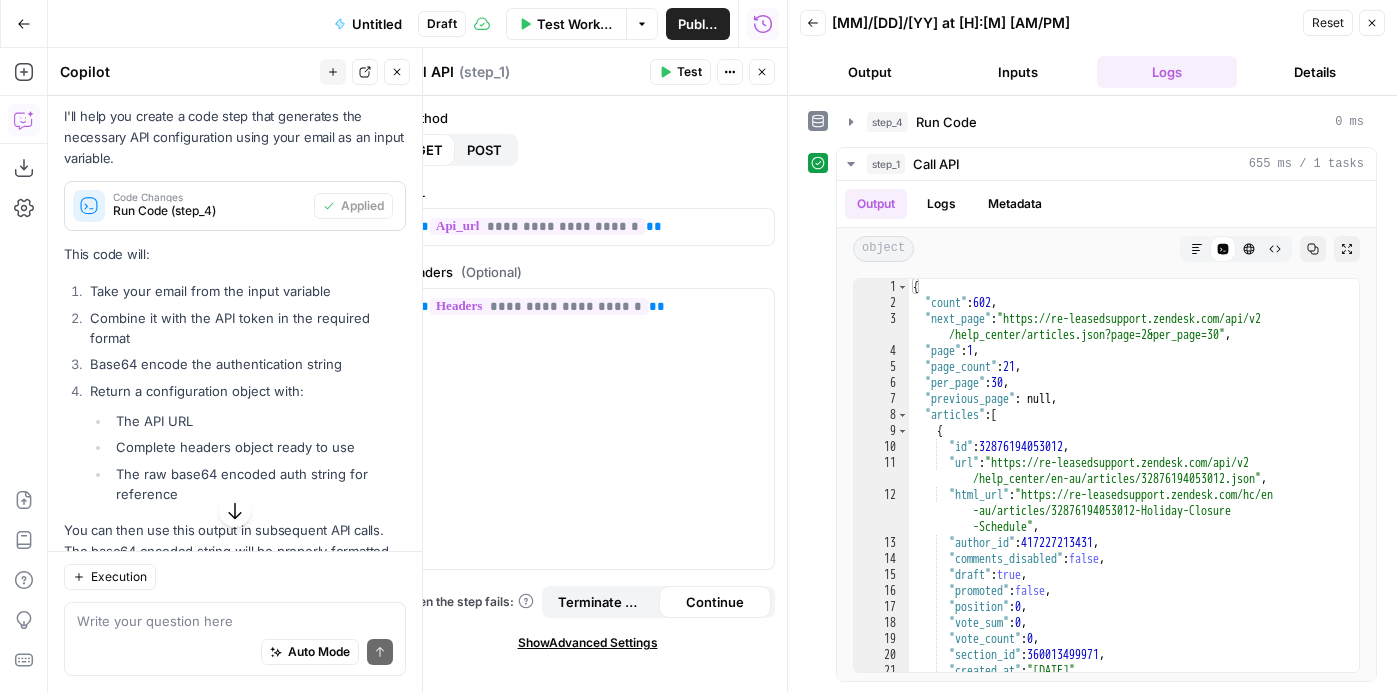 click on "Untitled" at bounding box center [377, 24] 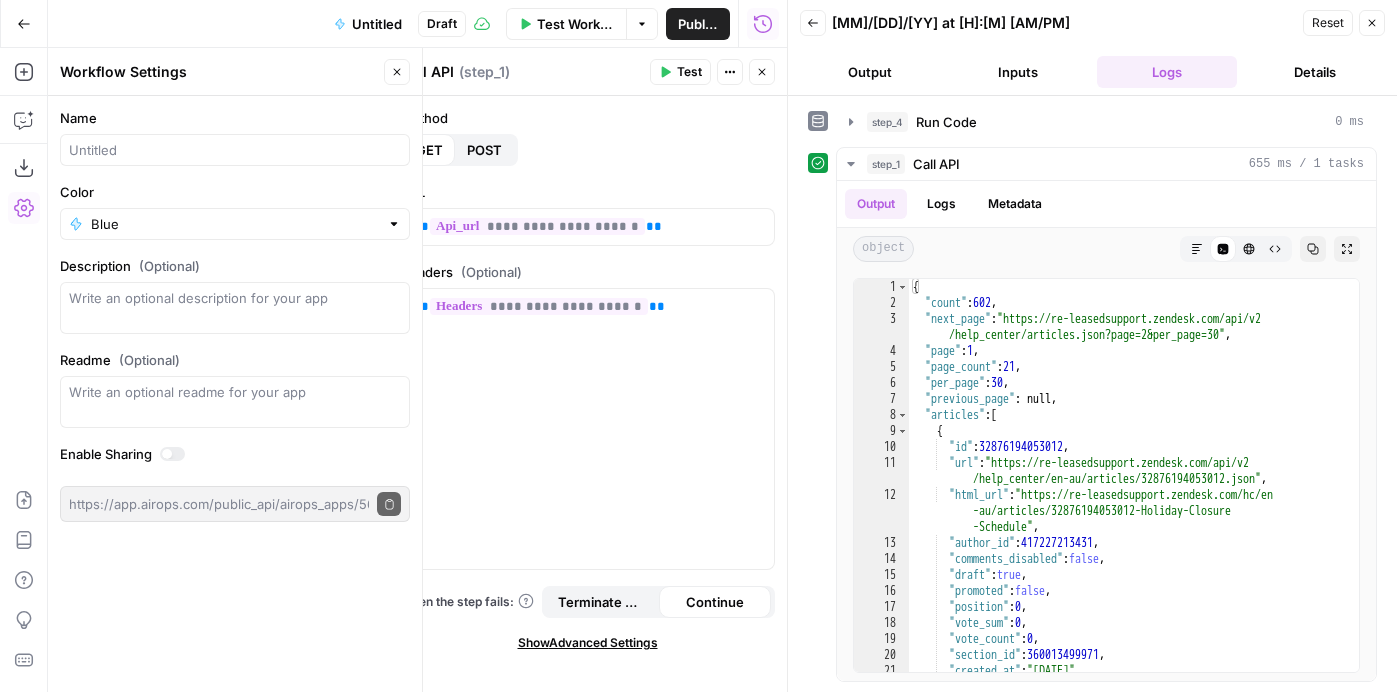click on "Untitled" at bounding box center [377, 24] 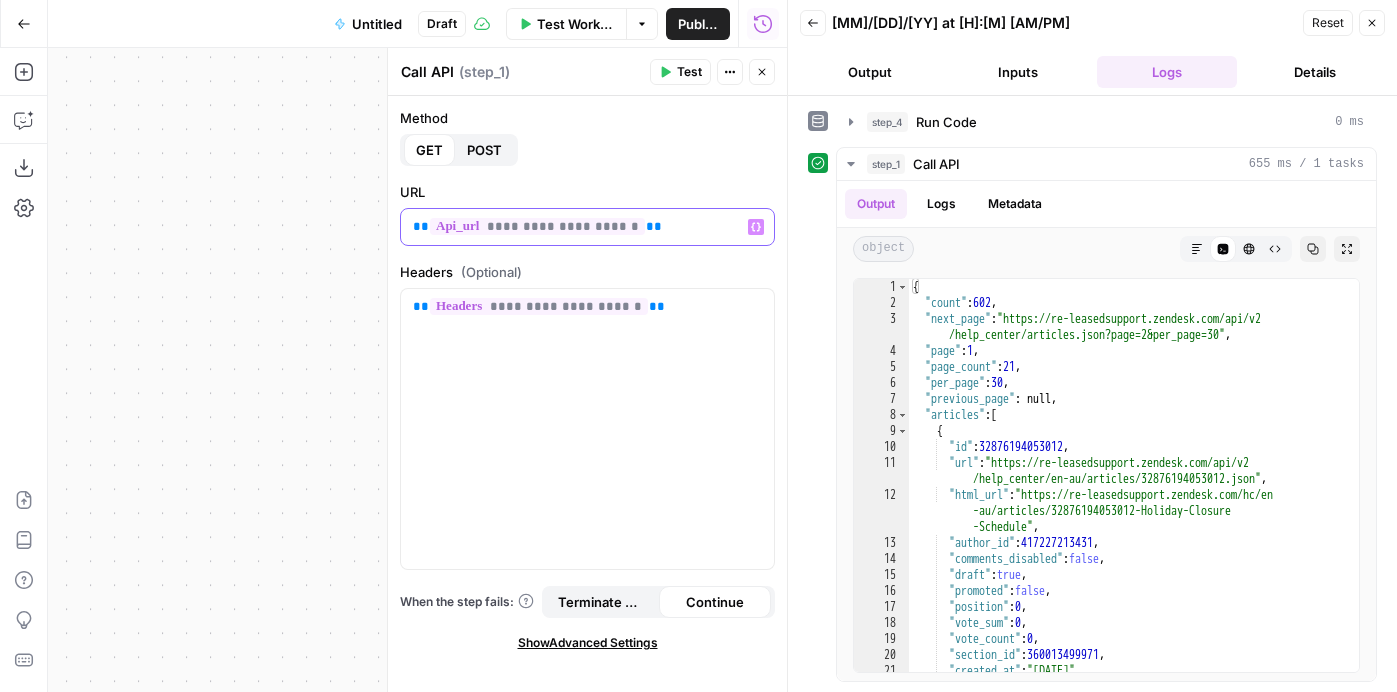 click on "**********" at bounding box center (587, 227) 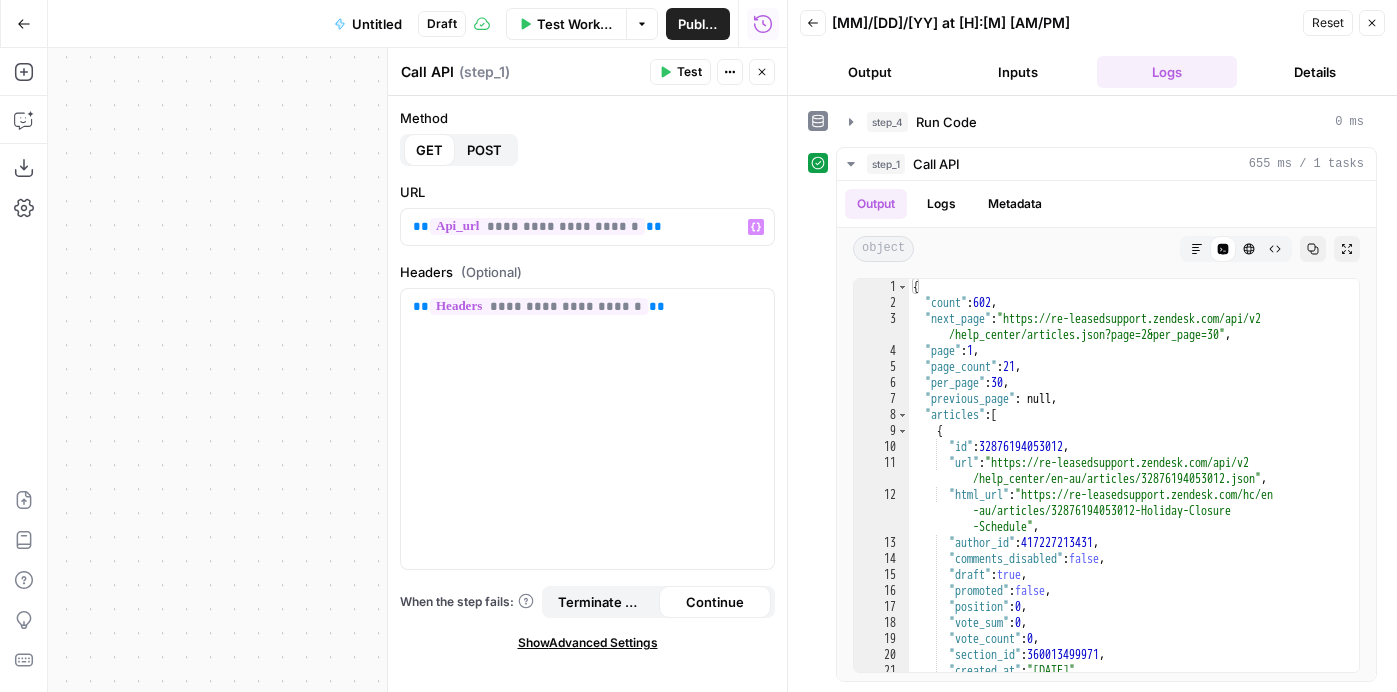 click on "Inputs" at bounding box center (1018, 72) 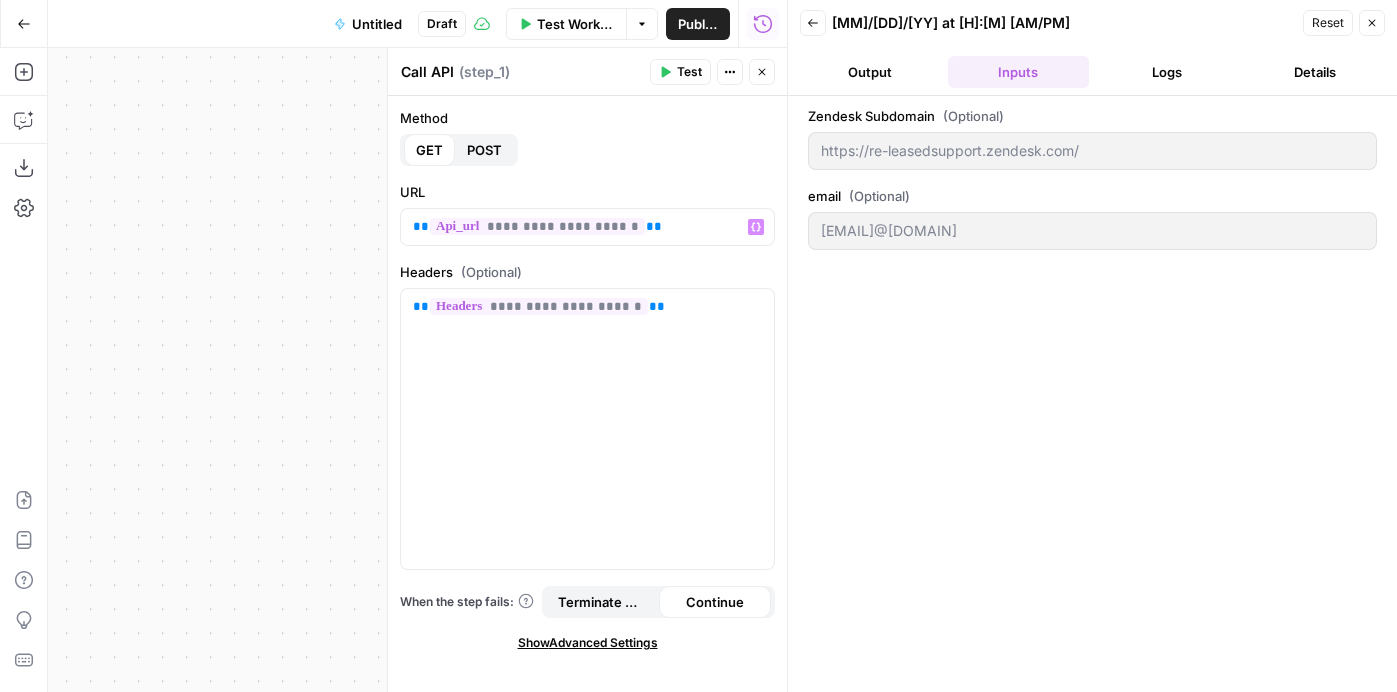 scroll, scrollTop: 0, scrollLeft: 0, axis: both 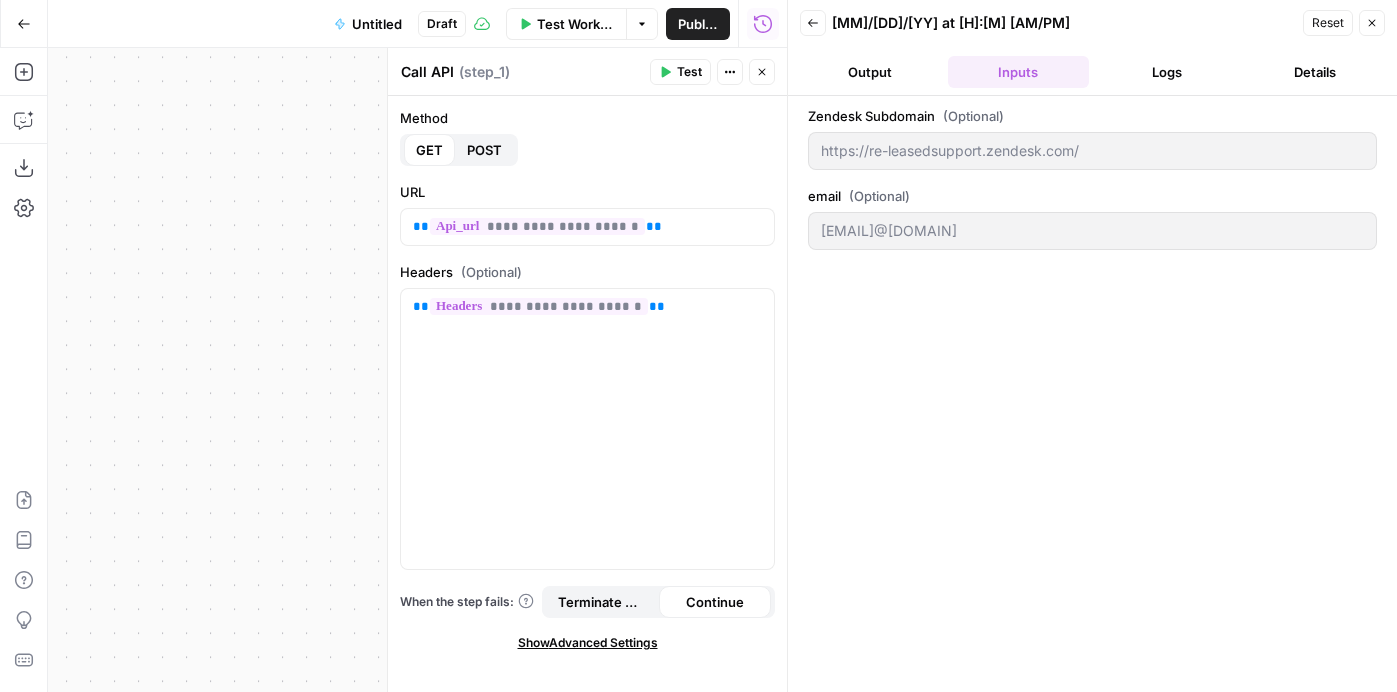 click on "Logs" at bounding box center [1167, 72] 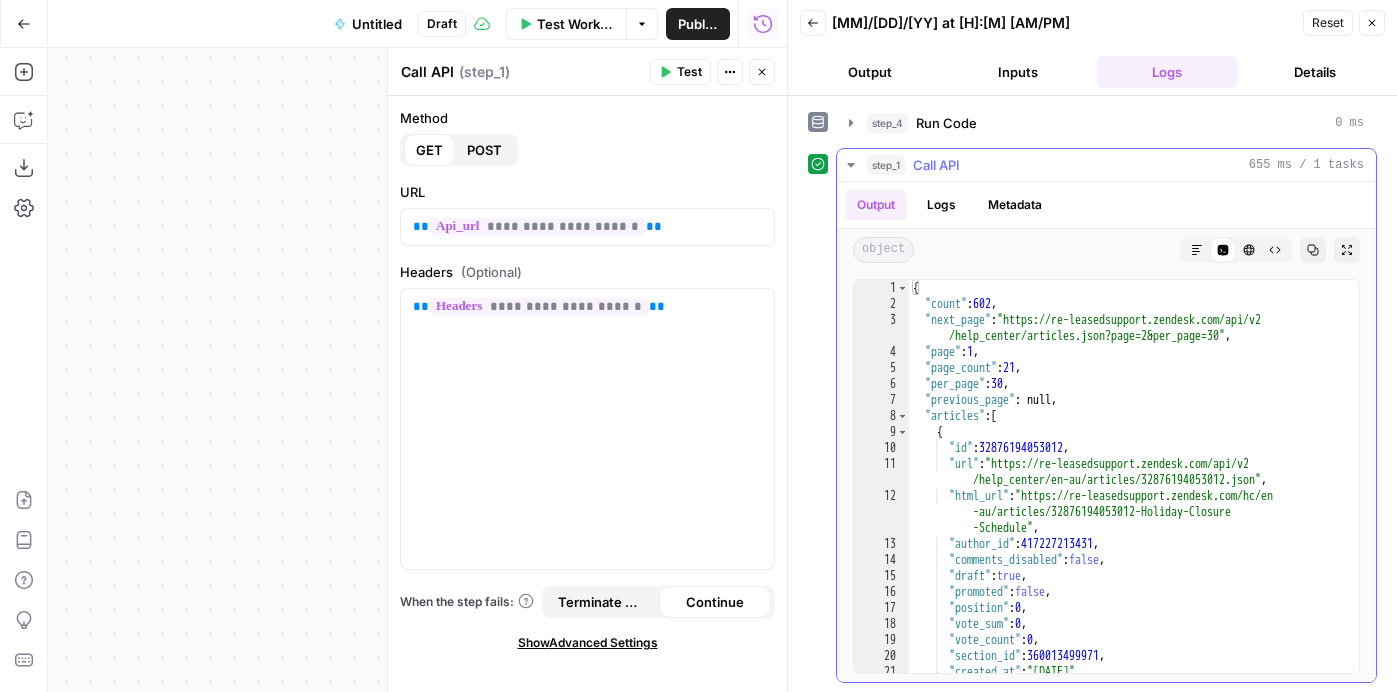click on "Logs" at bounding box center (941, 205) 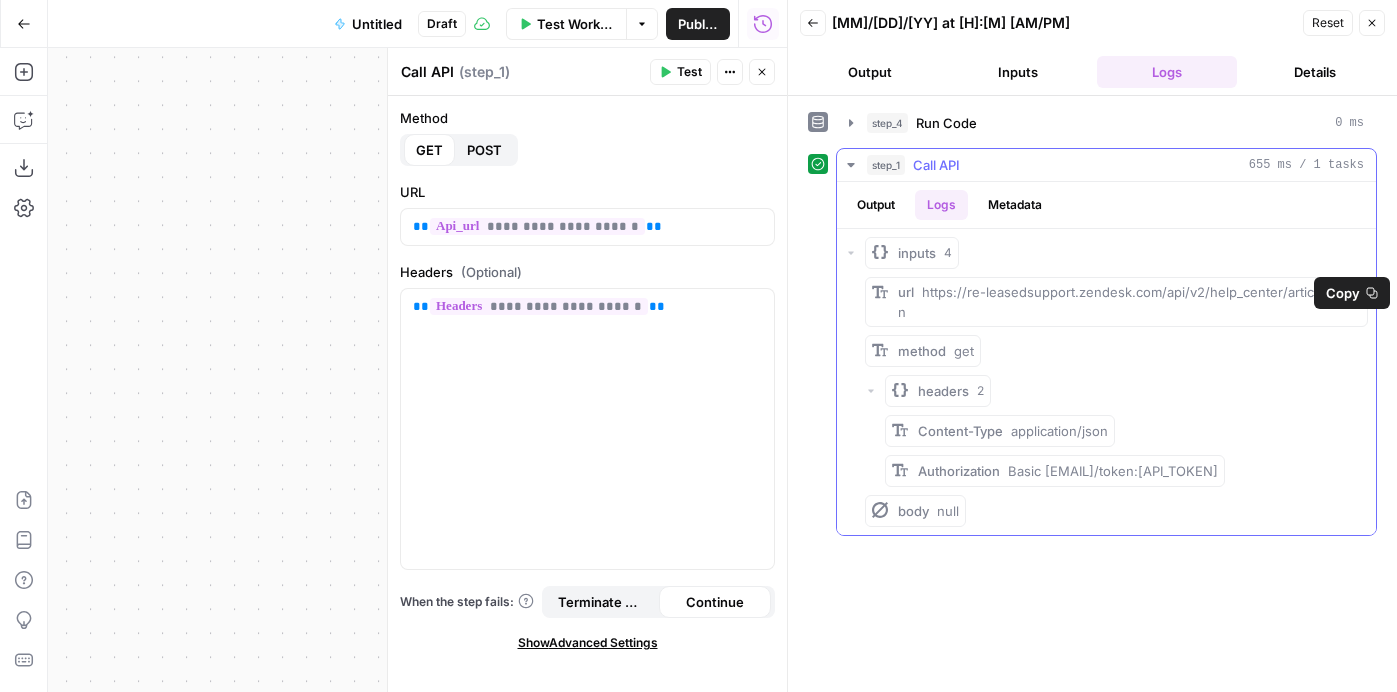 click on "Copy" at bounding box center (1343, 293) 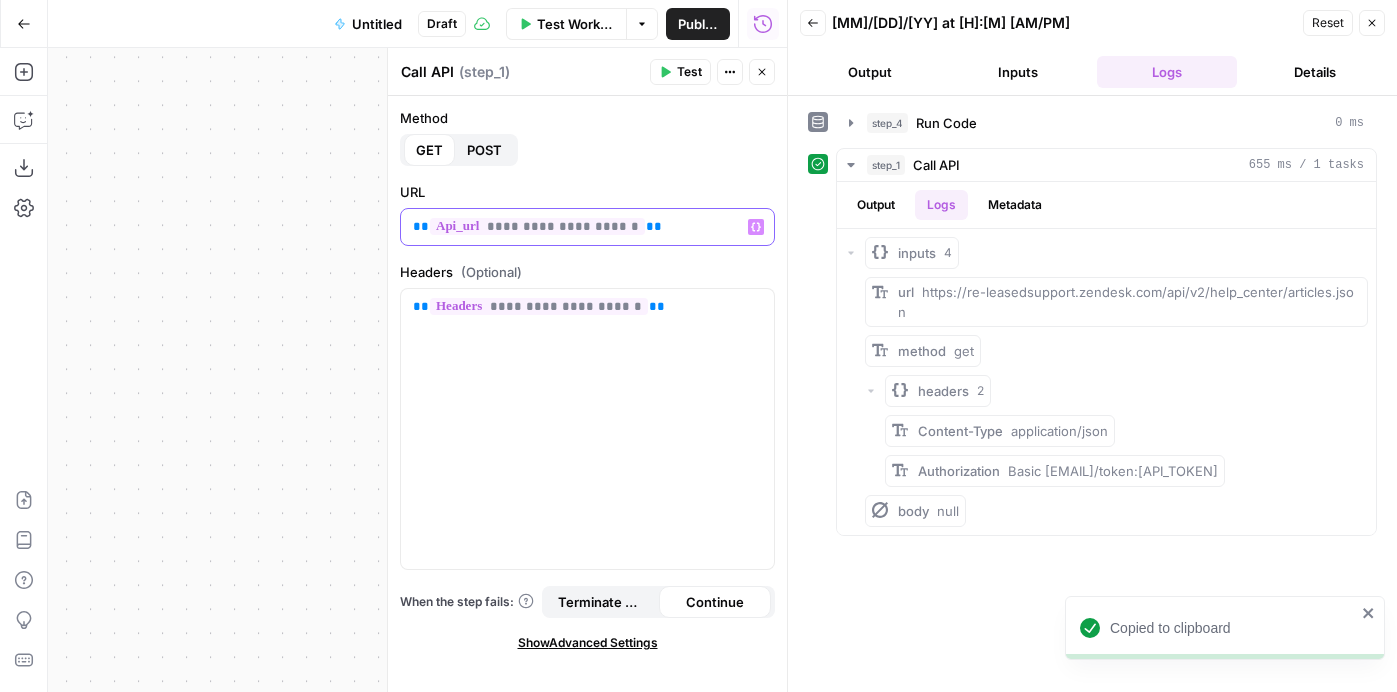 click on "**********" at bounding box center [587, 227] 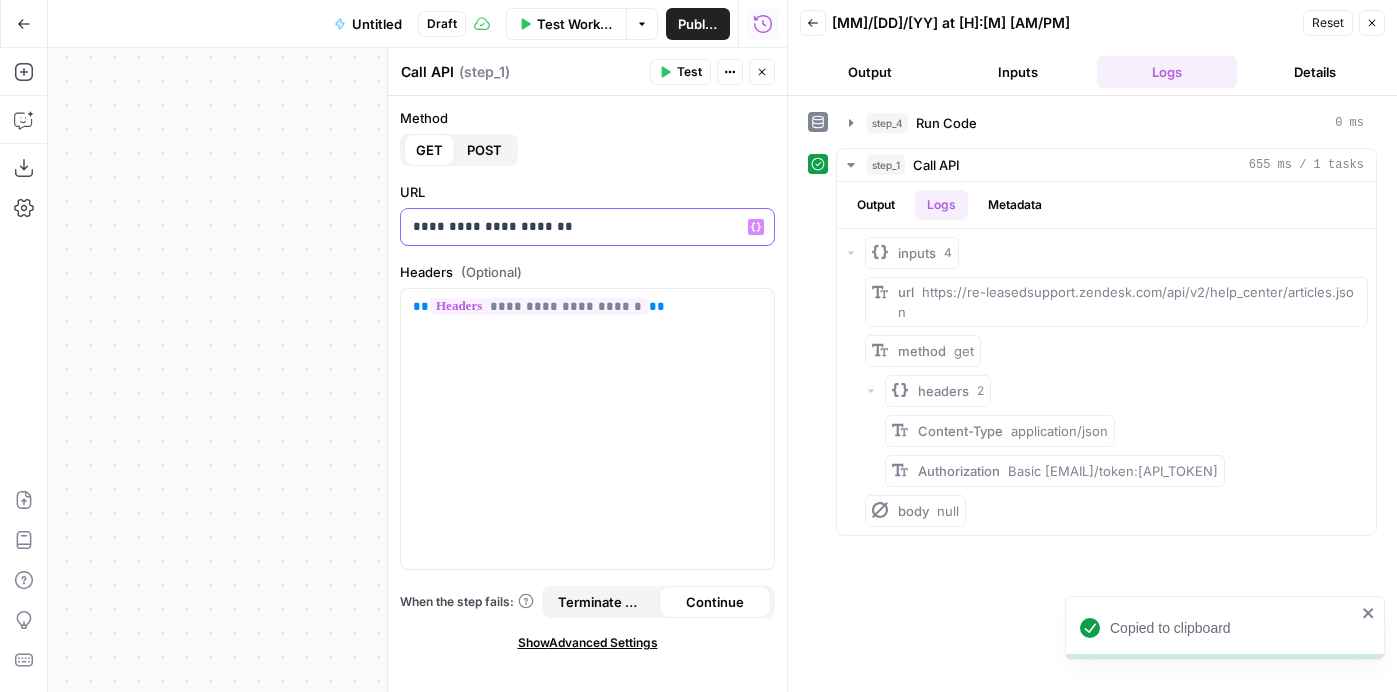 drag, startPoint x: 601, startPoint y: 230, endPoint x: 391, endPoint y: 222, distance: 210.15233 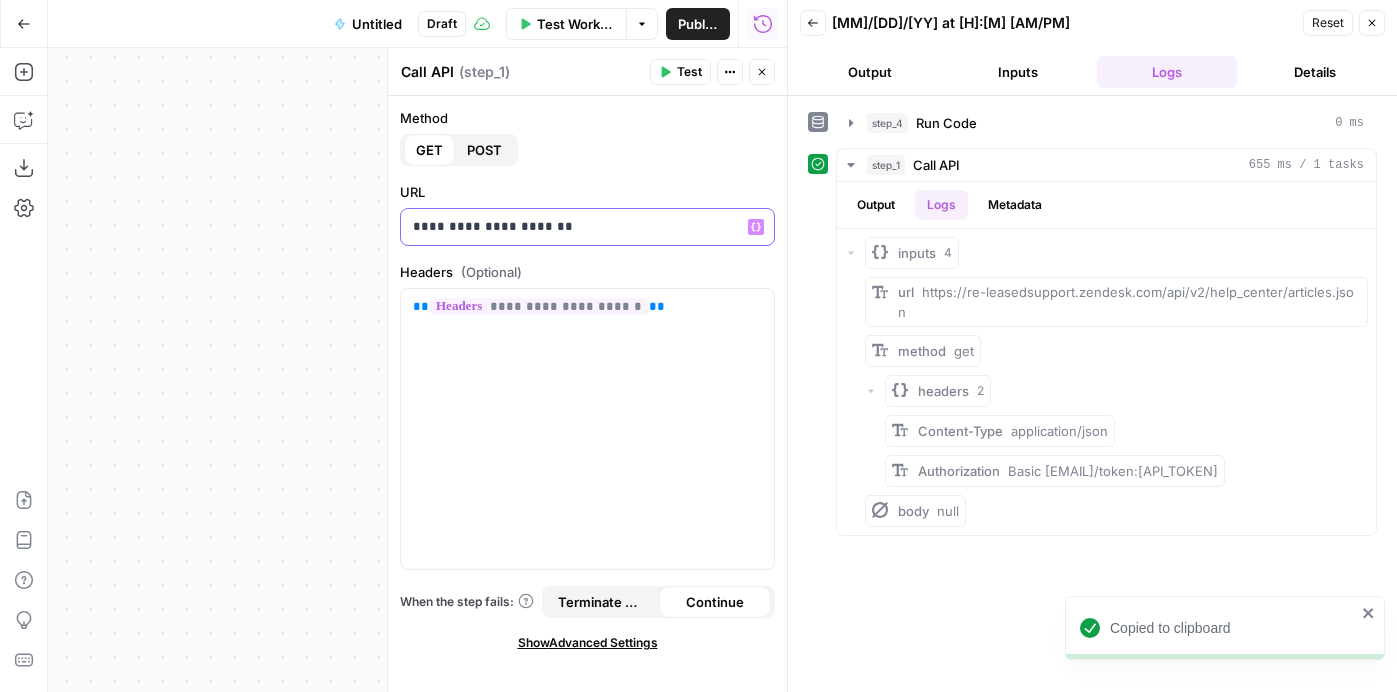 click on "**********" at bounding box center (587, 370) 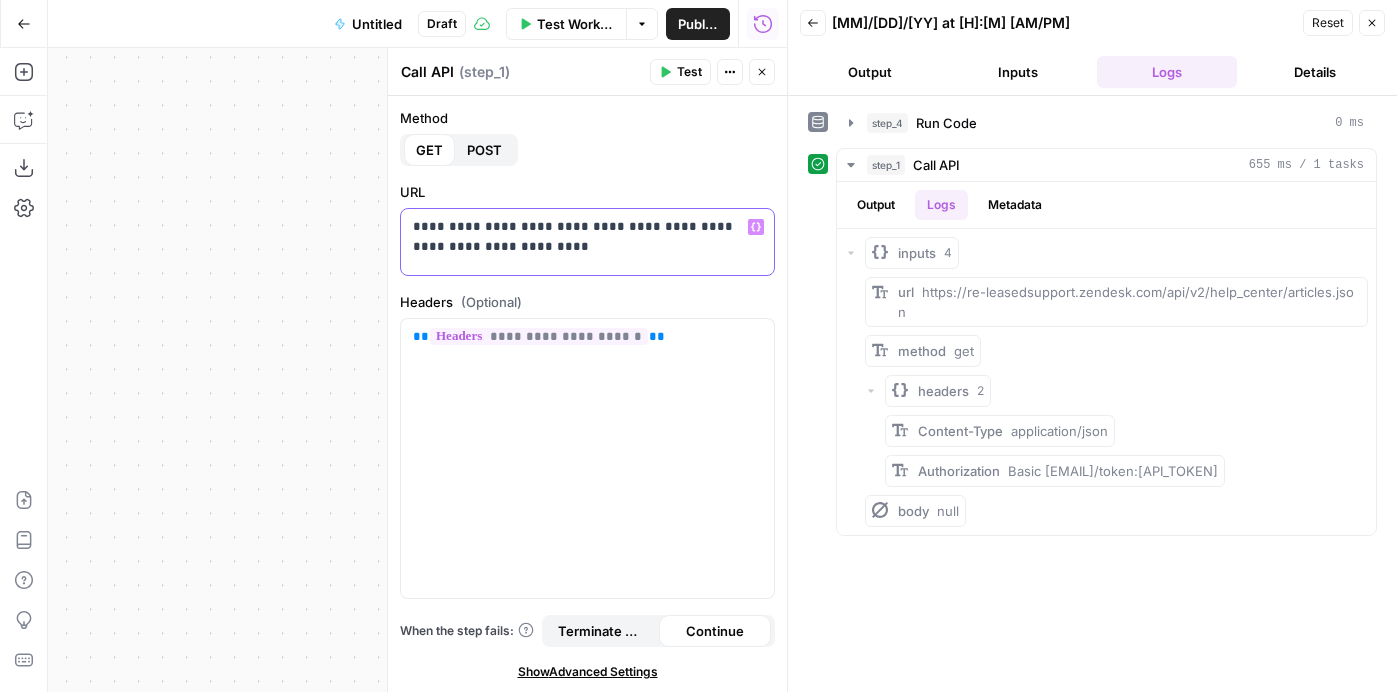drag, startPoint x: 710, startPoint y: 246, endPoint x: 754, endPoint y: 246, distance: 44 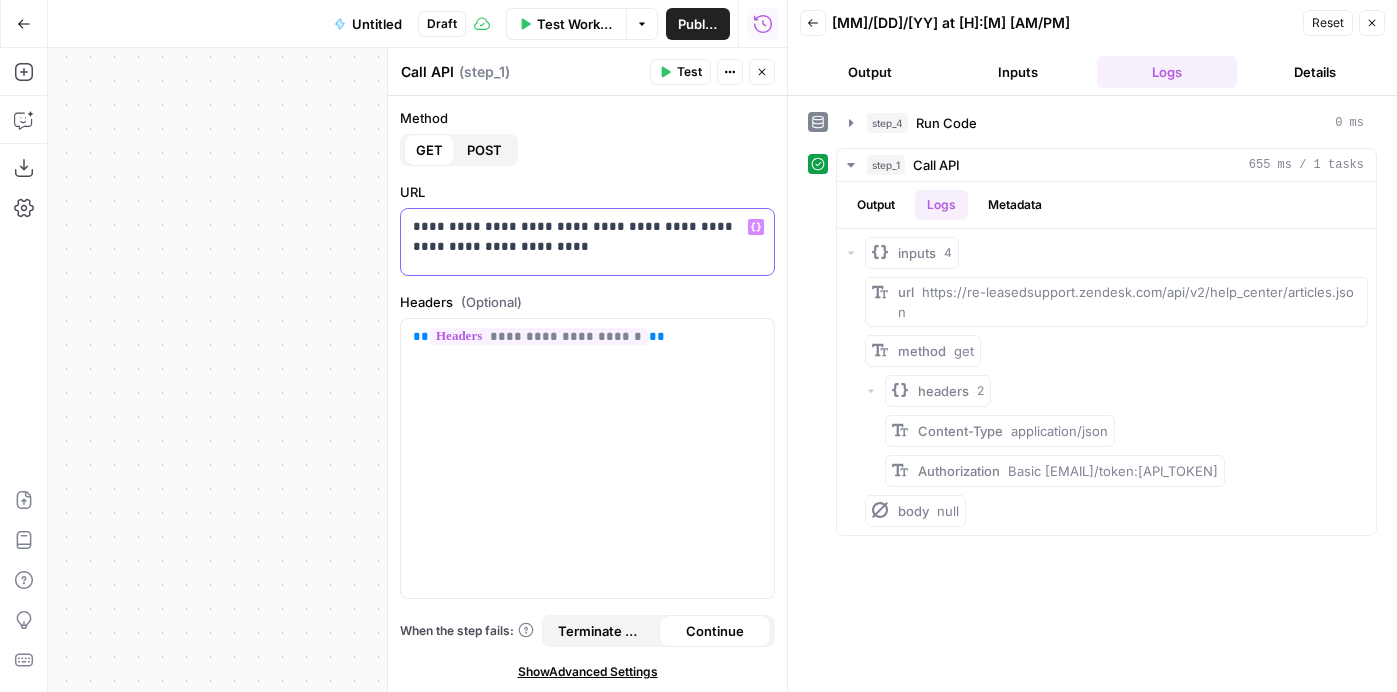 click on "**********" at bounding box center [587, 247] 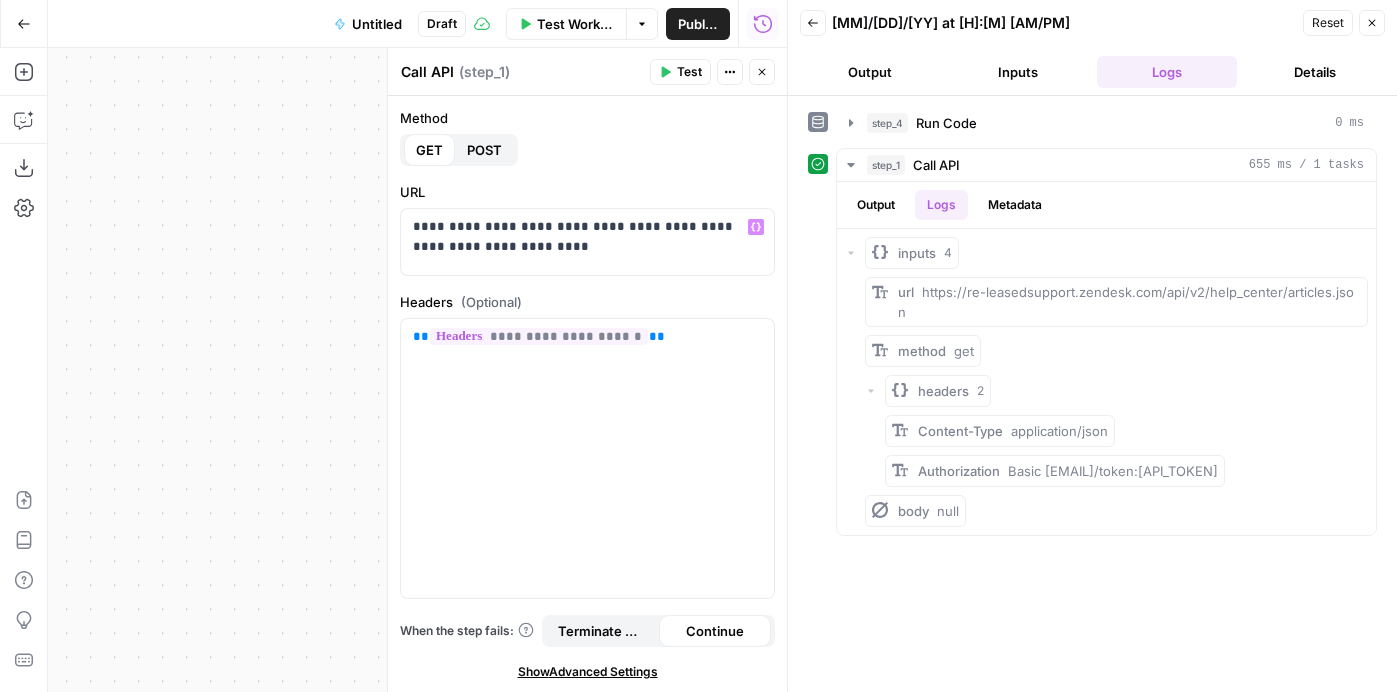 click on "Test" at bounding box center [689, 72] 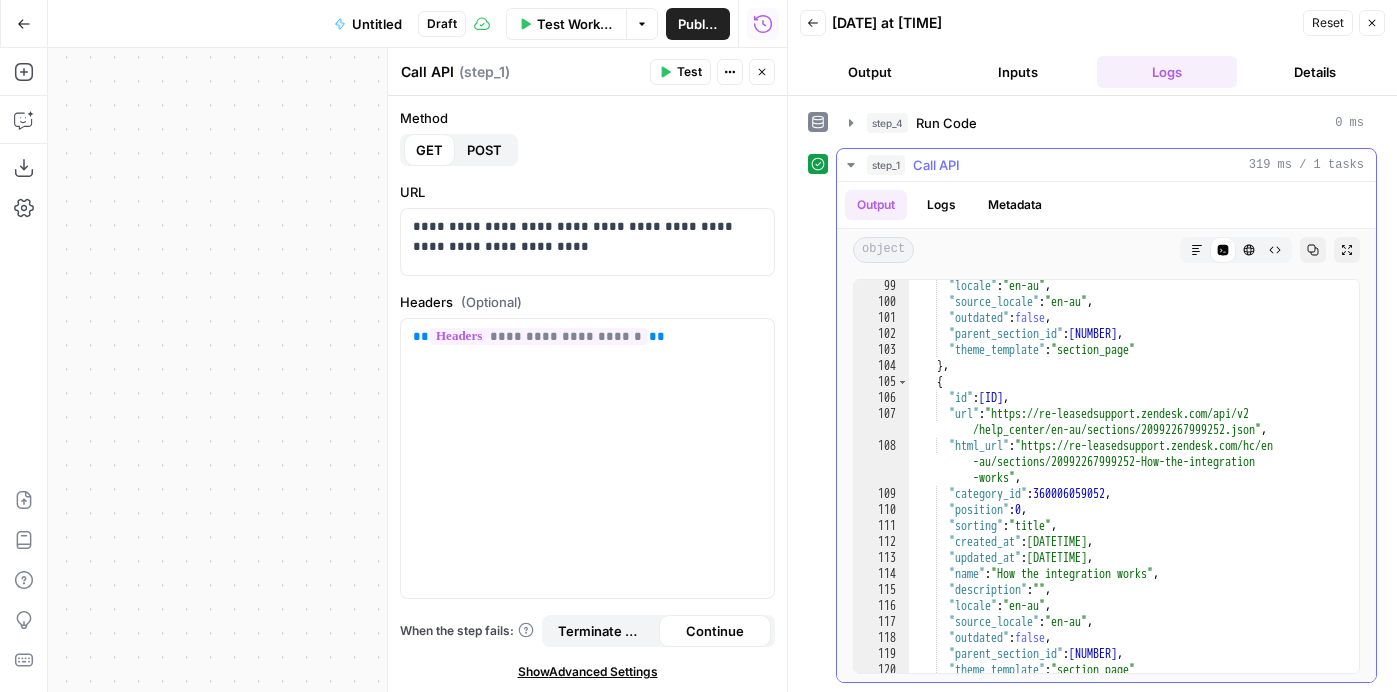 scroll, scrollTop: 1854, scrollLeft: 0, axis: vertical 